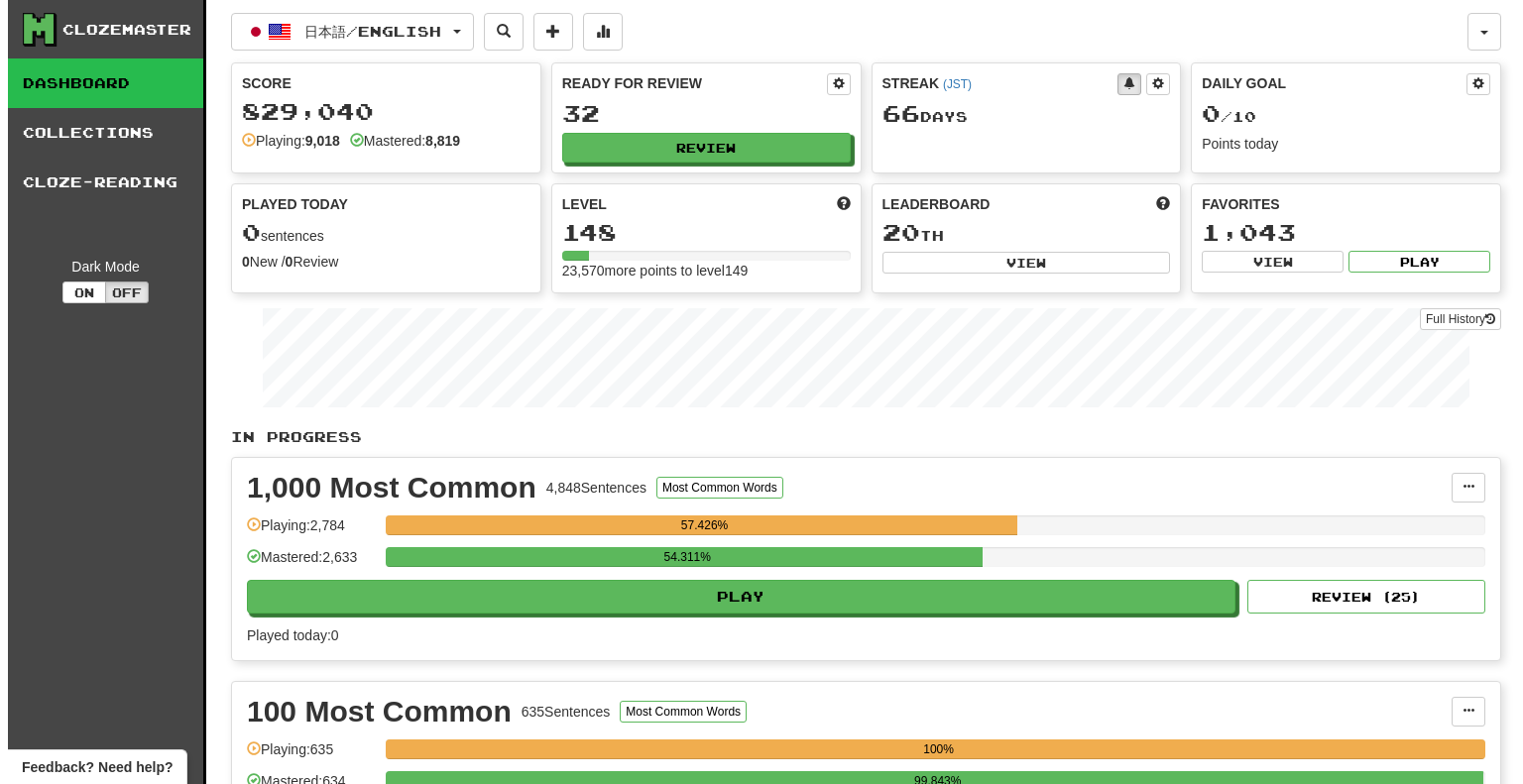 scroll, scrollTop: 0, scrollLeft: 0, axis: both 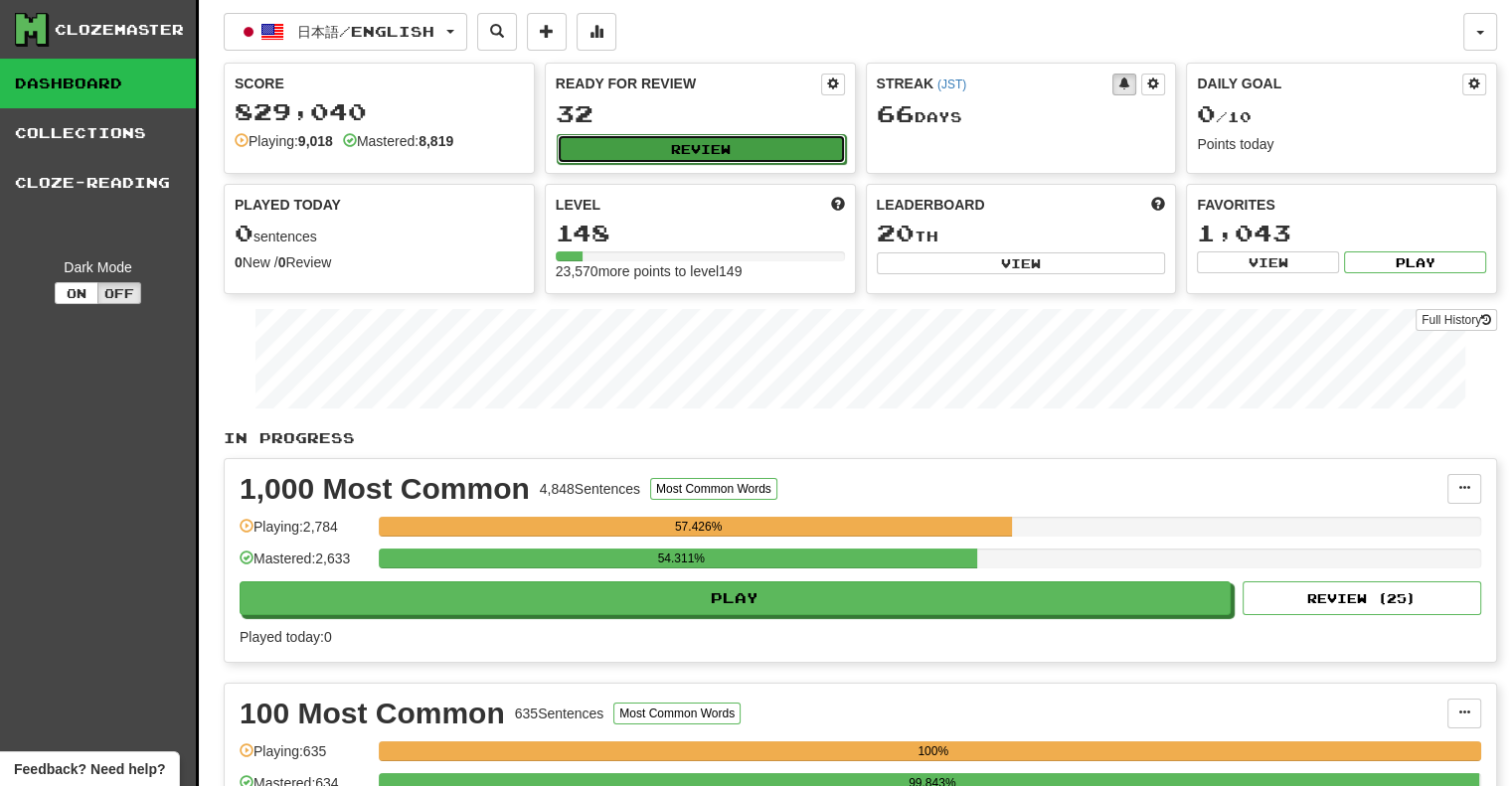 click on "Review" at bounding box center (701, 149) 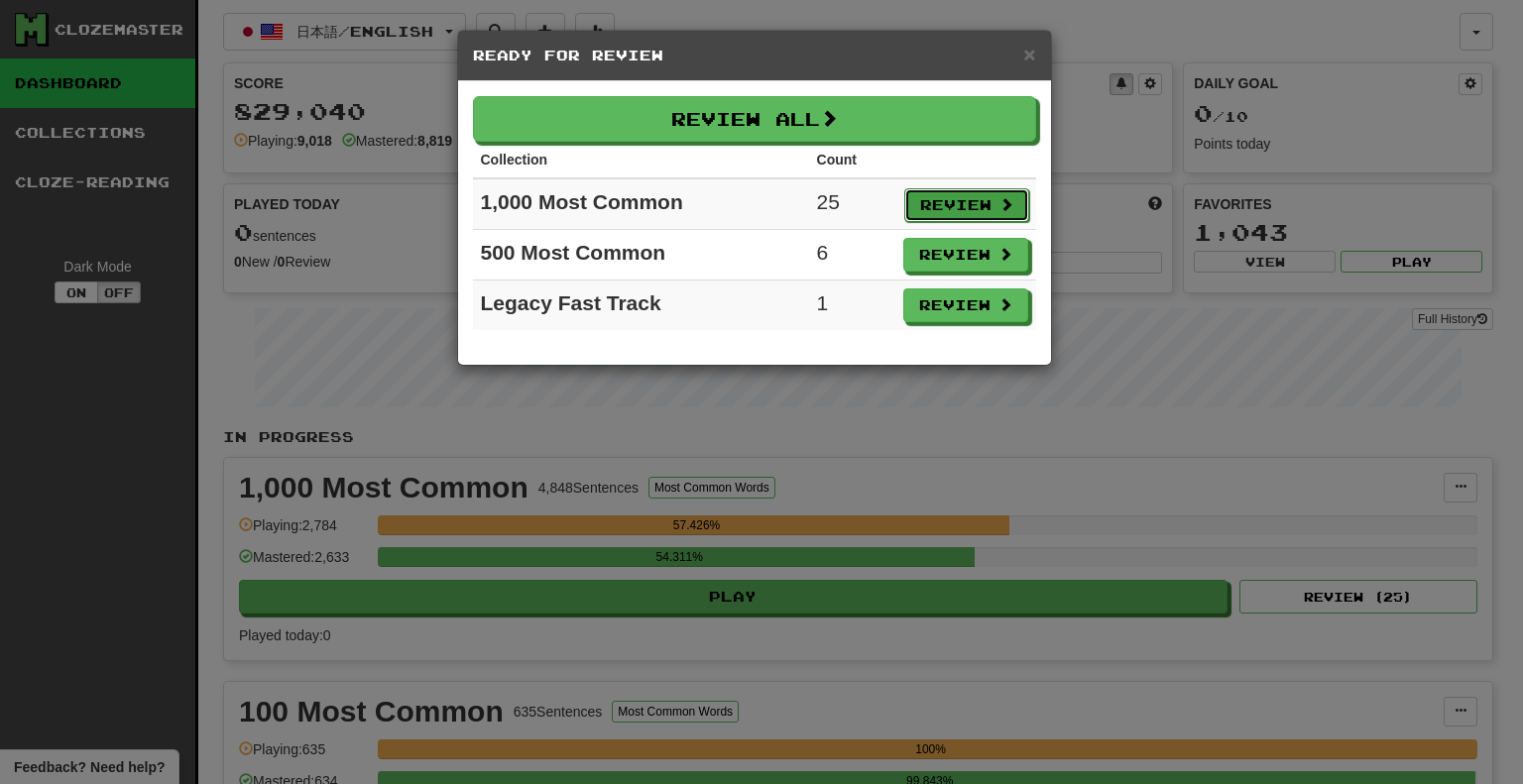 click on "Review" at bounding box center (967, 205) 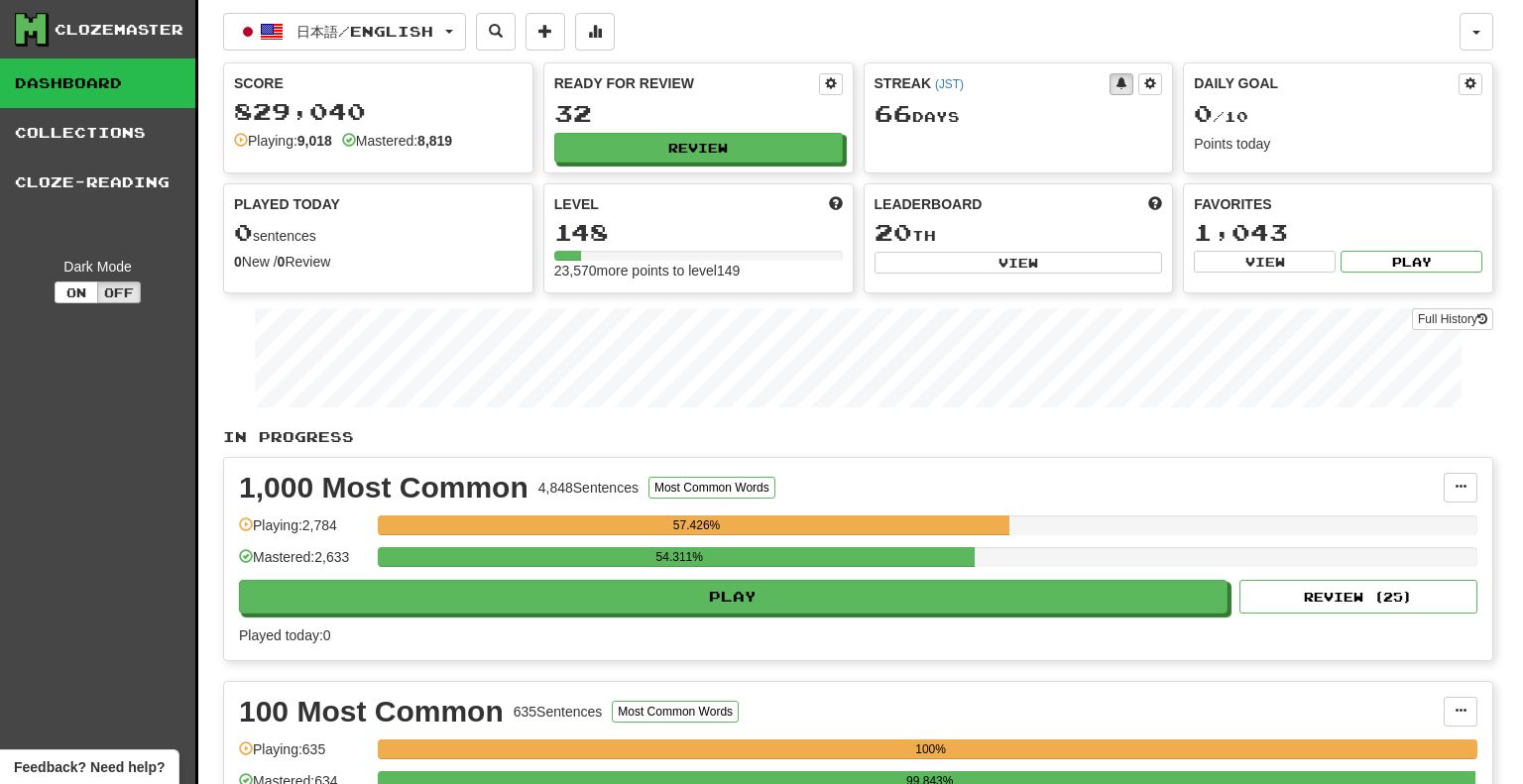 select on "**" 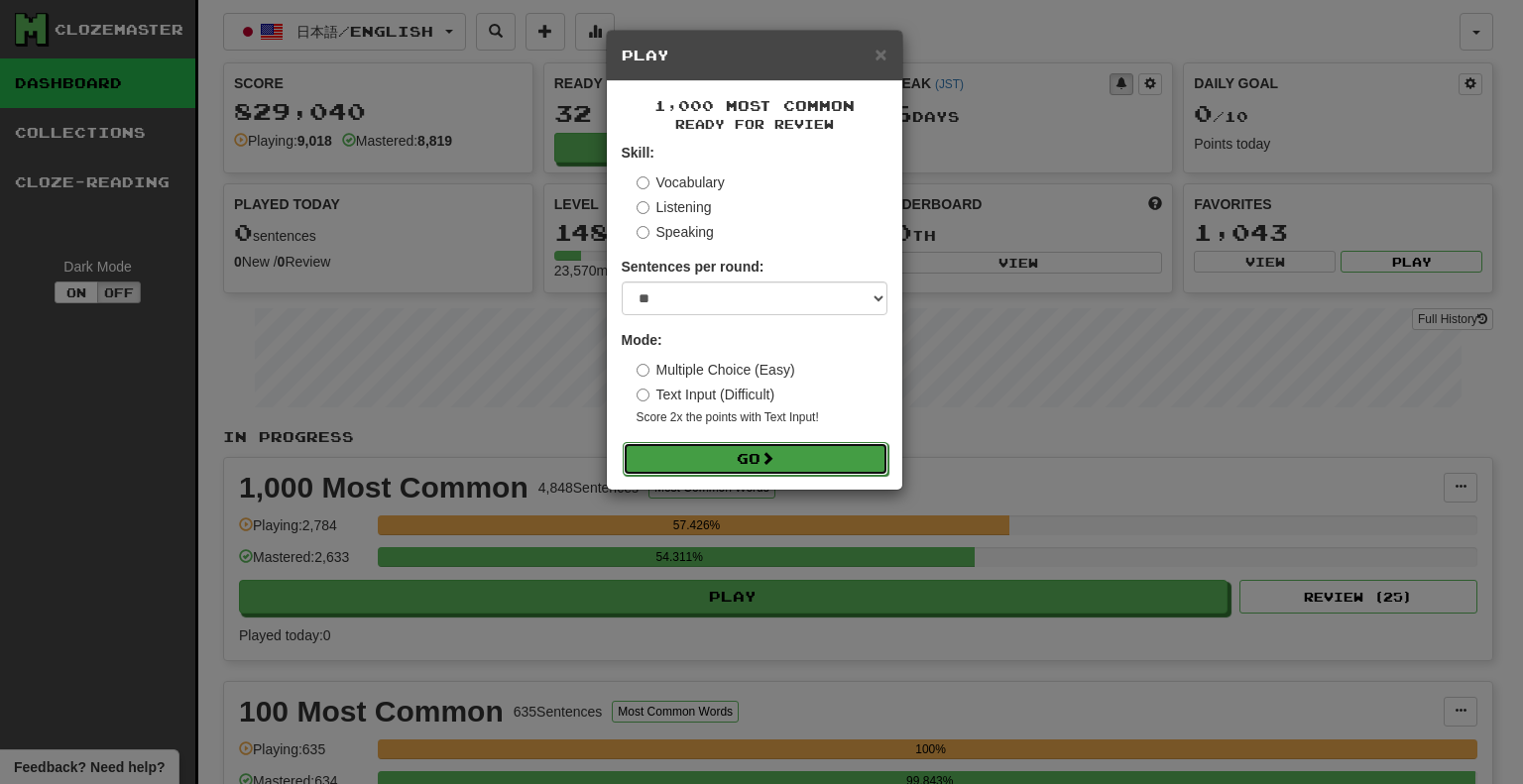 click on "Go" at bounding box center [756, 459] 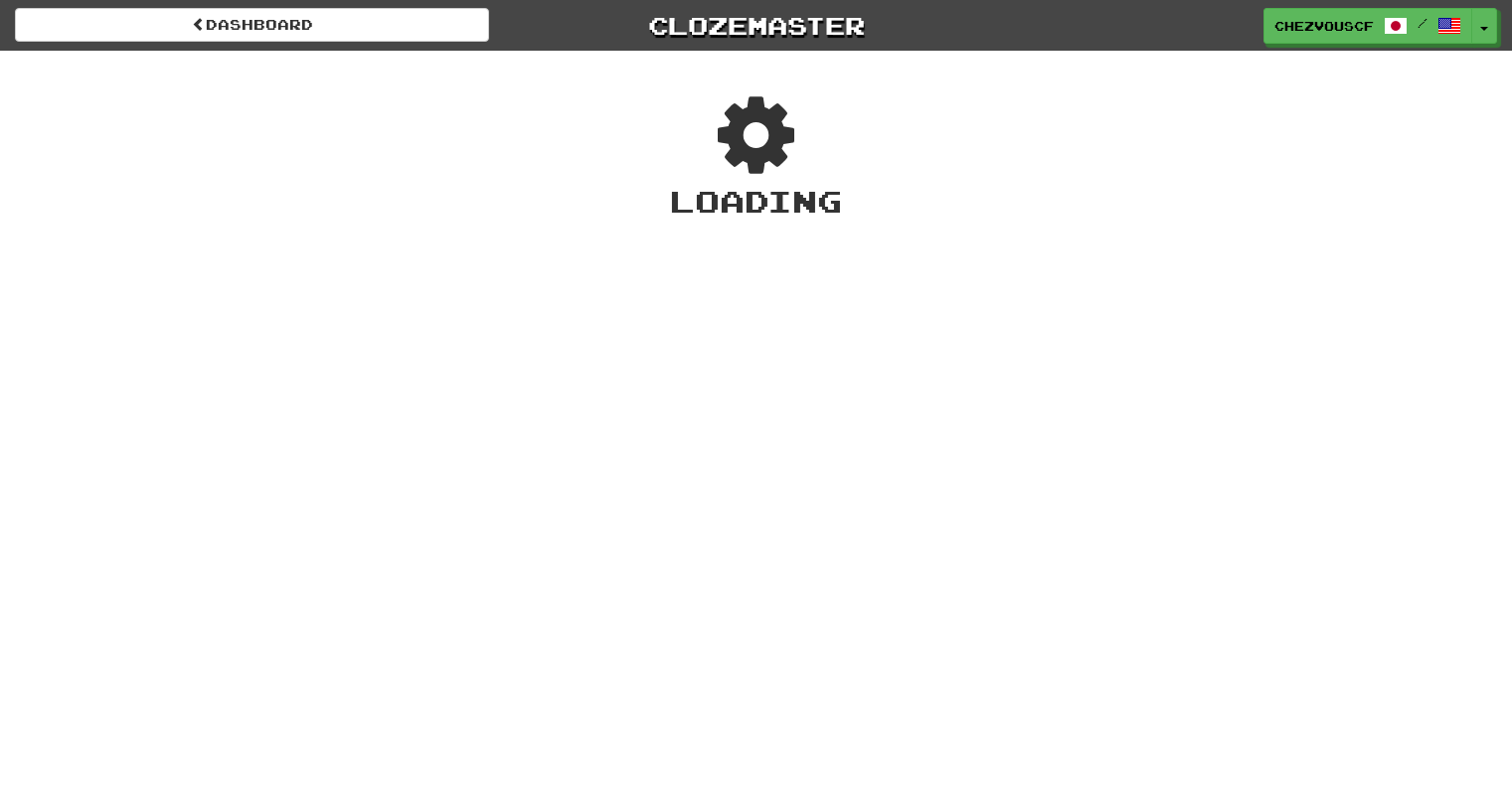scroll, scrollTop: 0, scrollLeft: 0, axis: both 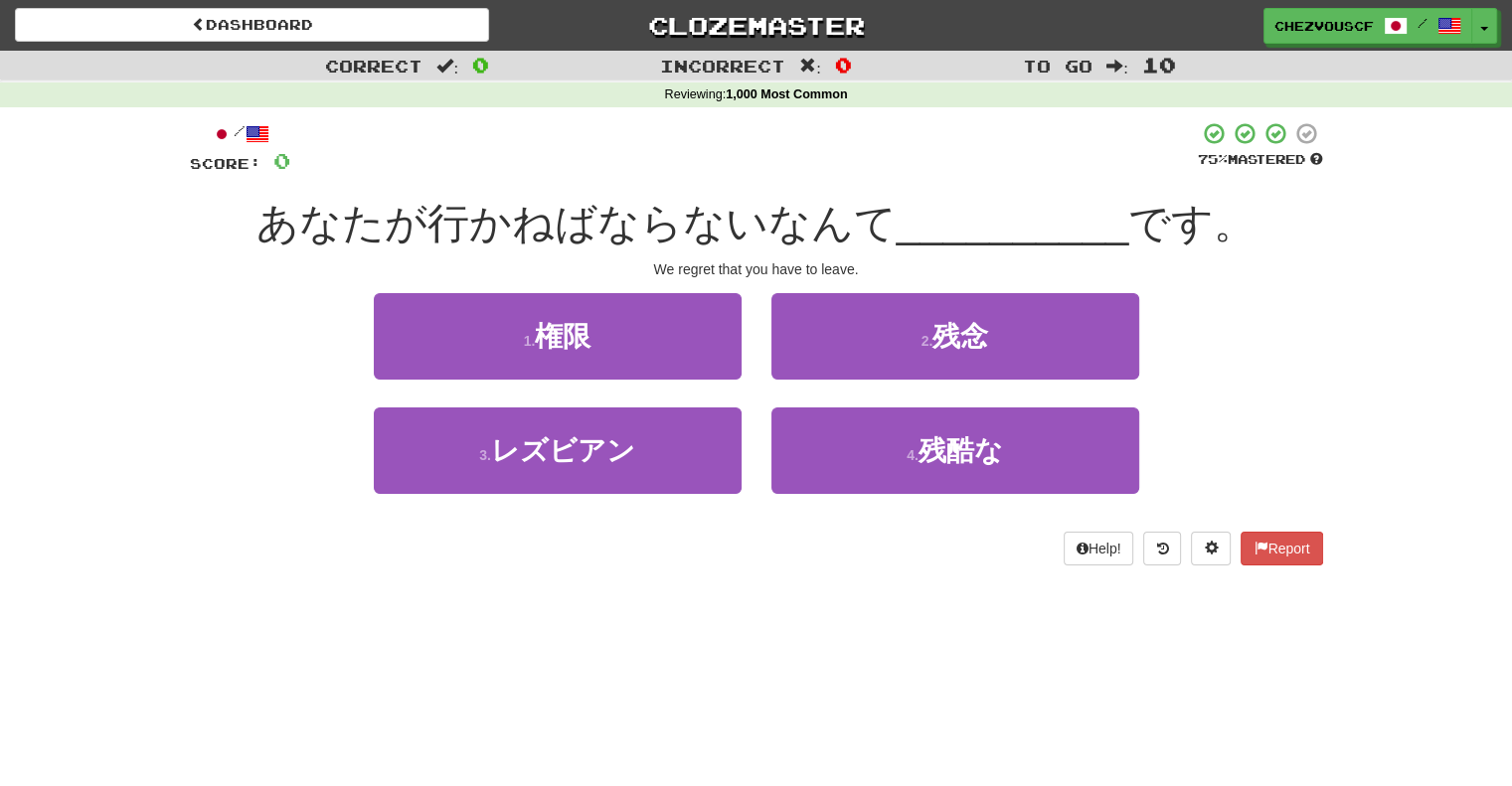 click on "2 .  残念" at bounding box center (955, 350) 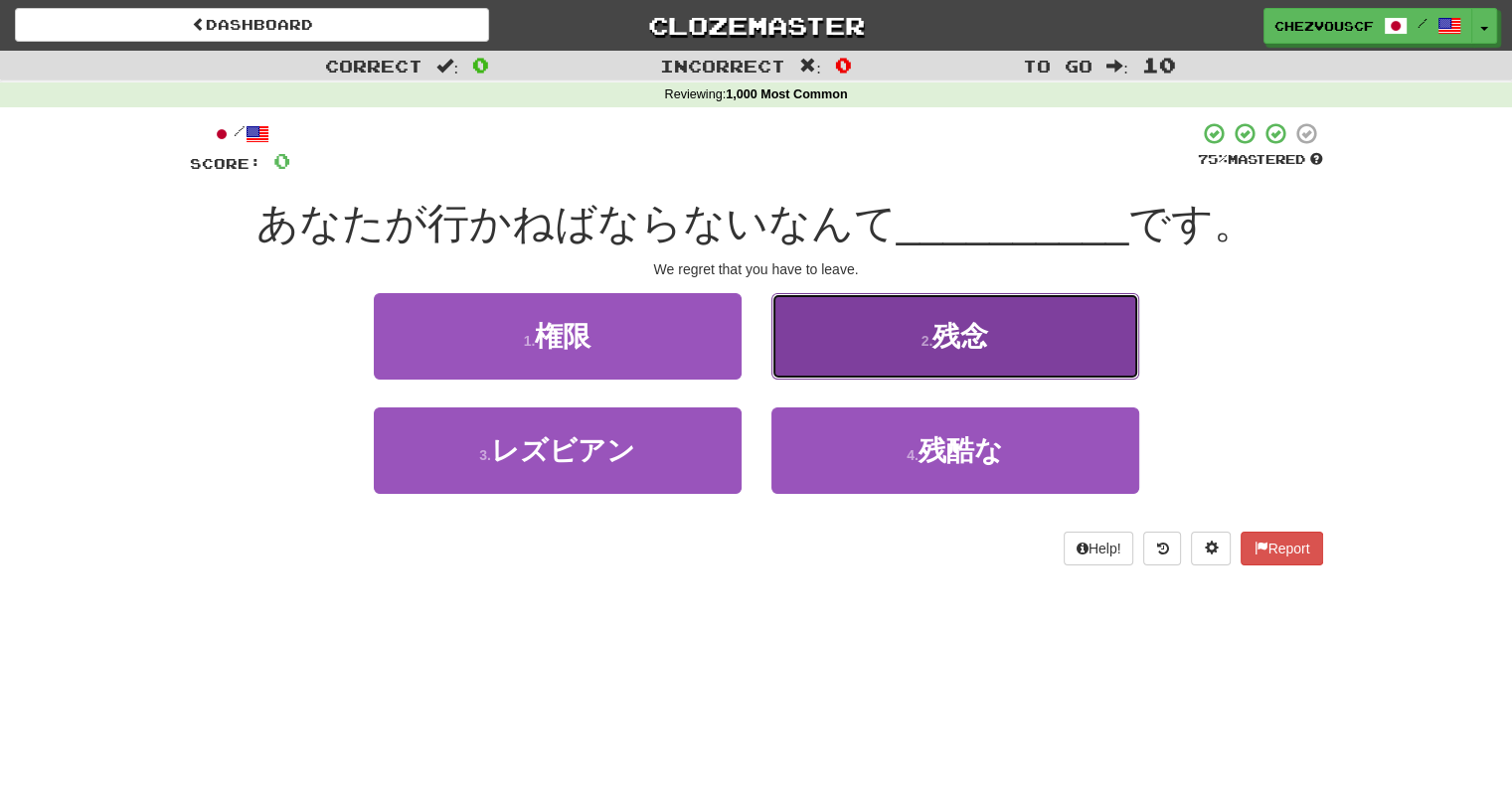 click on "2 .  残念" at bounding box center (955, 336) 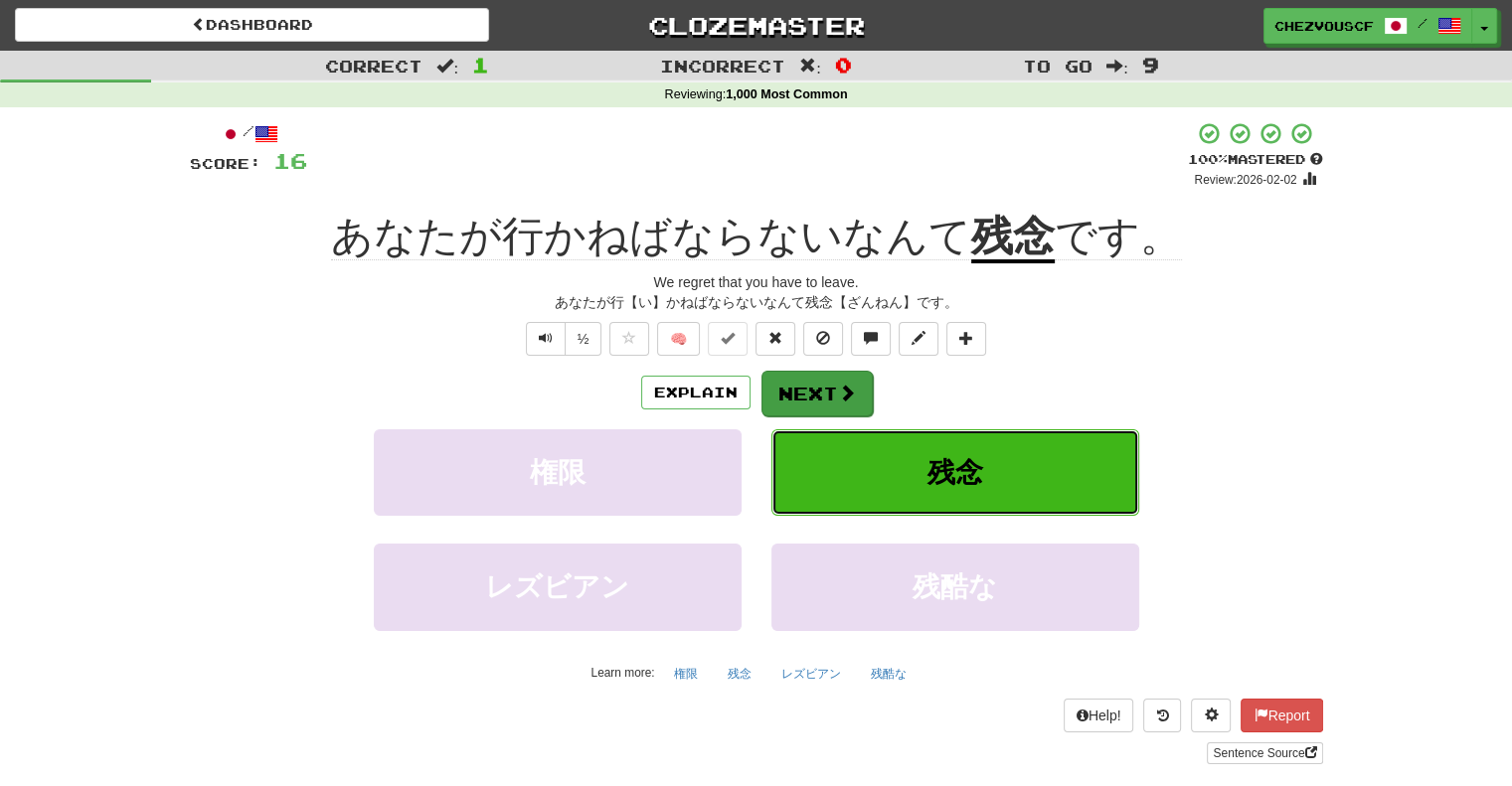 type 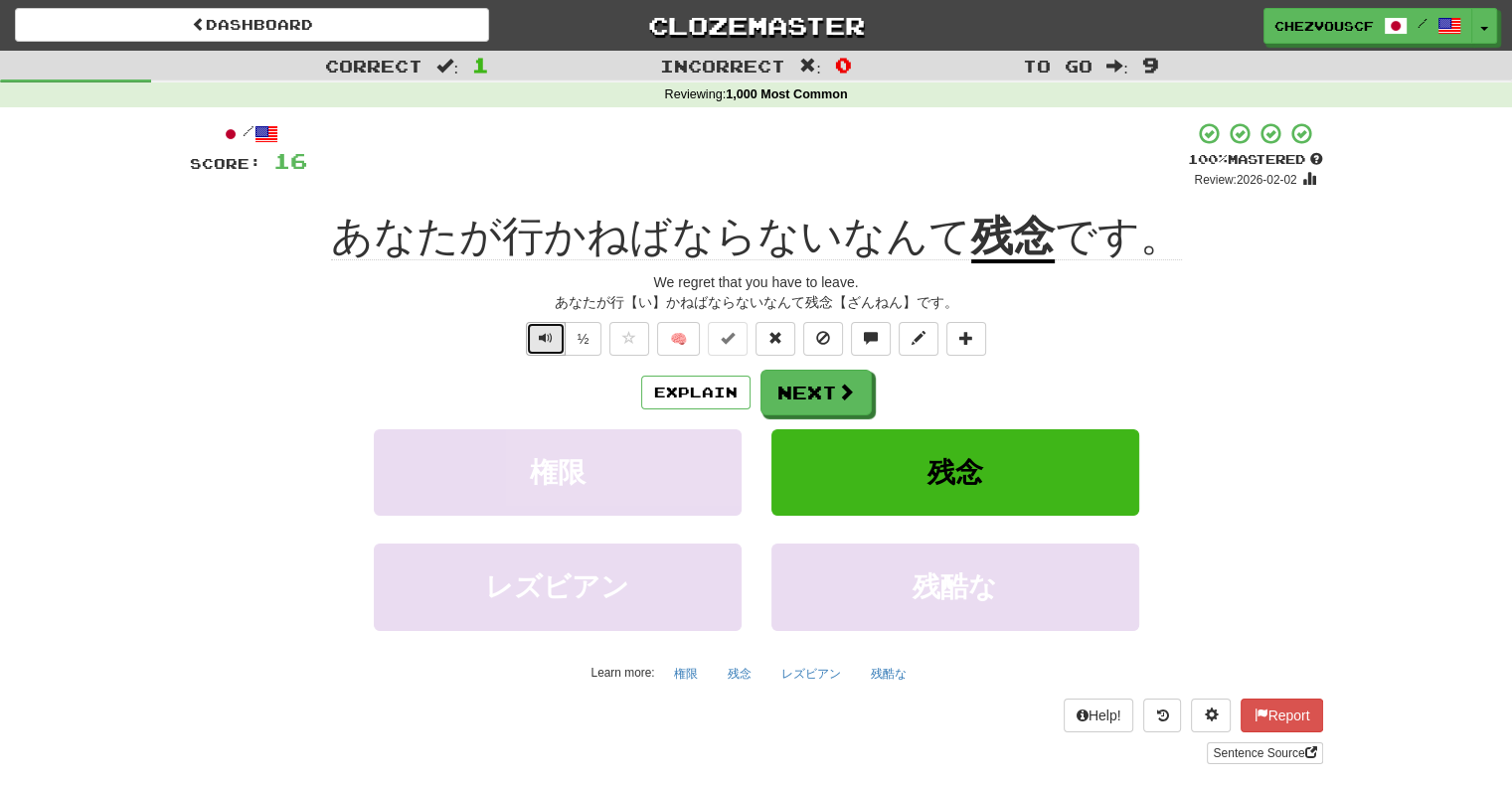 click at bounding box center (546, 338) 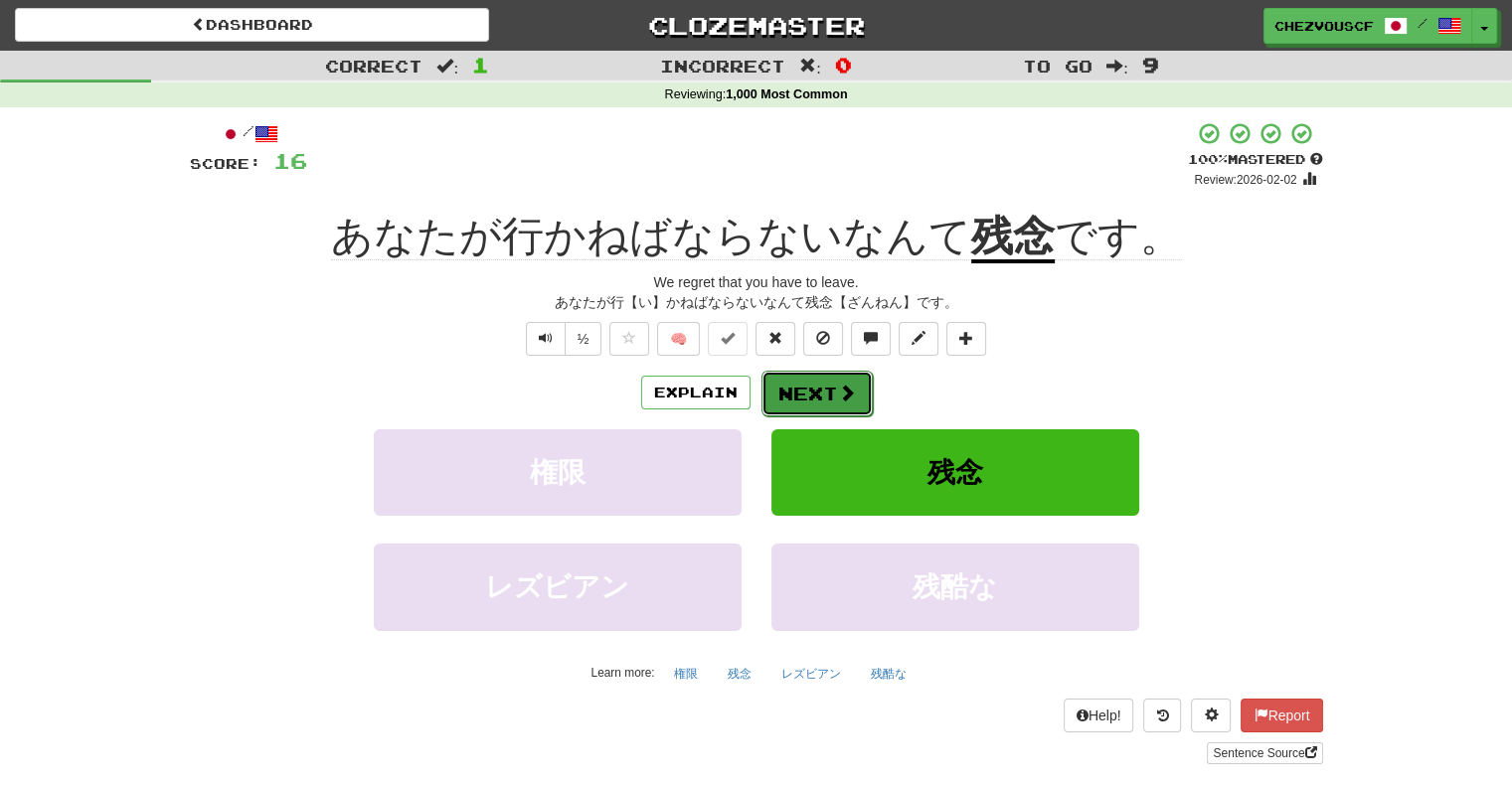 click on "Next" at bounding box center (817, 393) 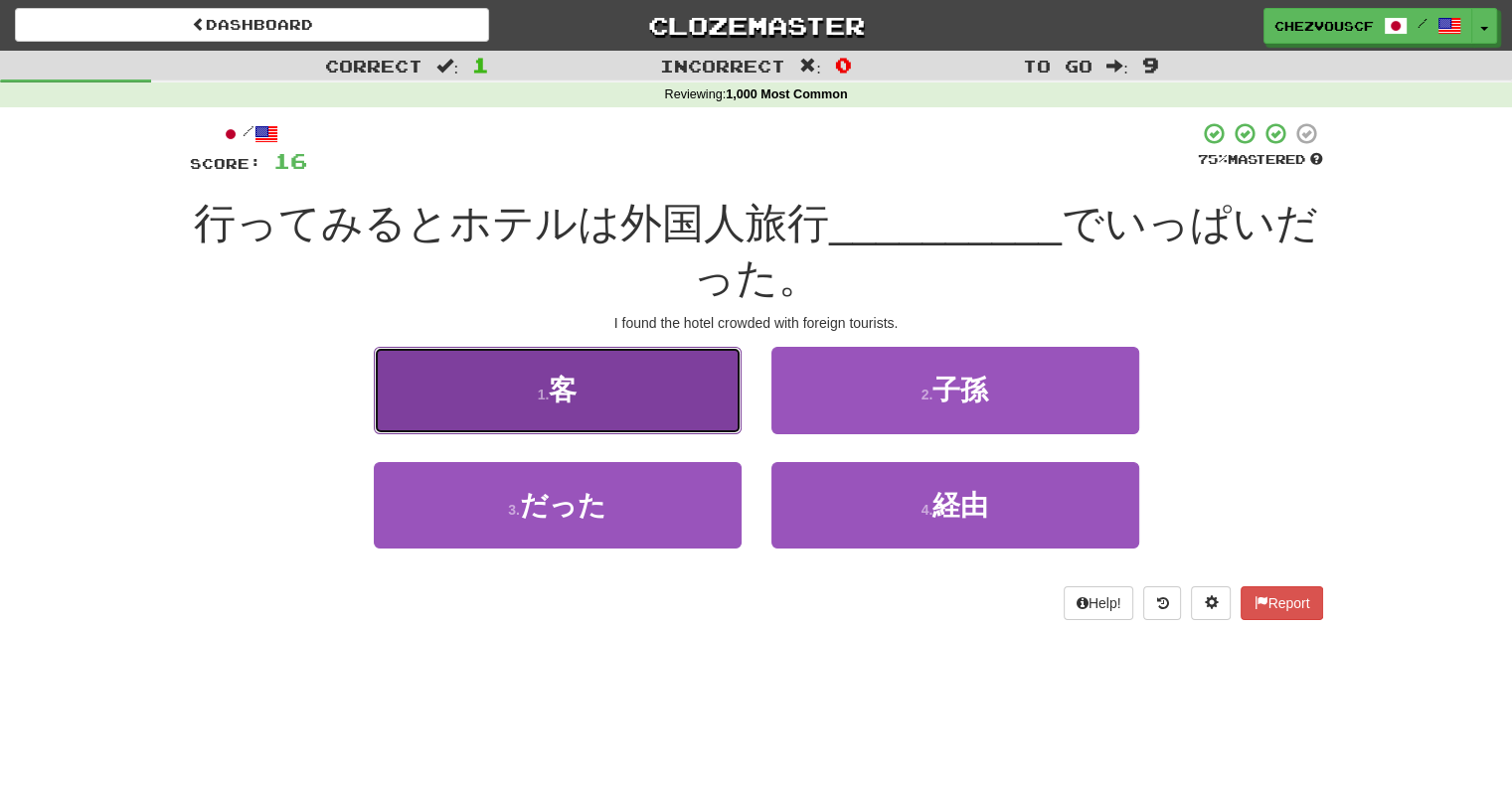 click on "1 .  客" at bounding box center (558, 390) 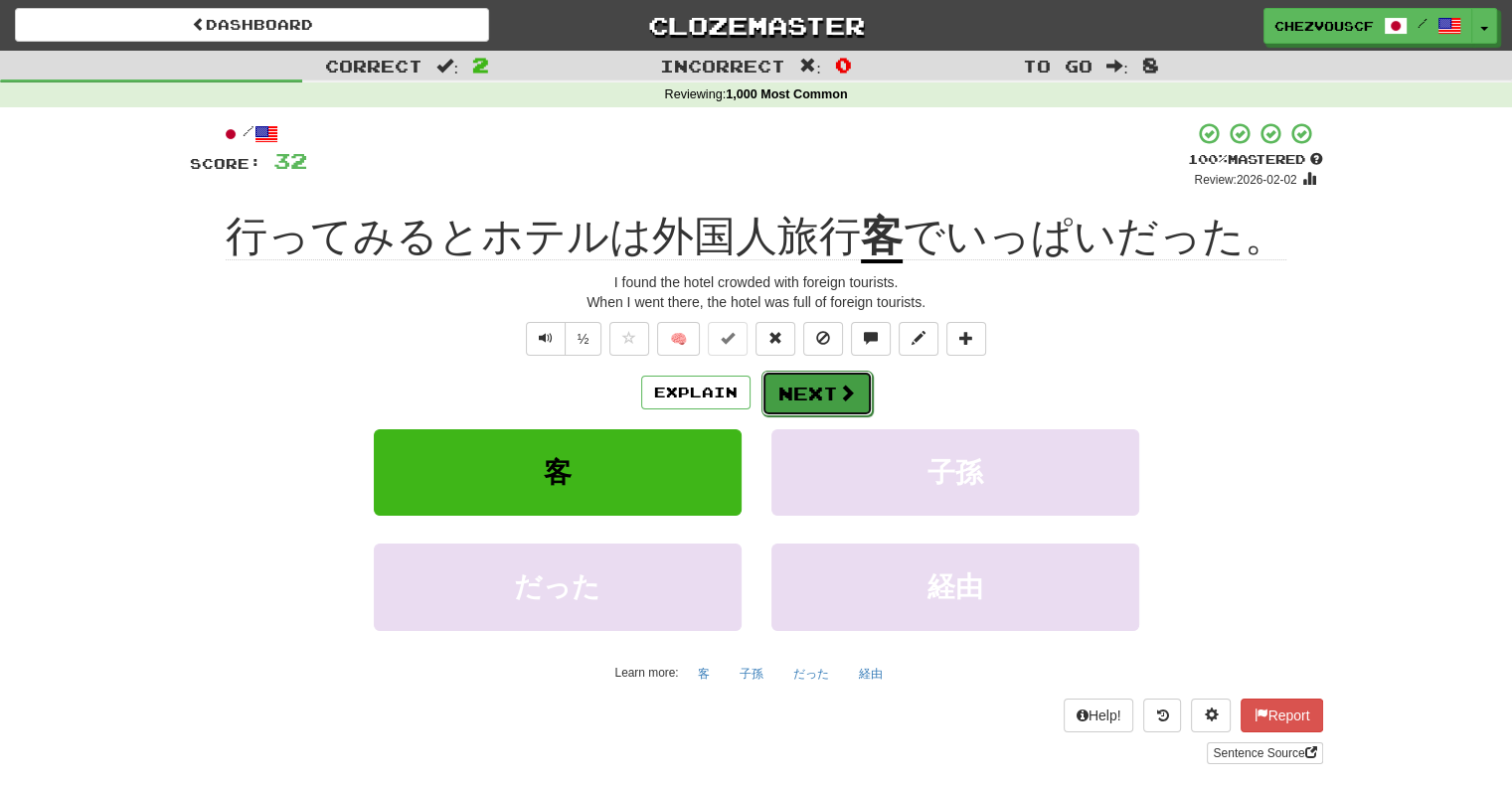 click at bounding box center (847, 393) 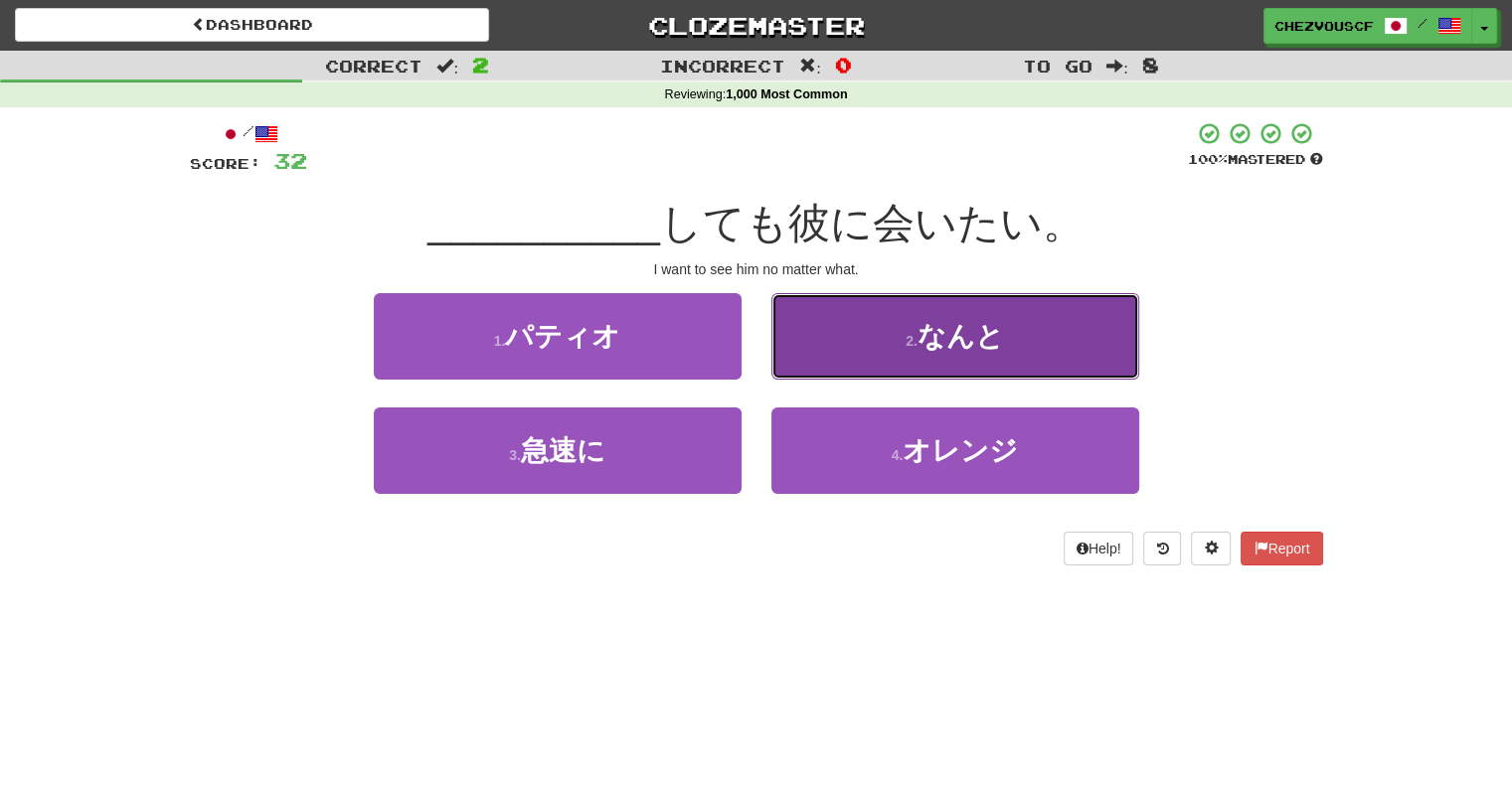 click on "2 .  なんと" at bounding box center (955, 336) 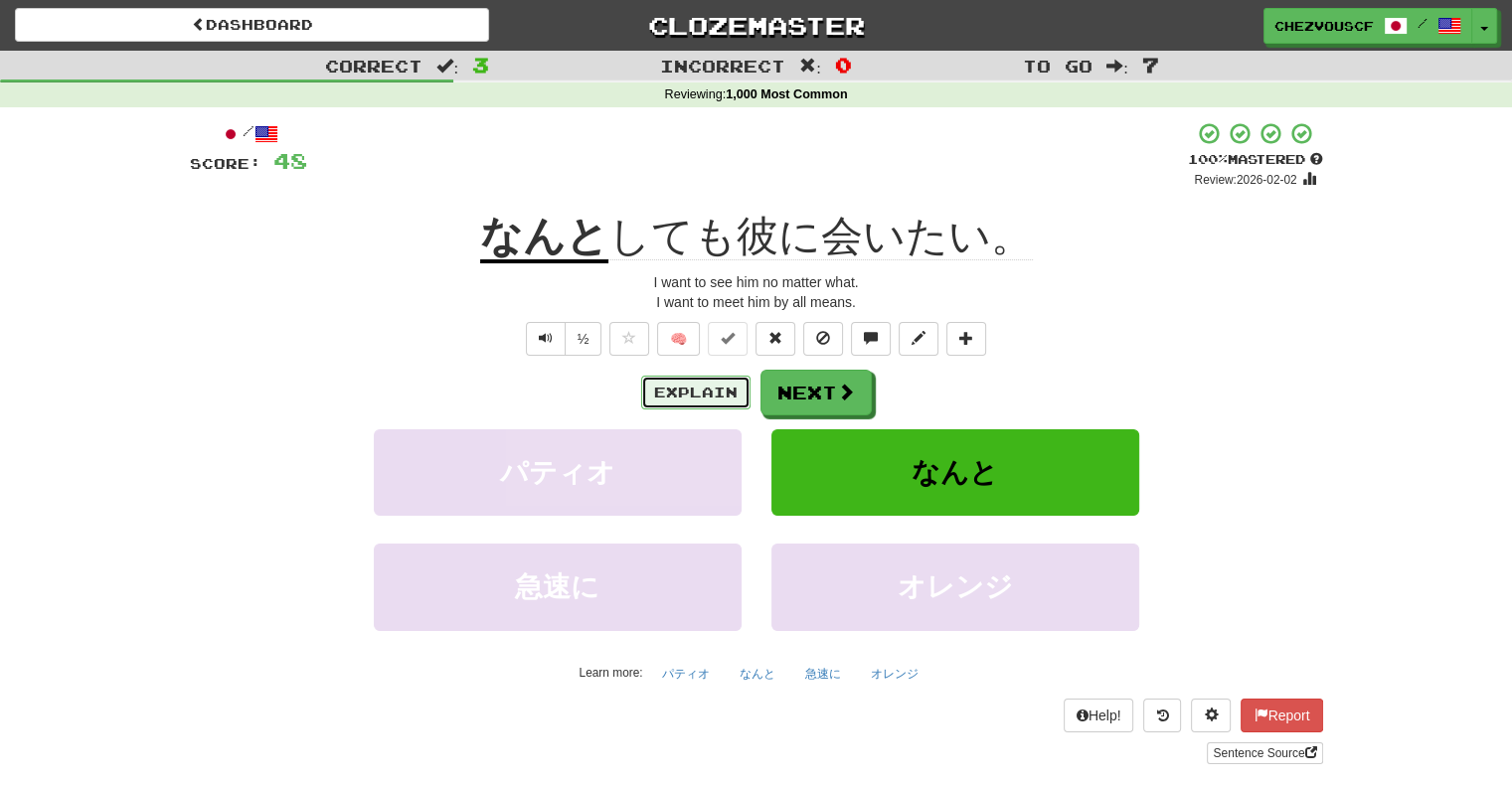 click on "Explain" at bounding box center (696, 393) 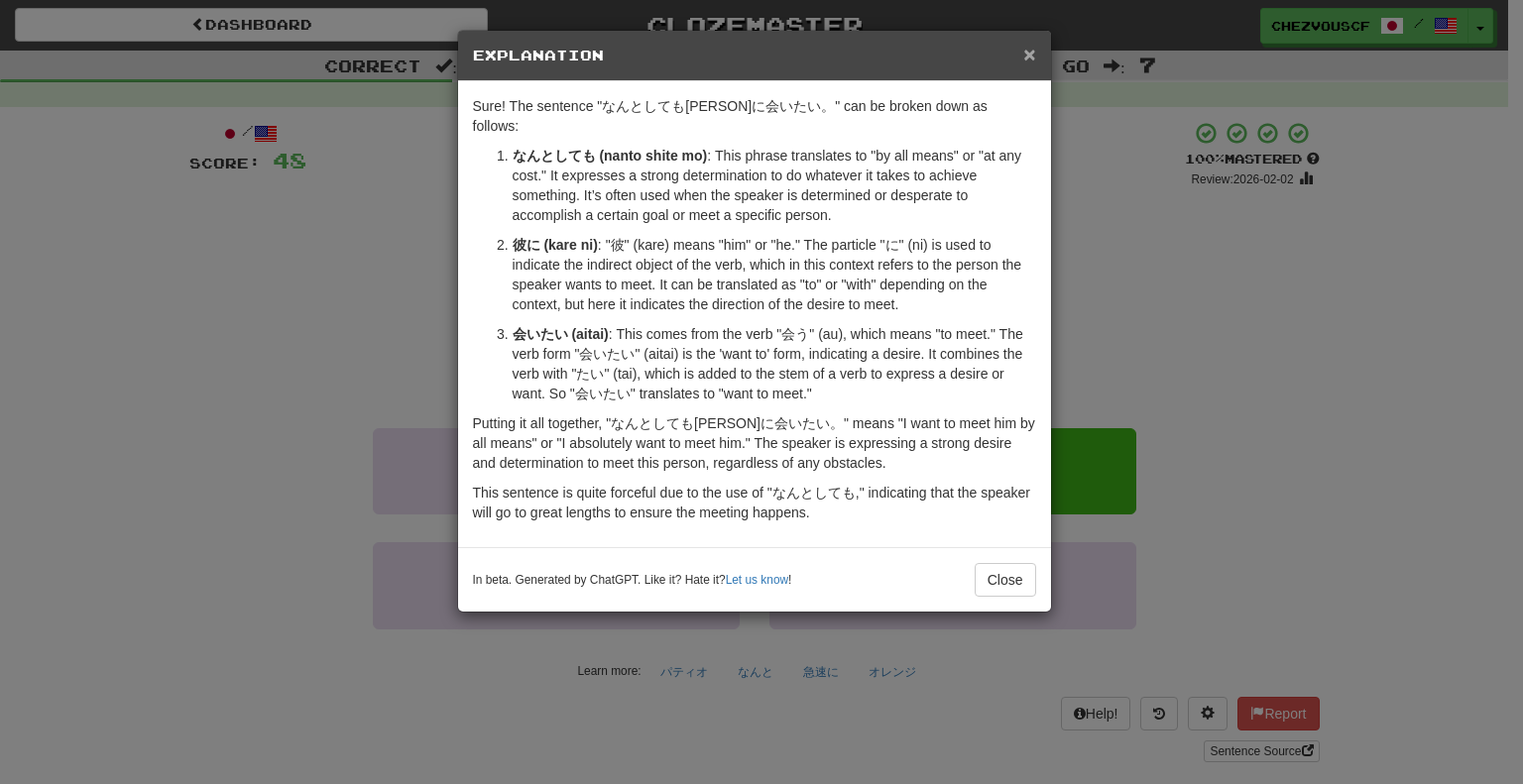 click on "×" at bounding box center (1029, 54) 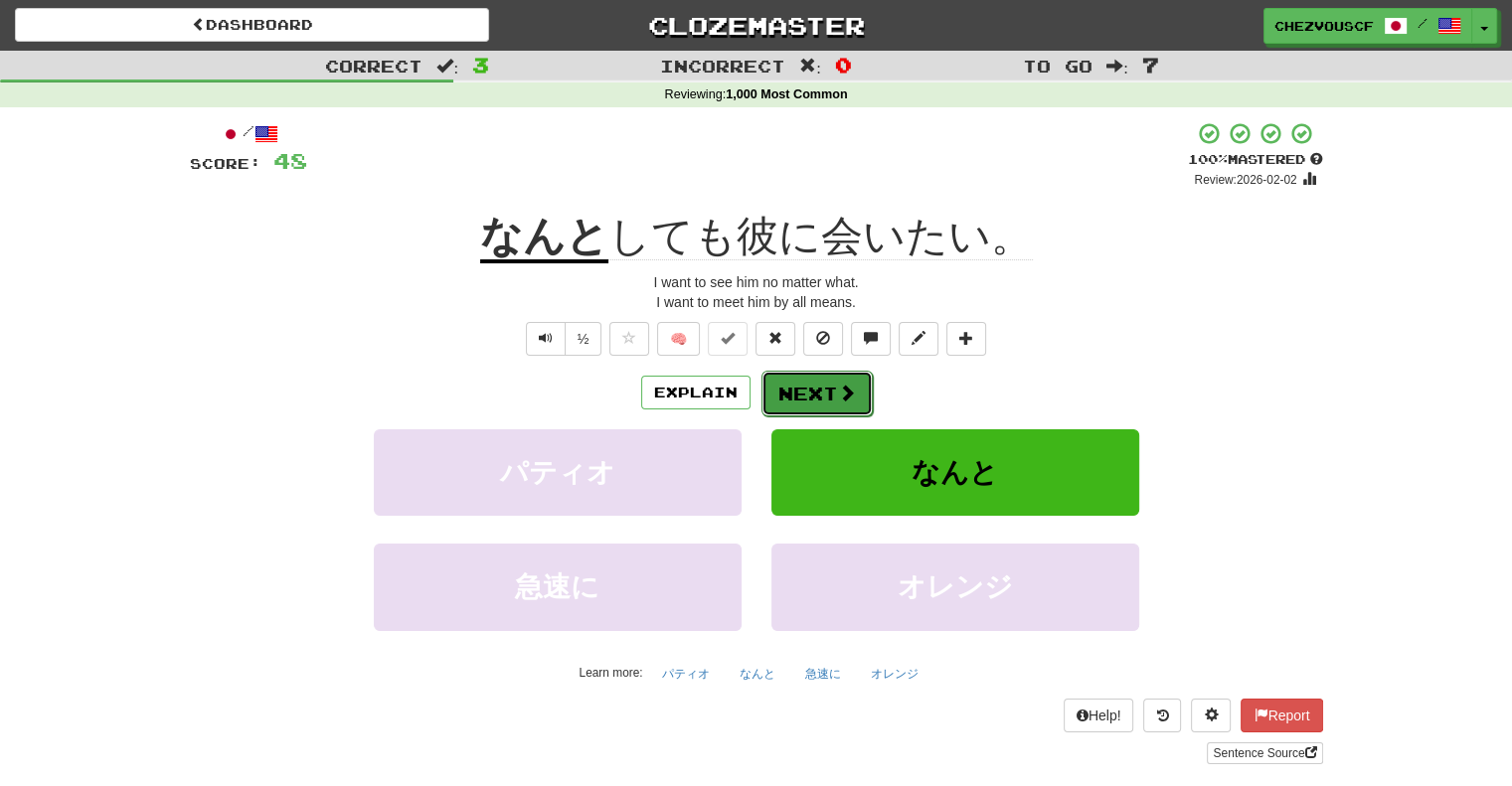 click at bounding box center (847, 393) 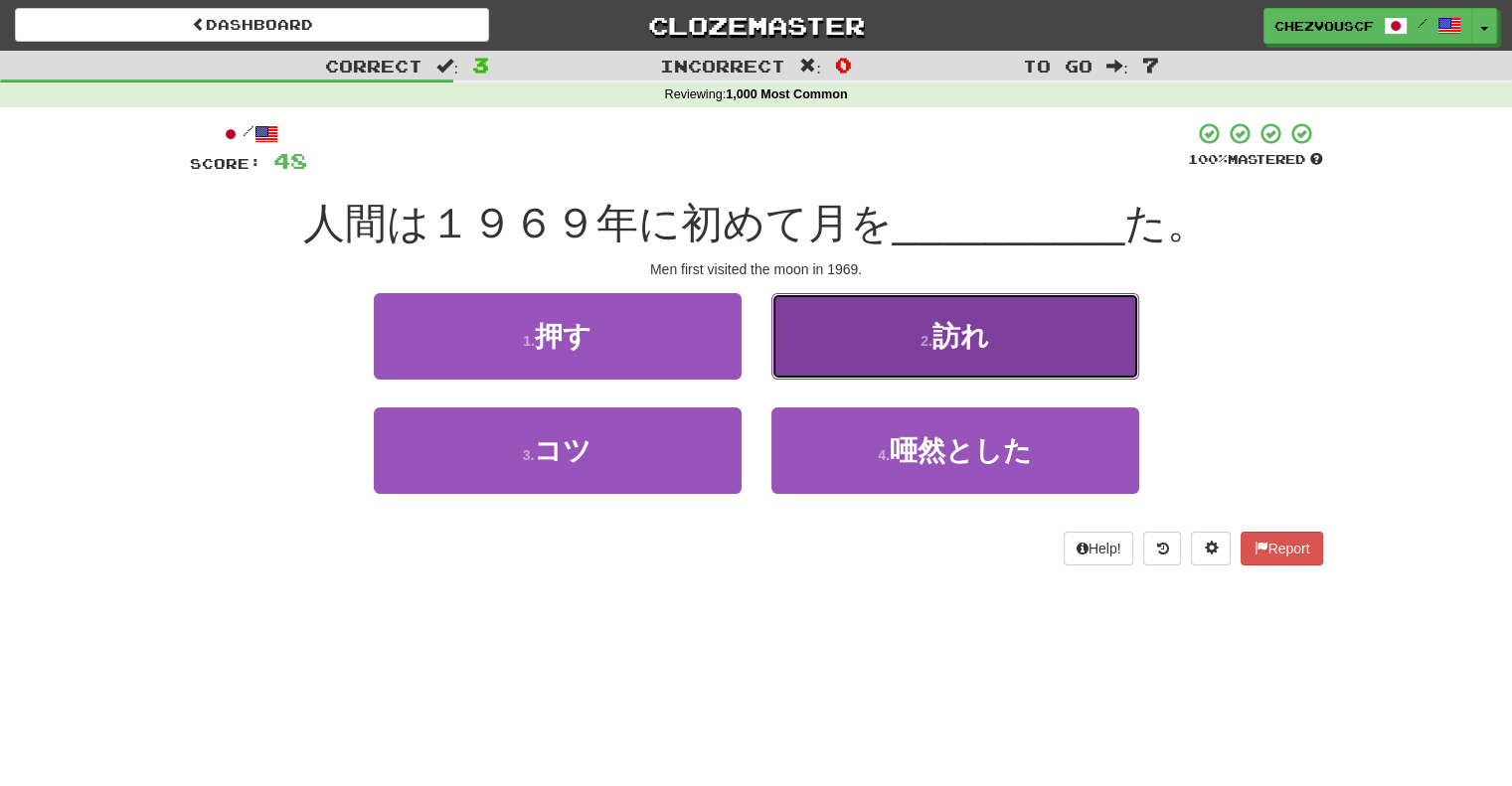 click on "2 .  訪れ" at bounding box center (955, 336) 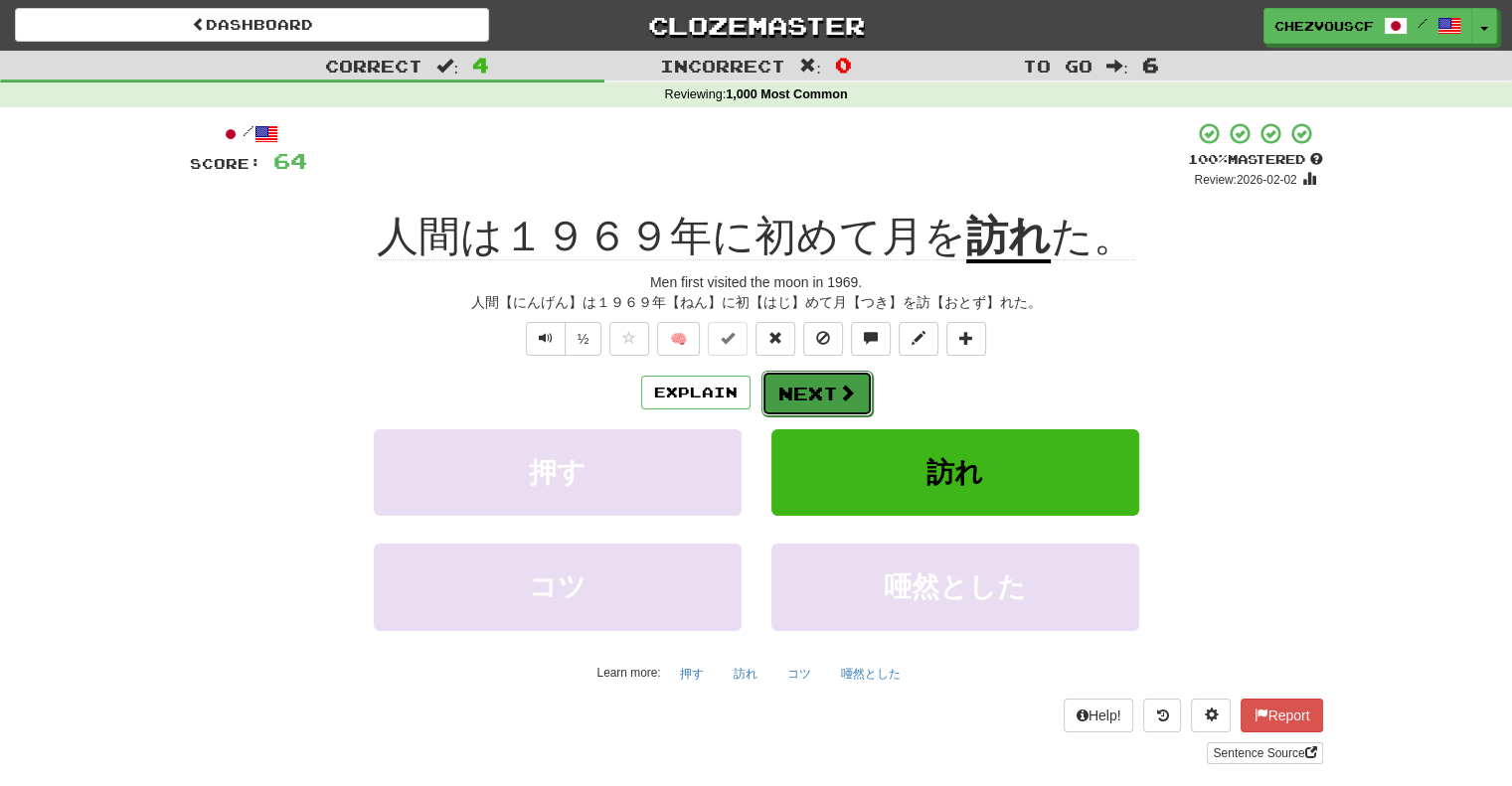 click on "Next" at bounding box center [817, 393] 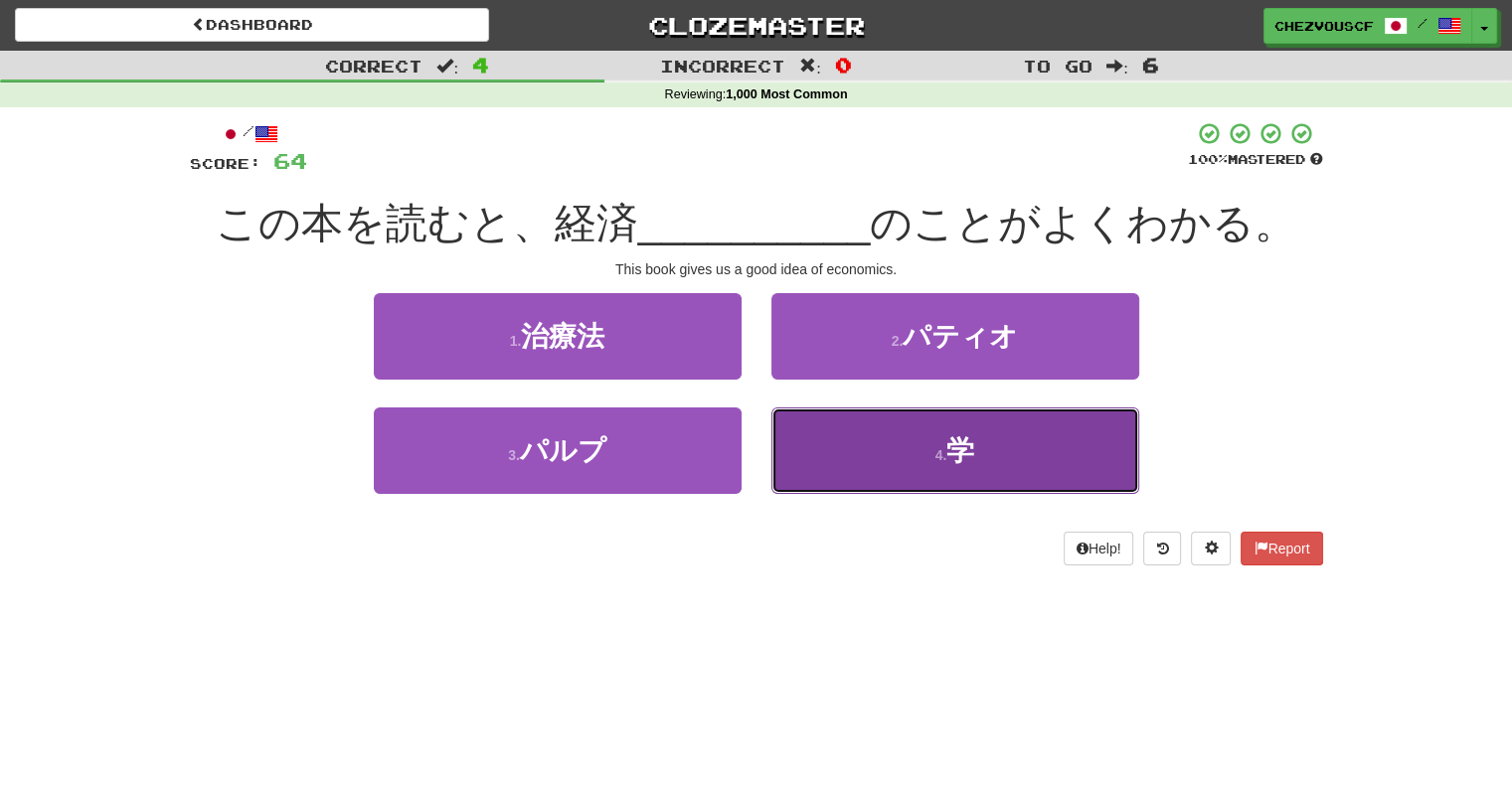 click on "4 .  学" at bounding box center [955, 450] 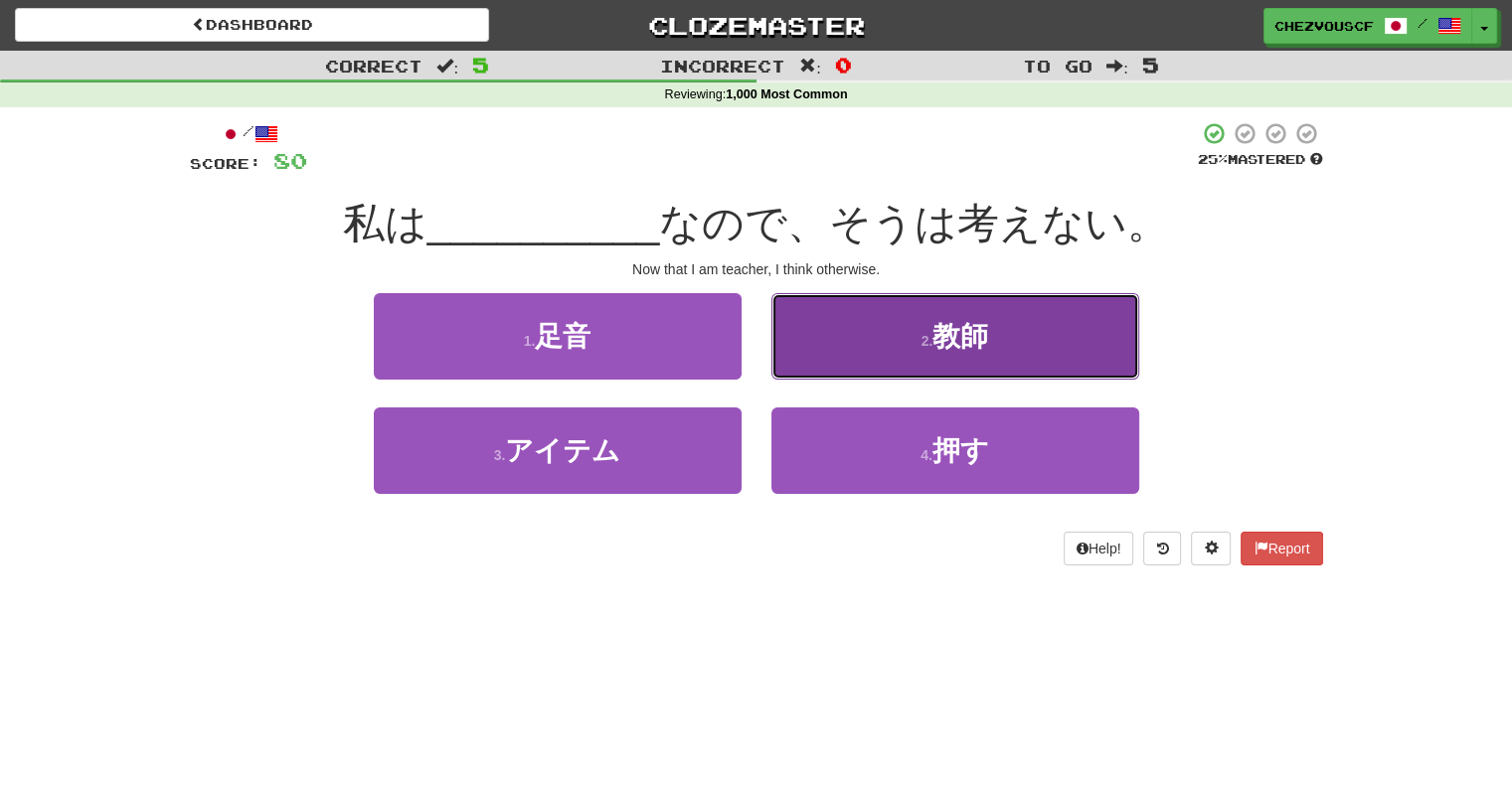 click on "2 .  教師" at bounding box center (955, 336) 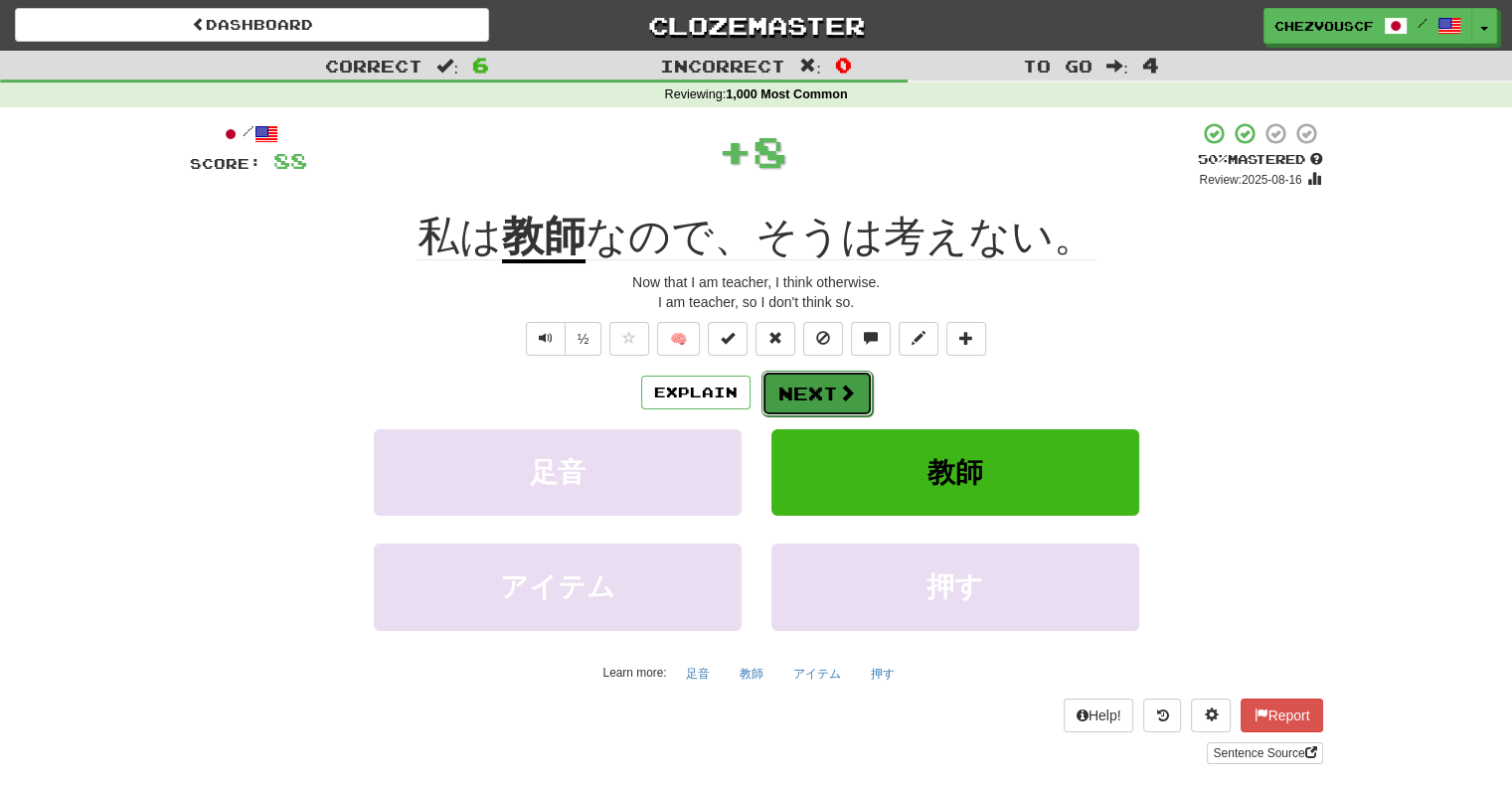 click on "Next" at bounding box center [817, 393] 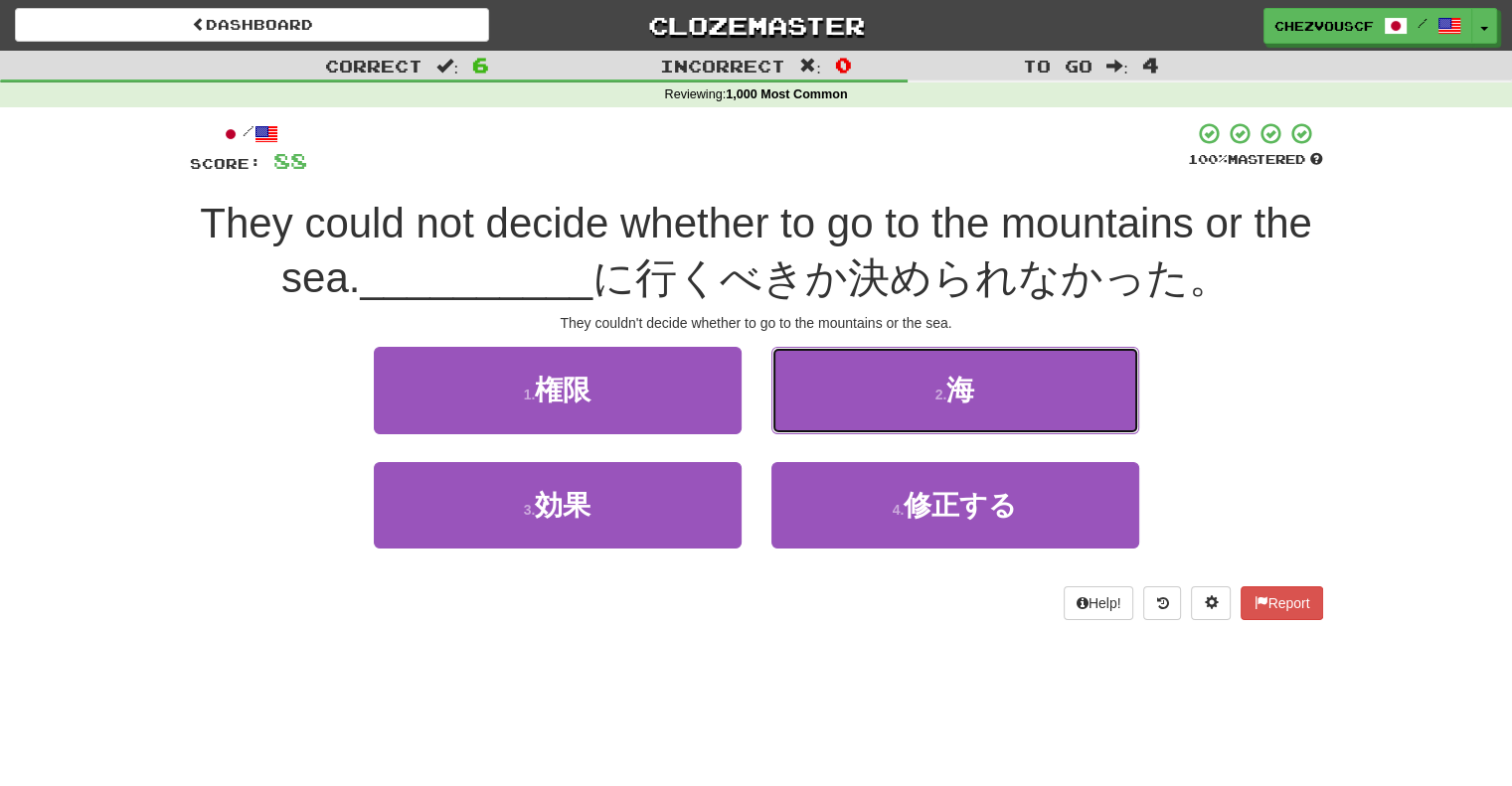 click on "2 .  海" at bounding box center (955, 390) 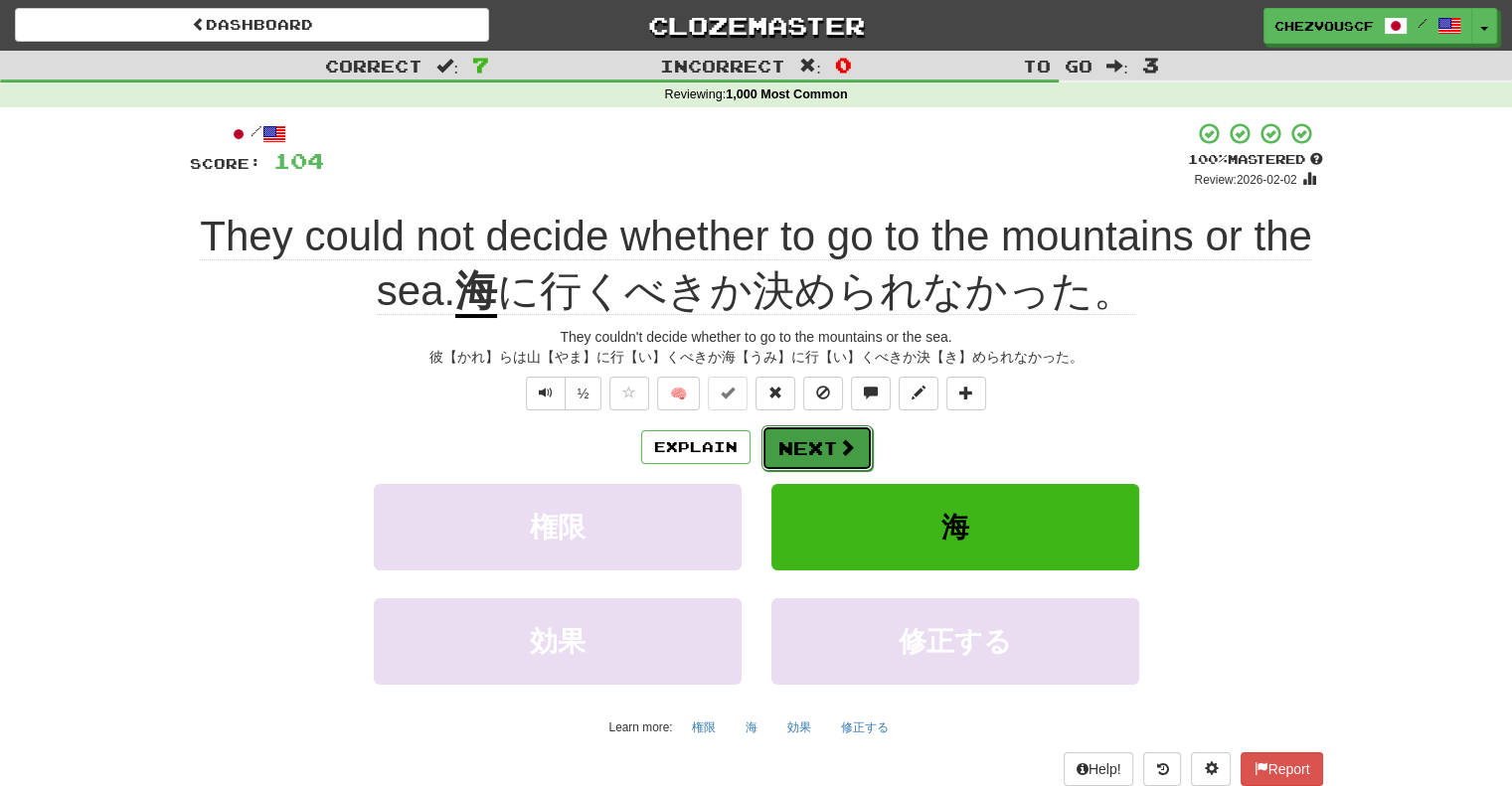 click on "Next" at bounding box center (817, 448) 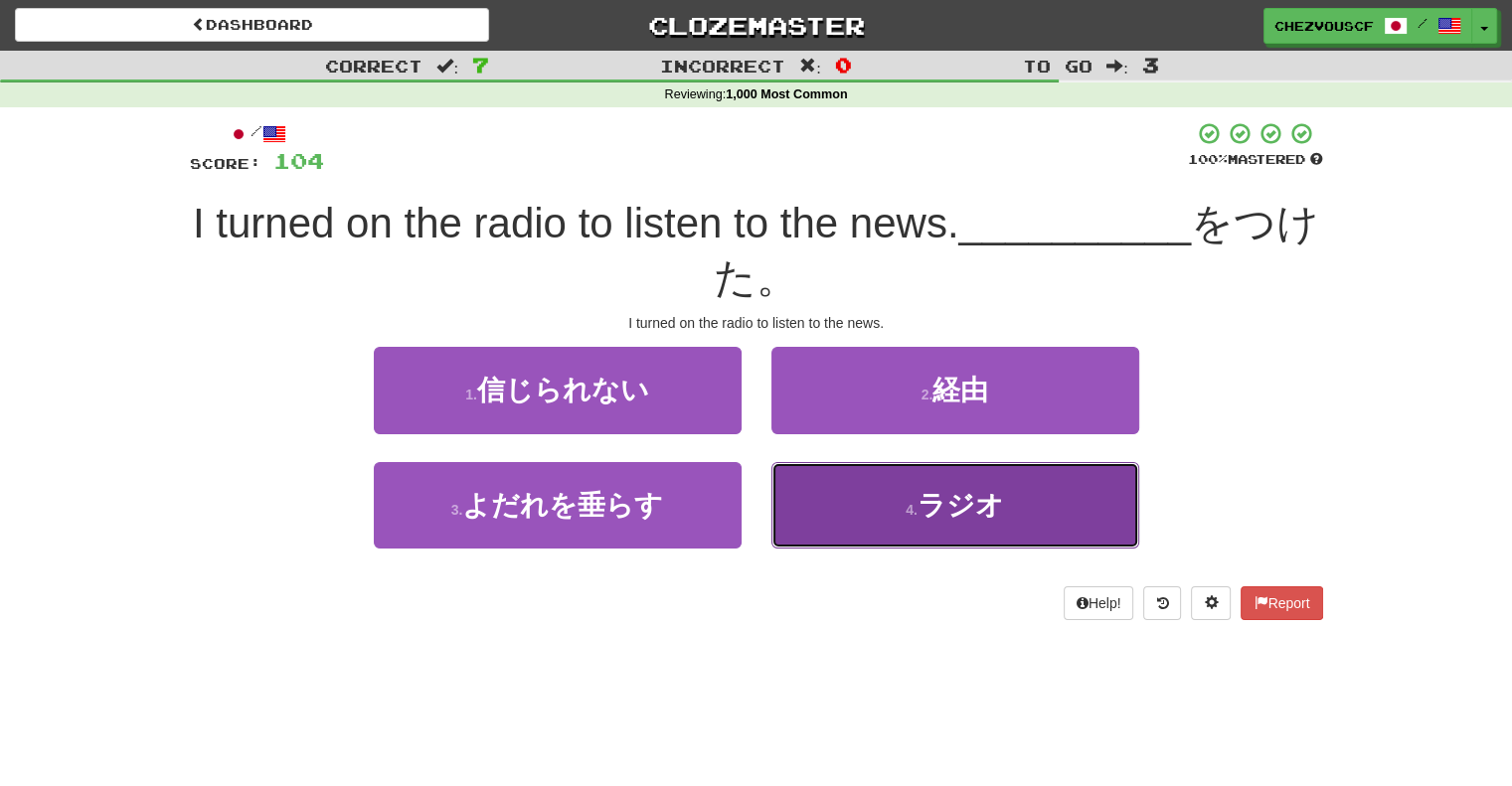 click on "4 .  ラジオ" at bounding box center [955, 505] 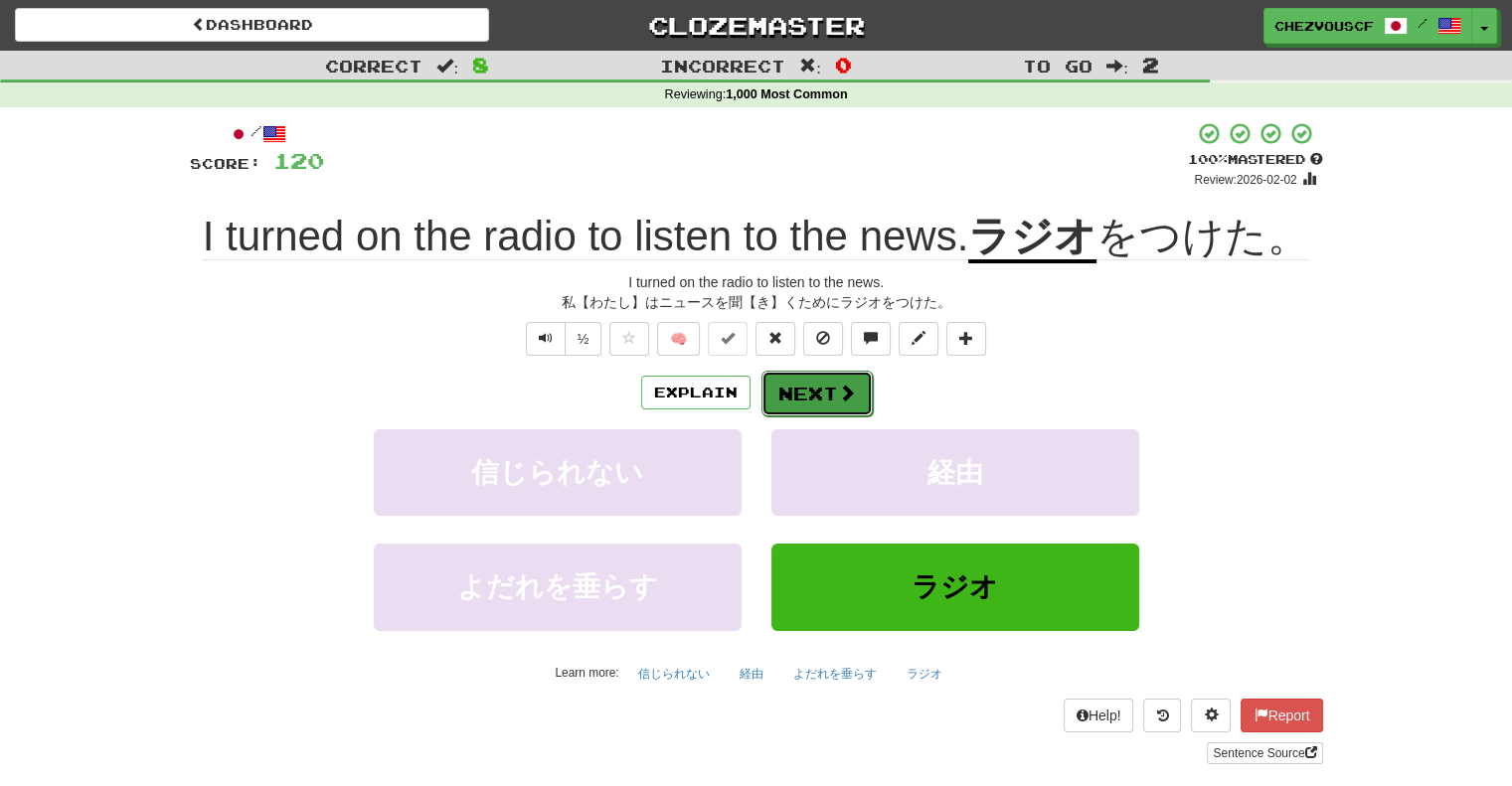 click on "Next" at bounding box center (817, 393) 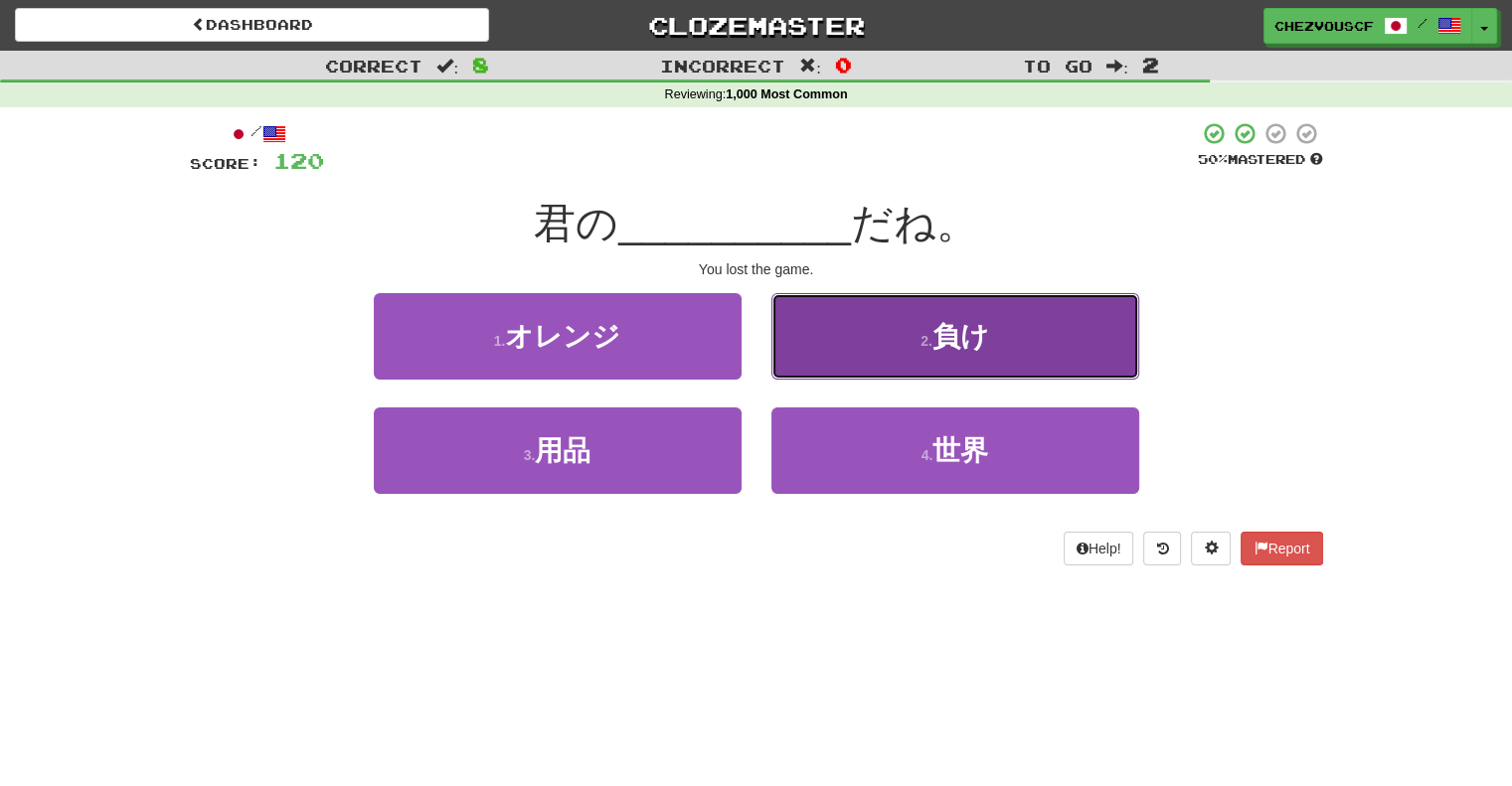 click on "2 .  負け" at bounding box center [955, 336] 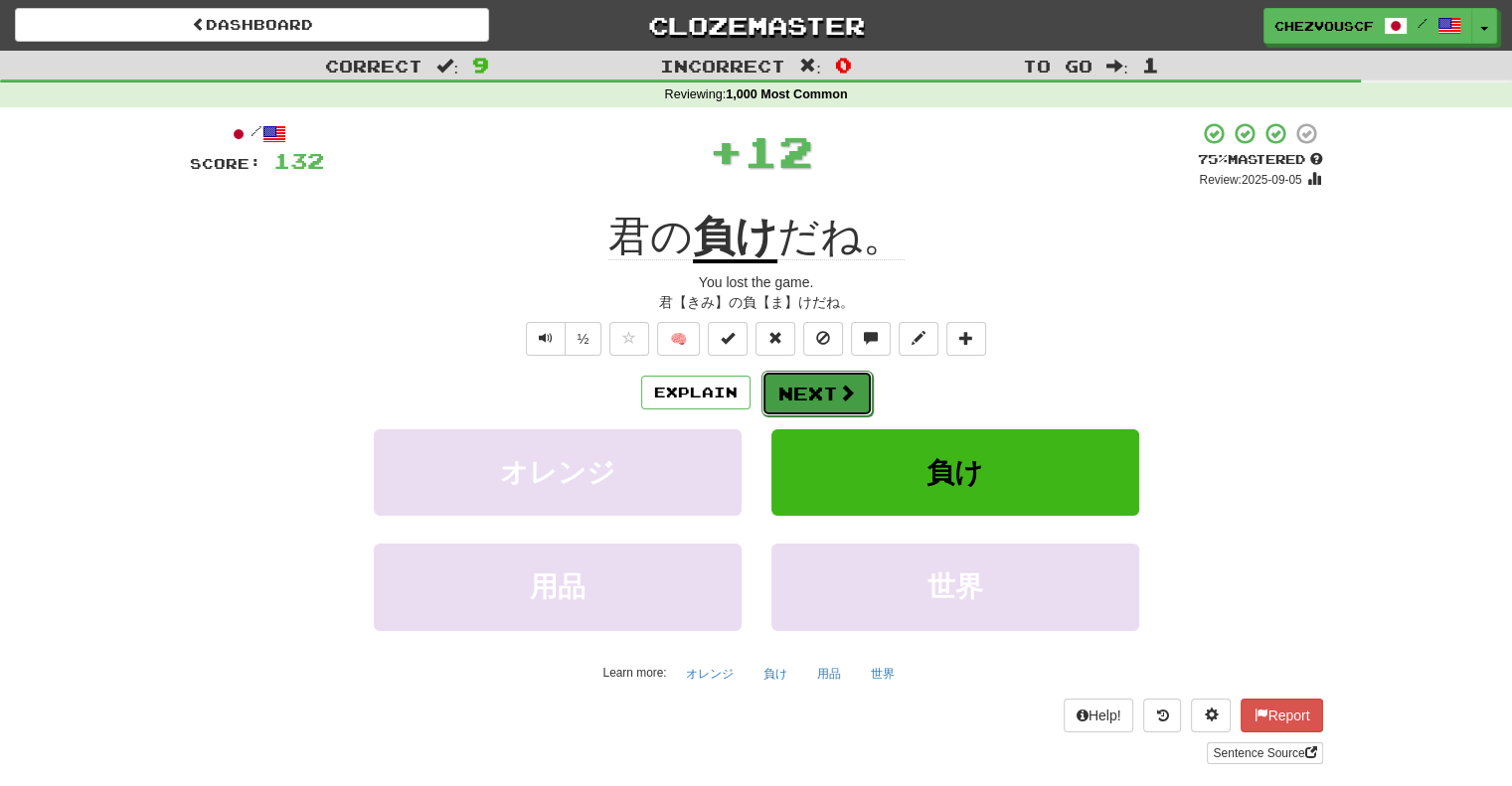 click at bounding box center [847, 393] 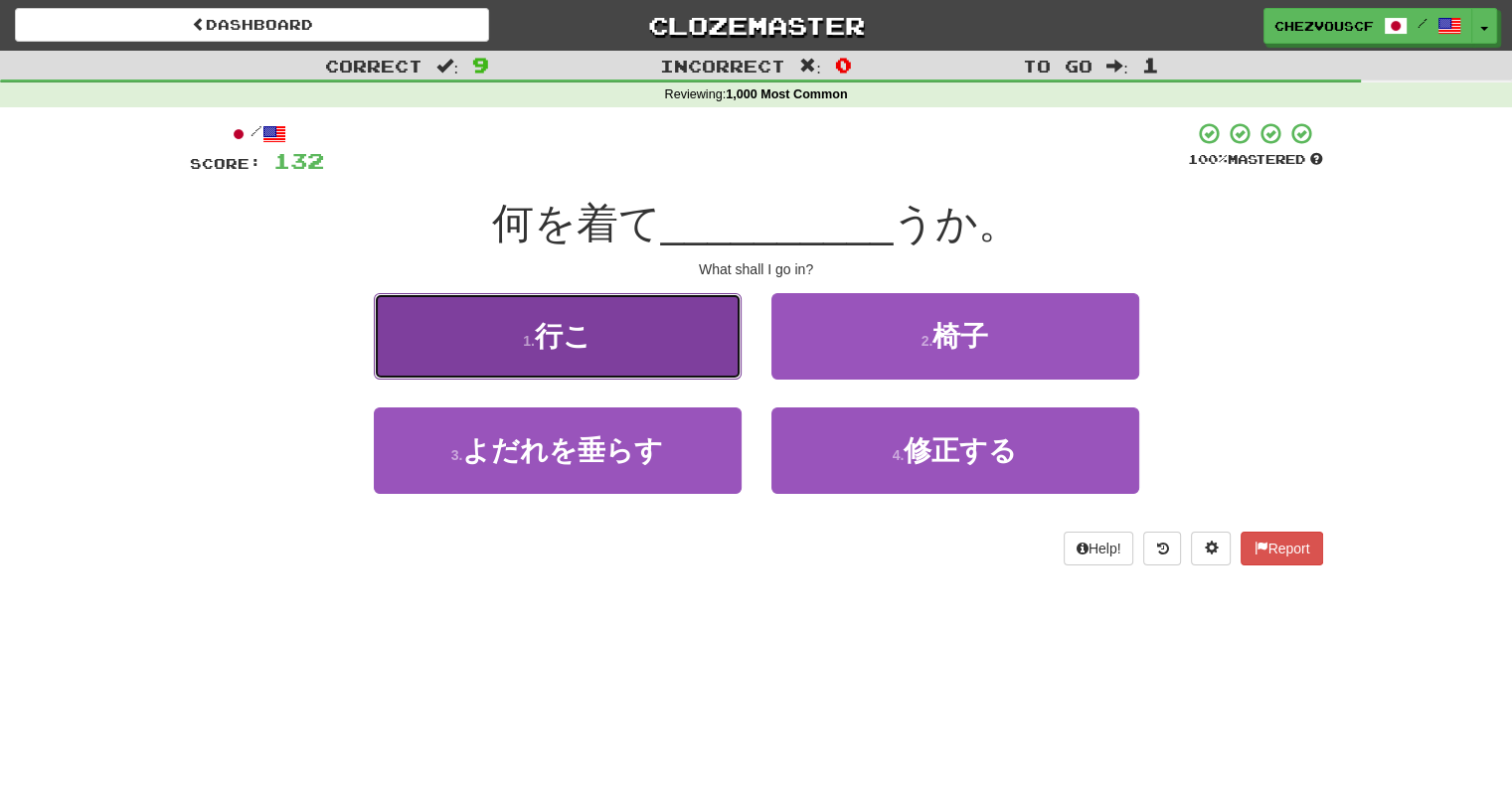 click on "1 .  行こ" at bounding box center (558, 336) 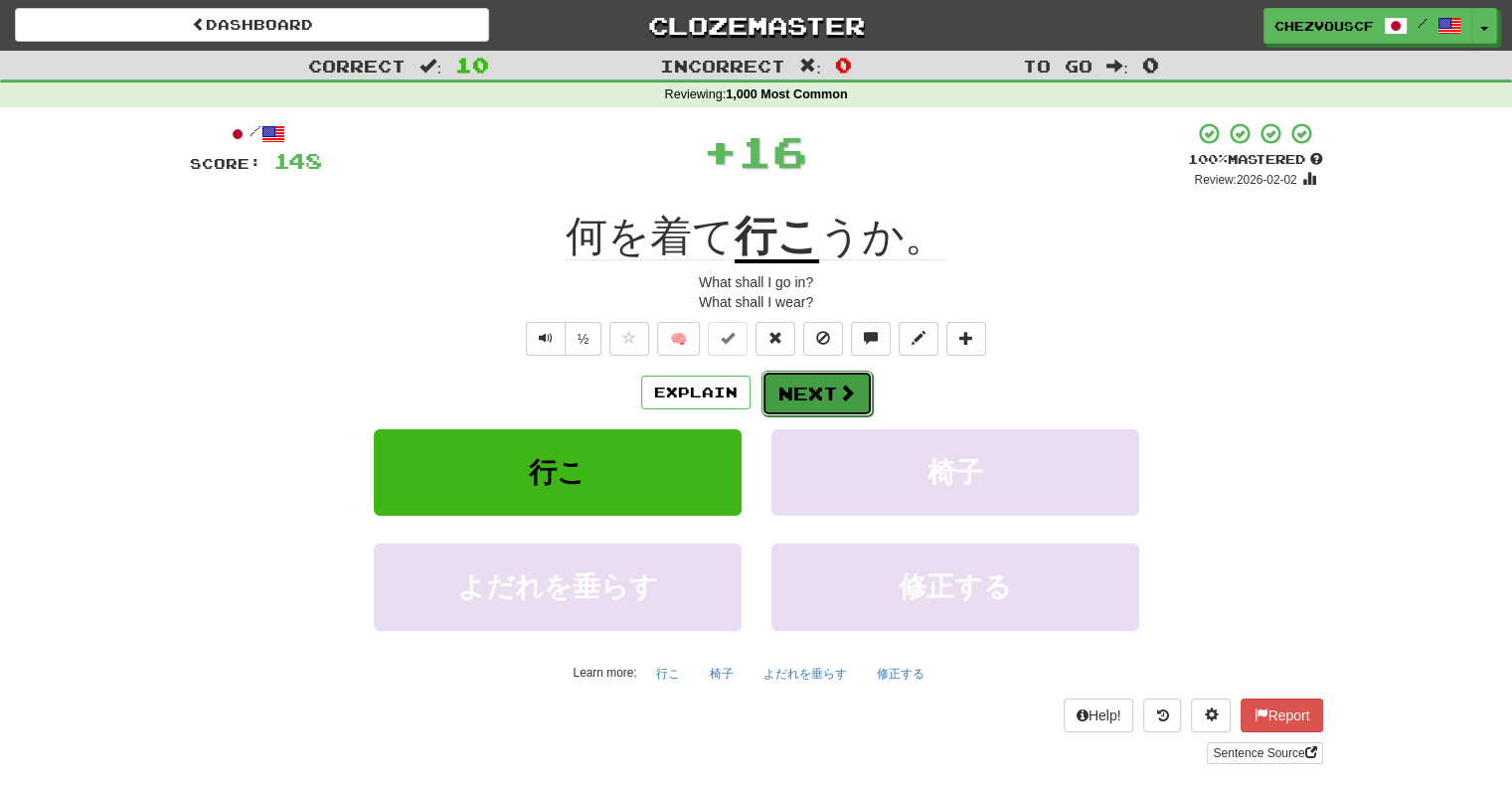 click on "Next" at bounding box center (817, 393) 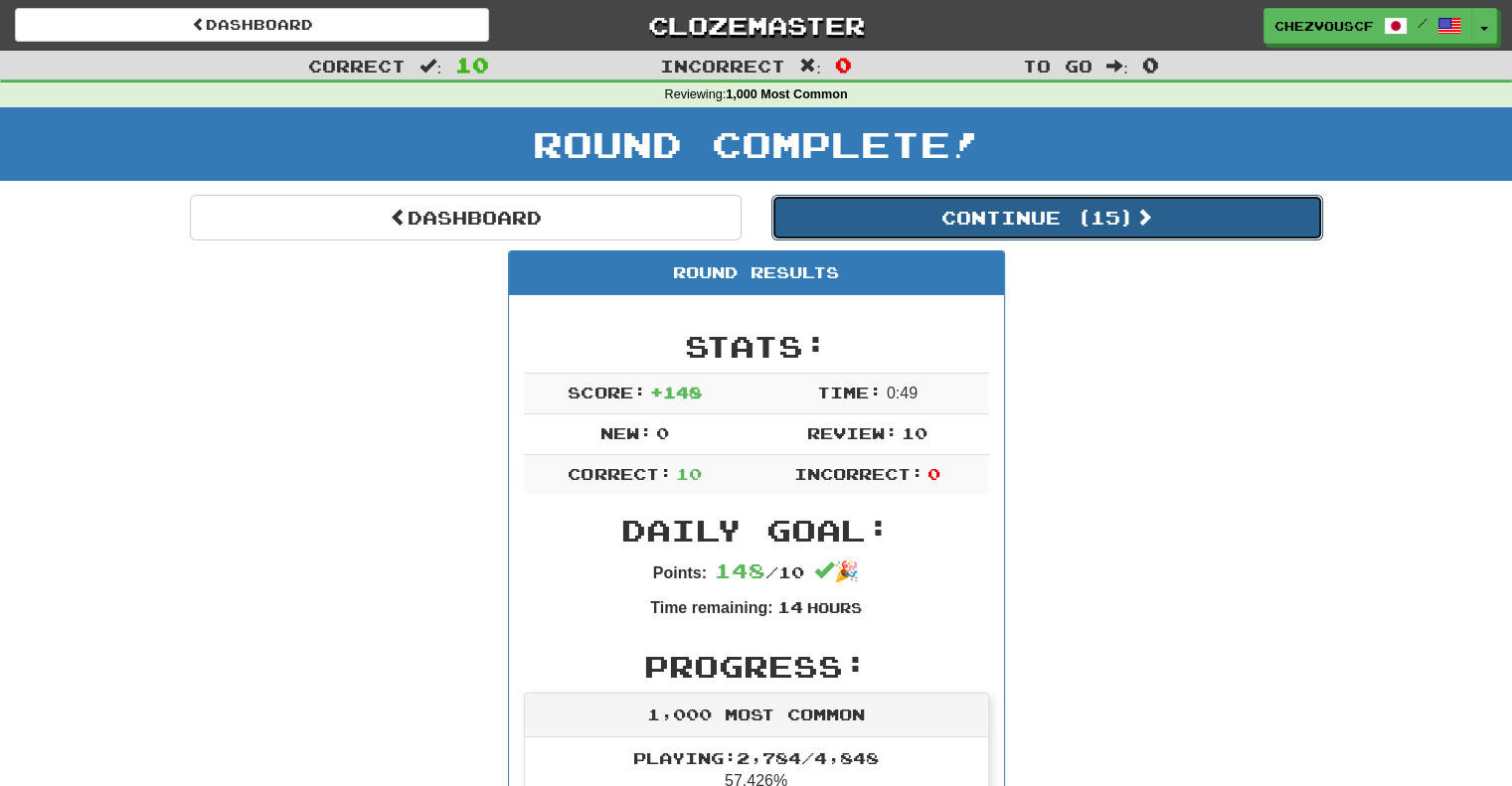click on "Continue ( 15 )" at bounding box center [1047, 218] 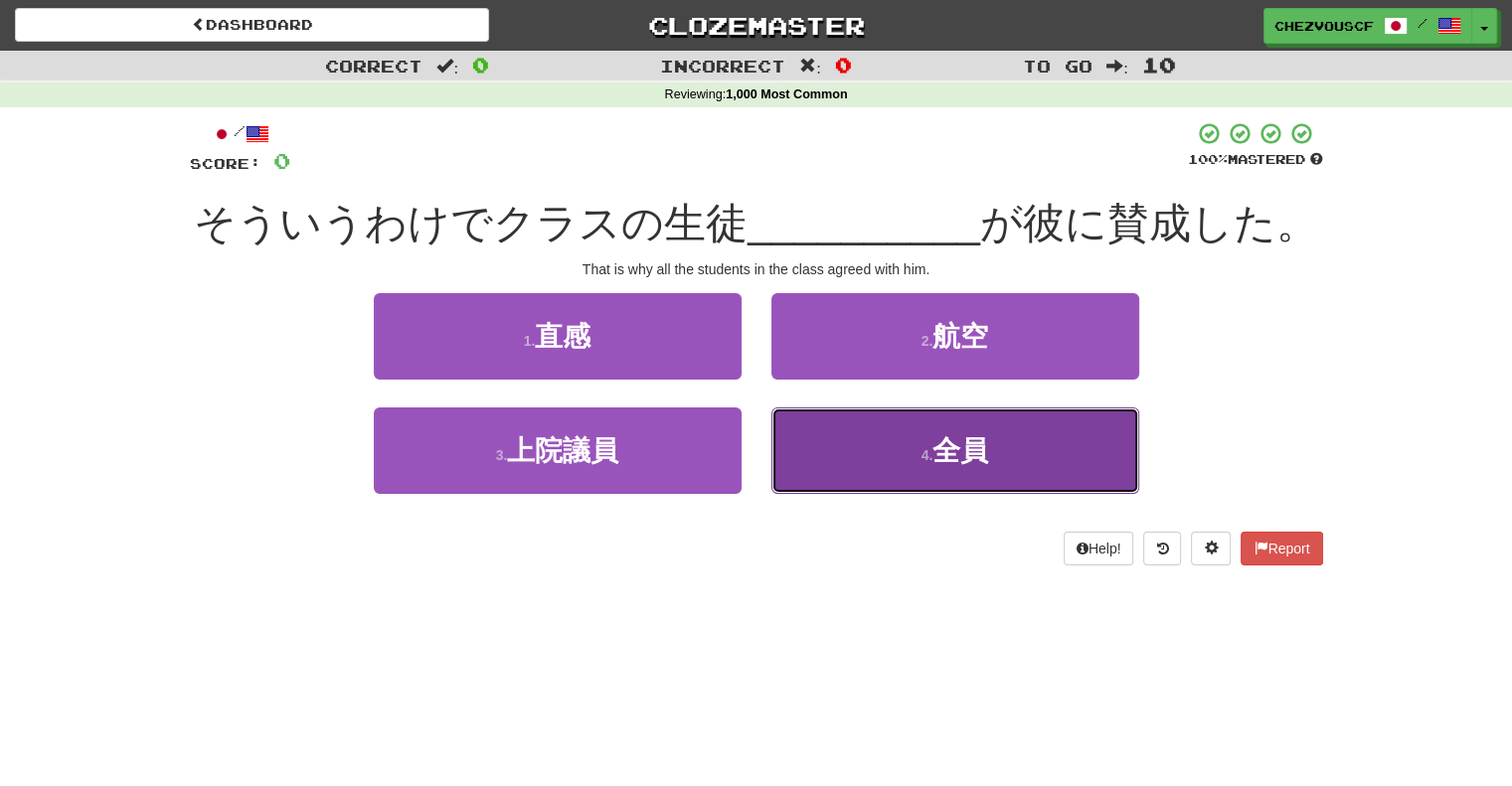 click on "4 .  全員" at bounding box center (955, 450) 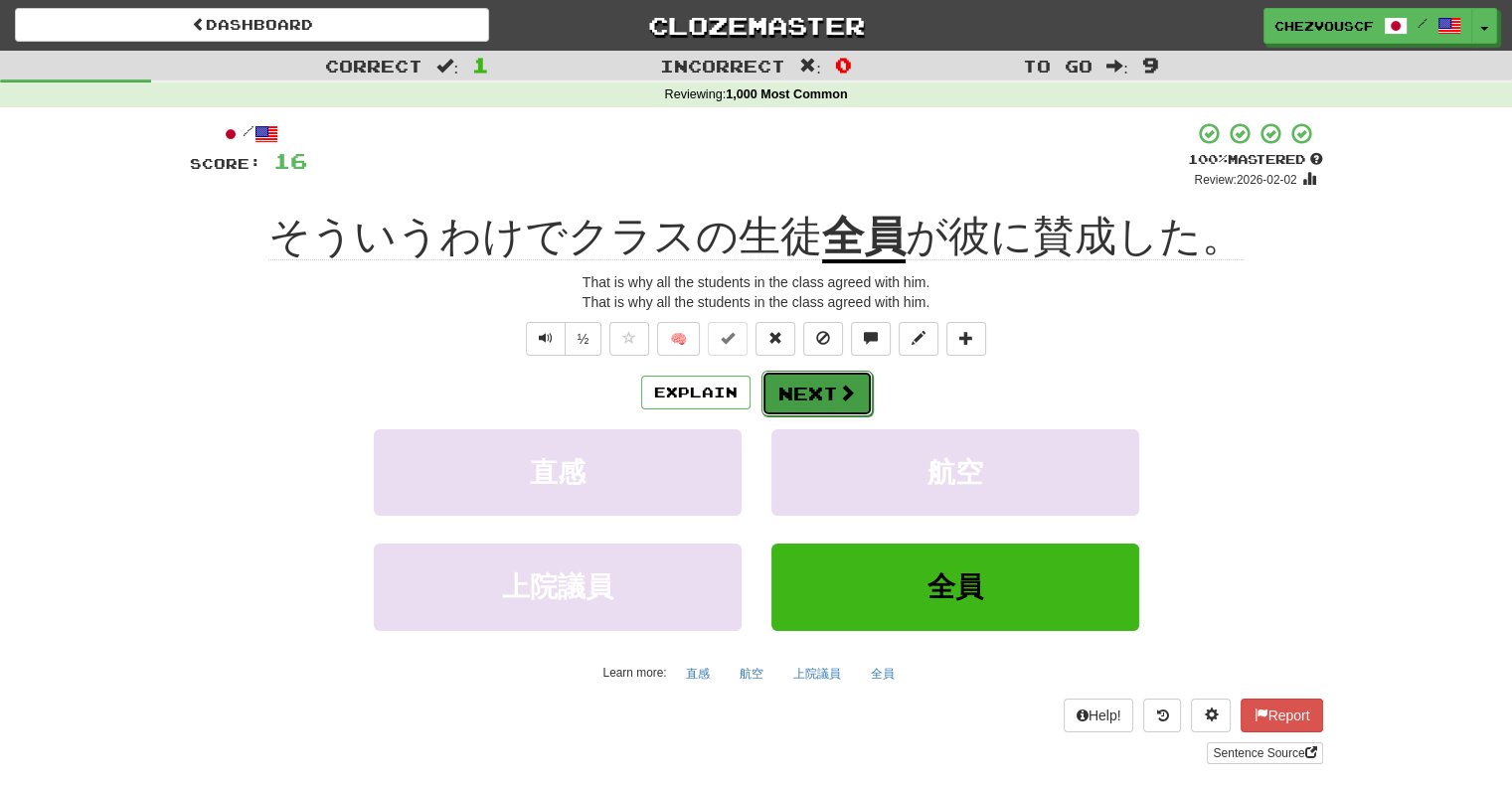click on "Next" at bounding box center (817, 393) 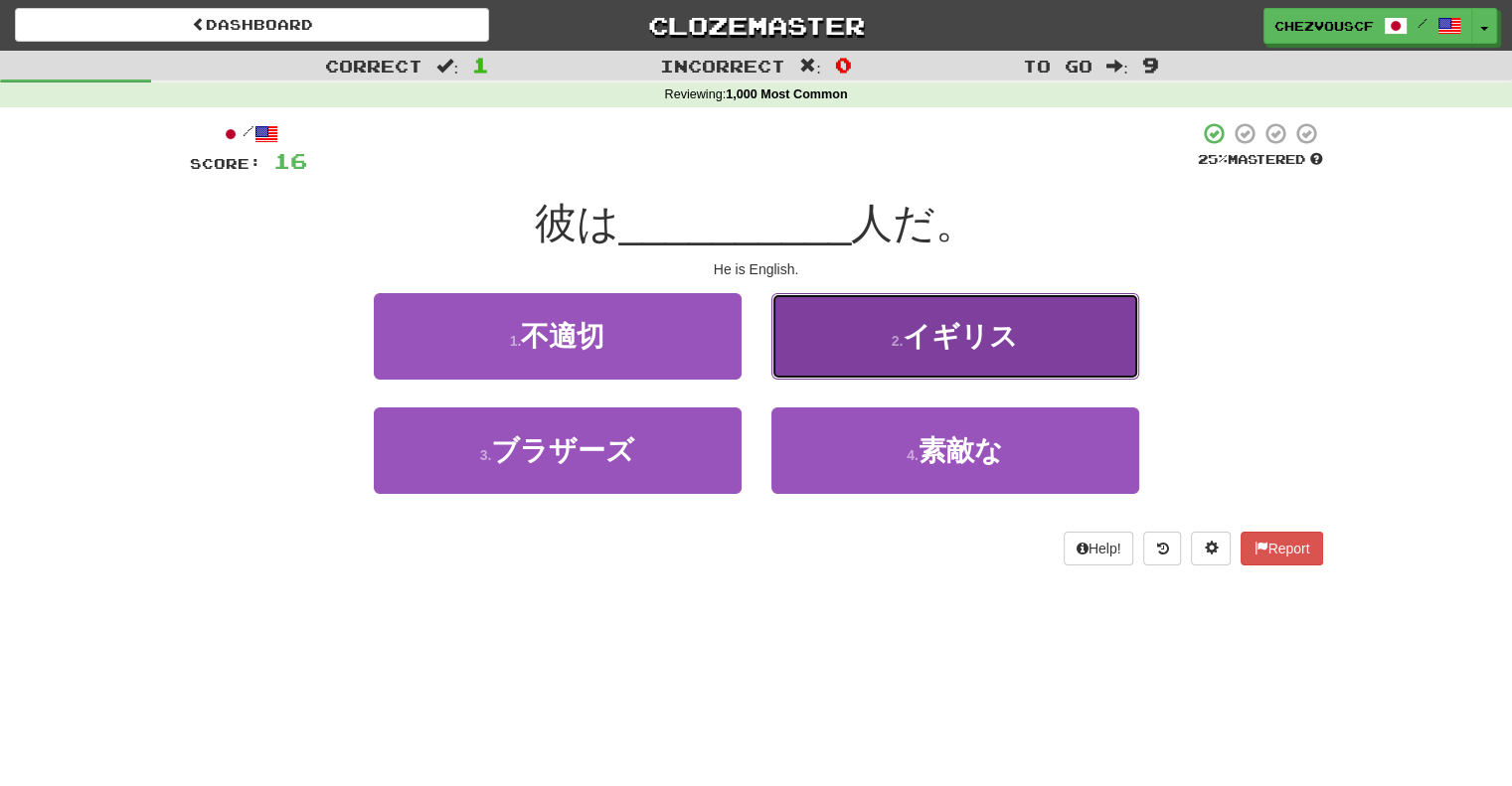click on "2 .  イギリス" at bounding box center (955, 336) 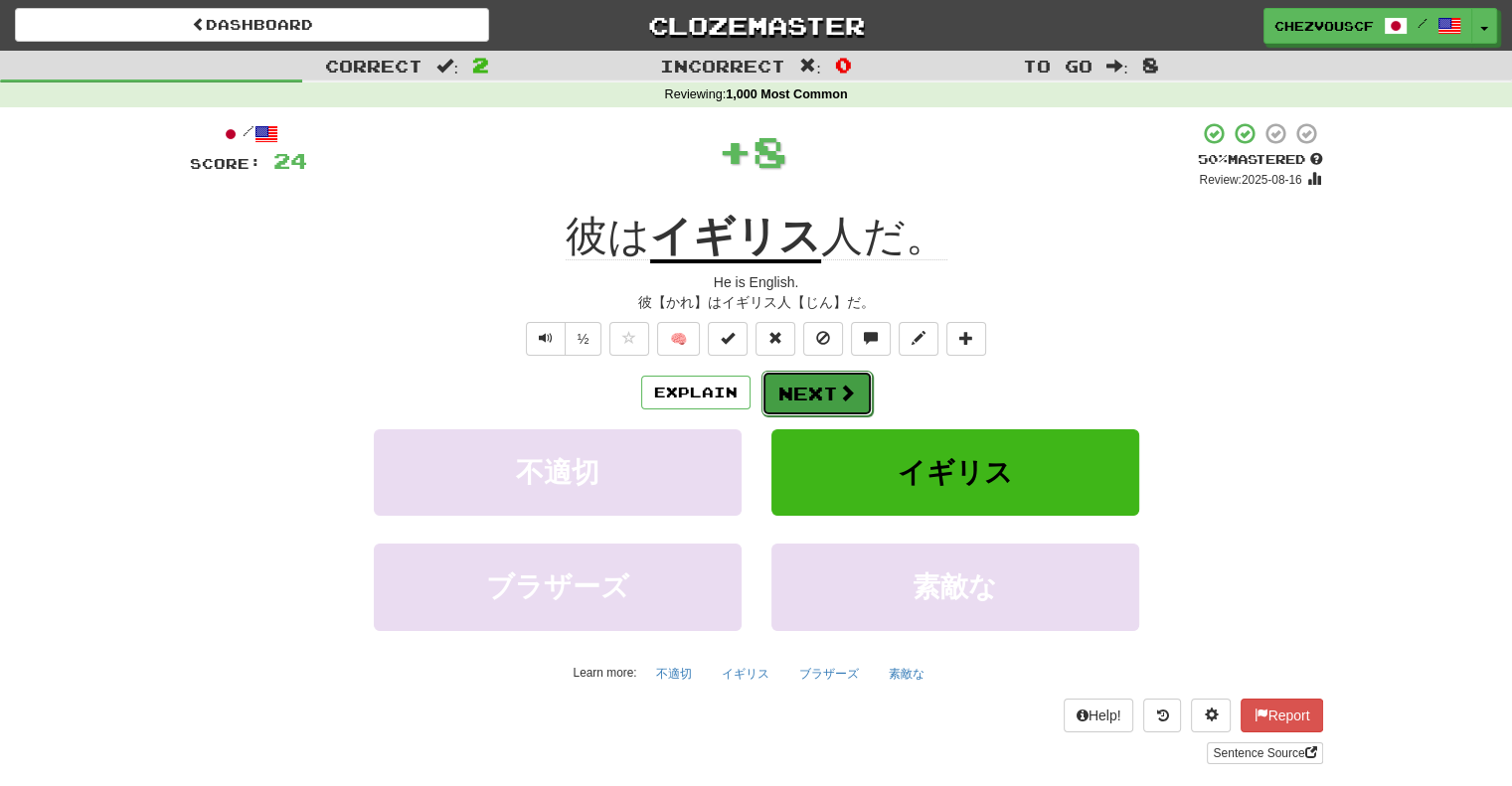 click on "Next" at bounding box center [817, 393] 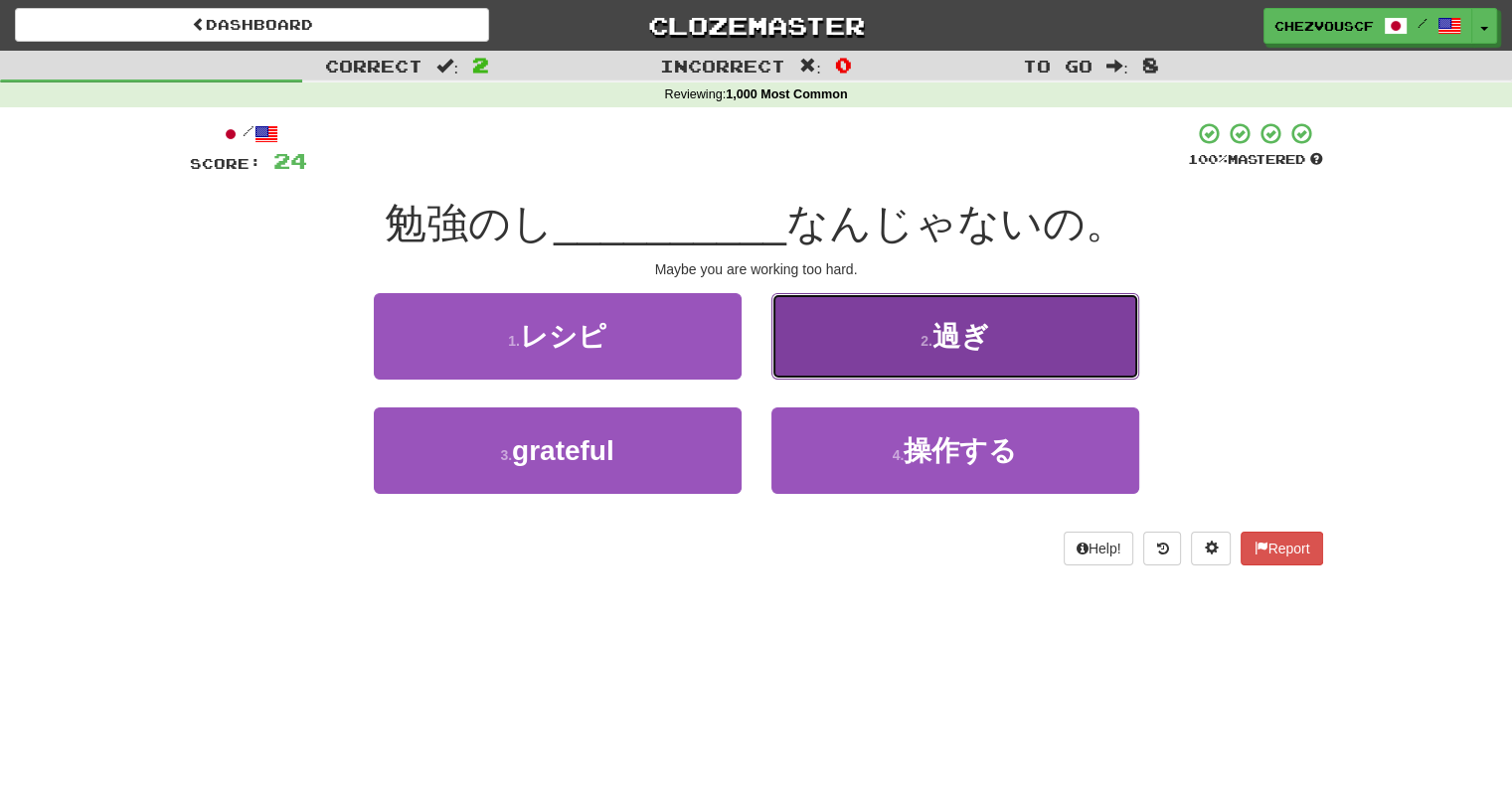 click on "2 .  過ぎ" at bounding box center (955, 336) 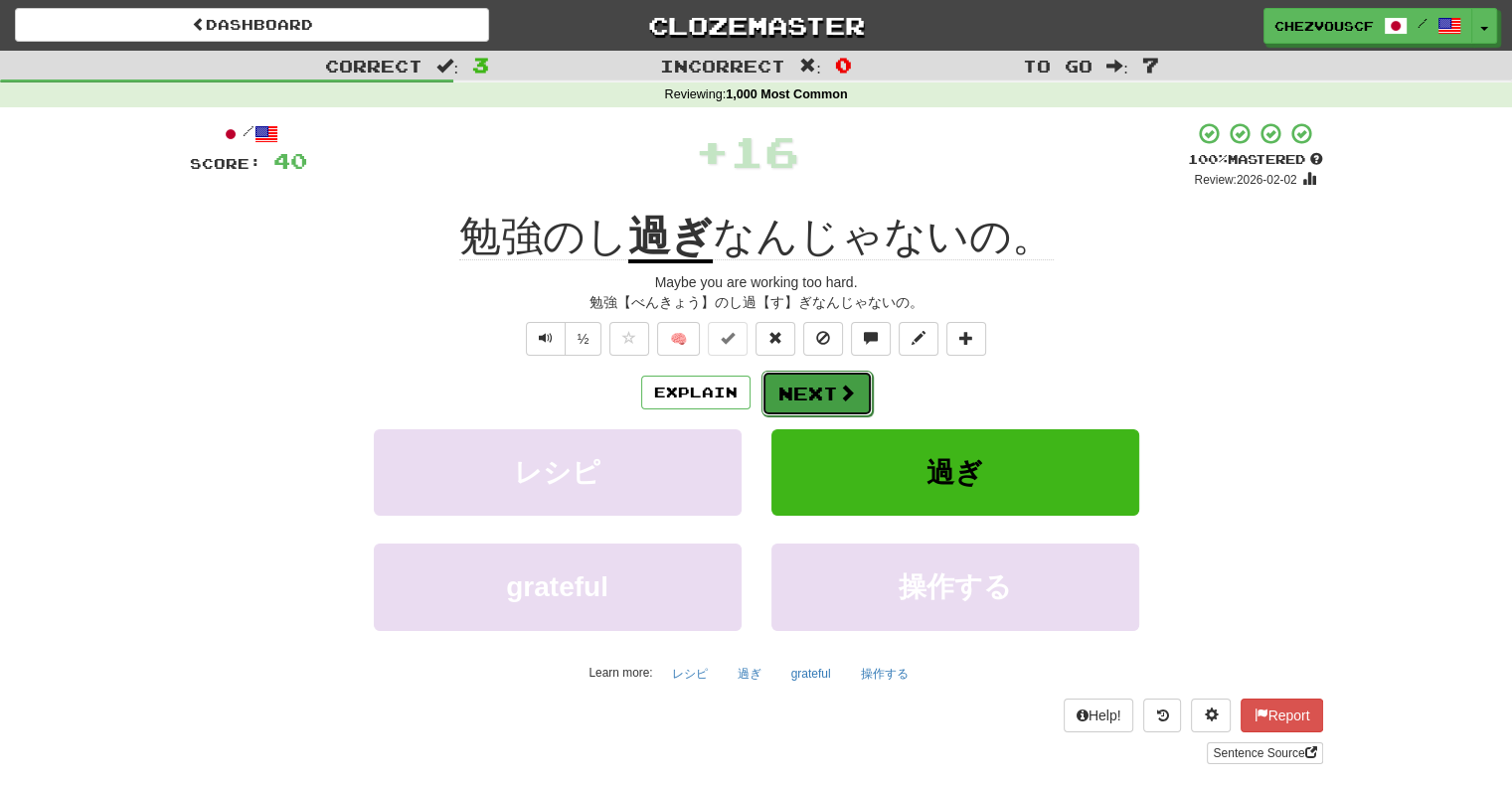 click on "Next" at bounding box center [817, 393] 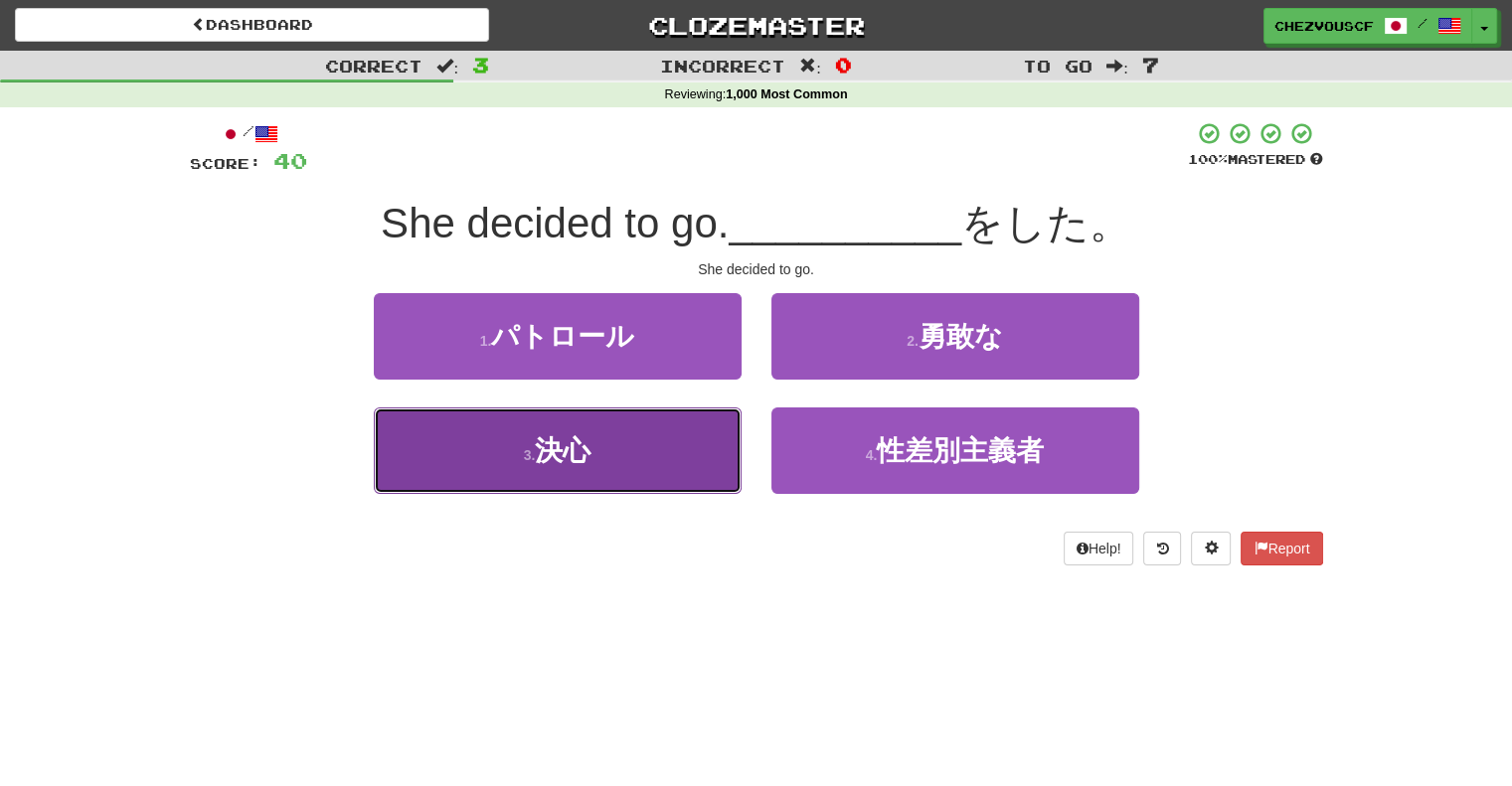 click on "3 .  決心" at bounding box center [558, 450] 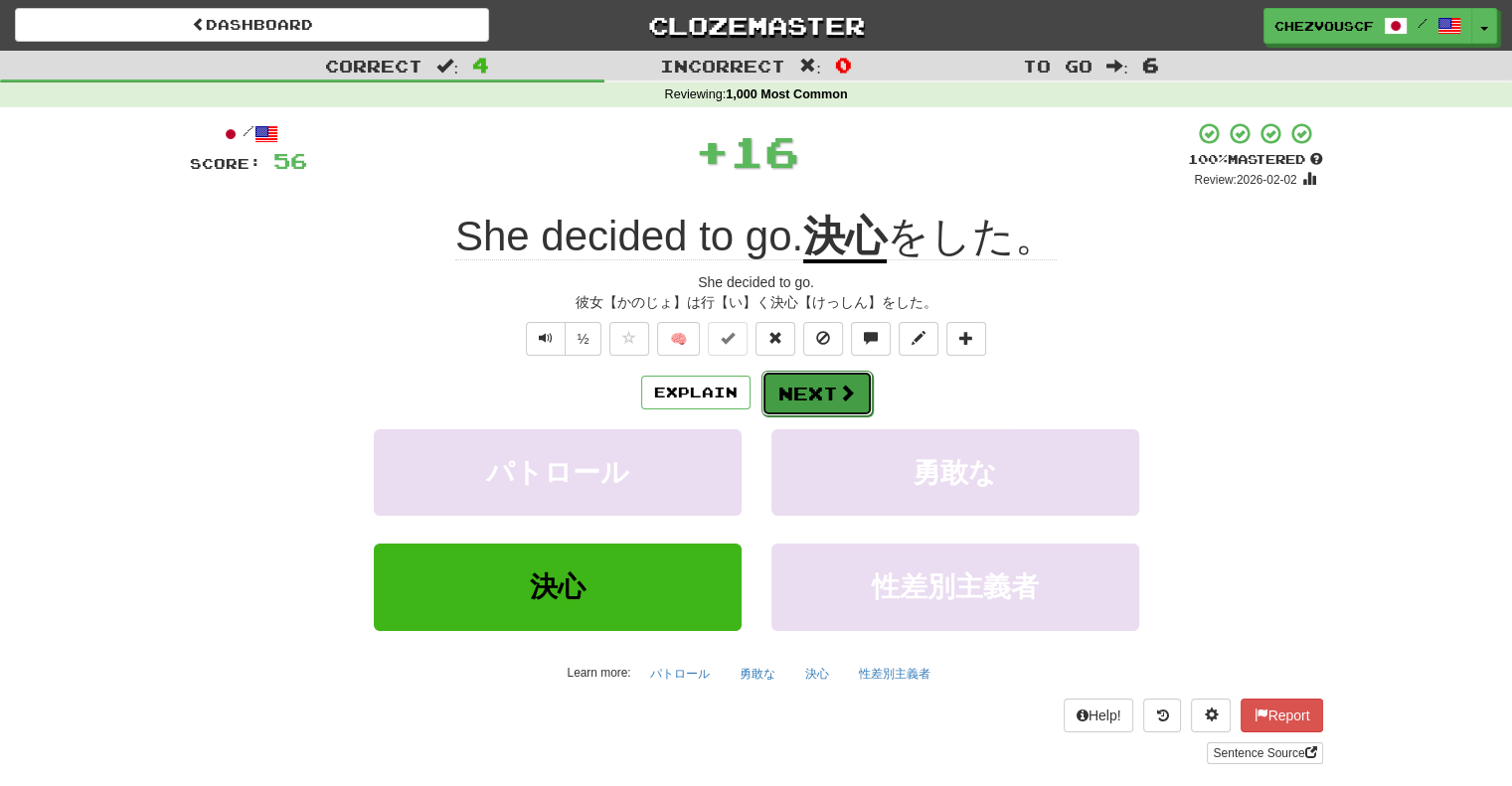 click at bounding box center (847, 393) 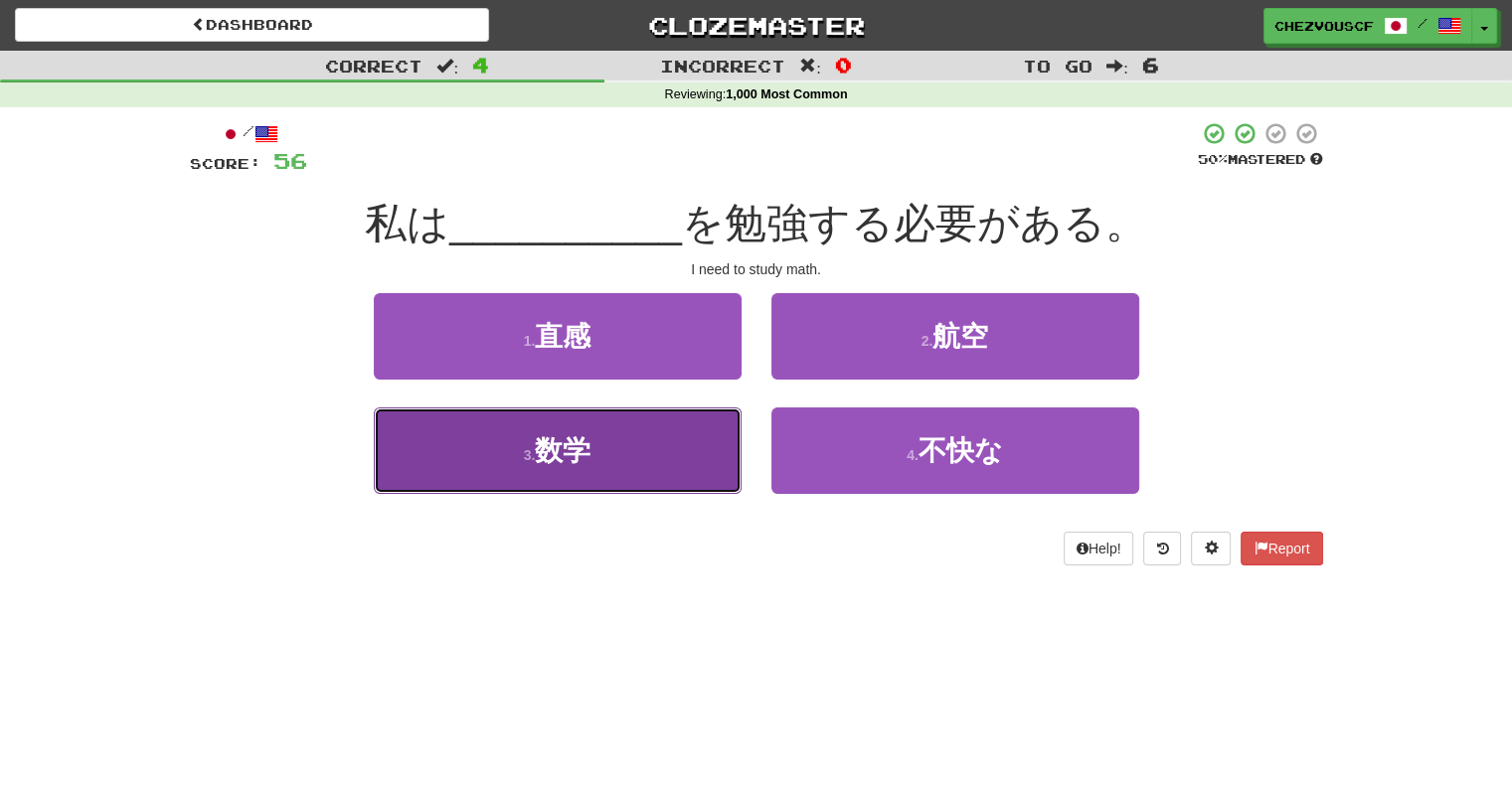 click on "3 .  数学" at bounding box center [558, 450] 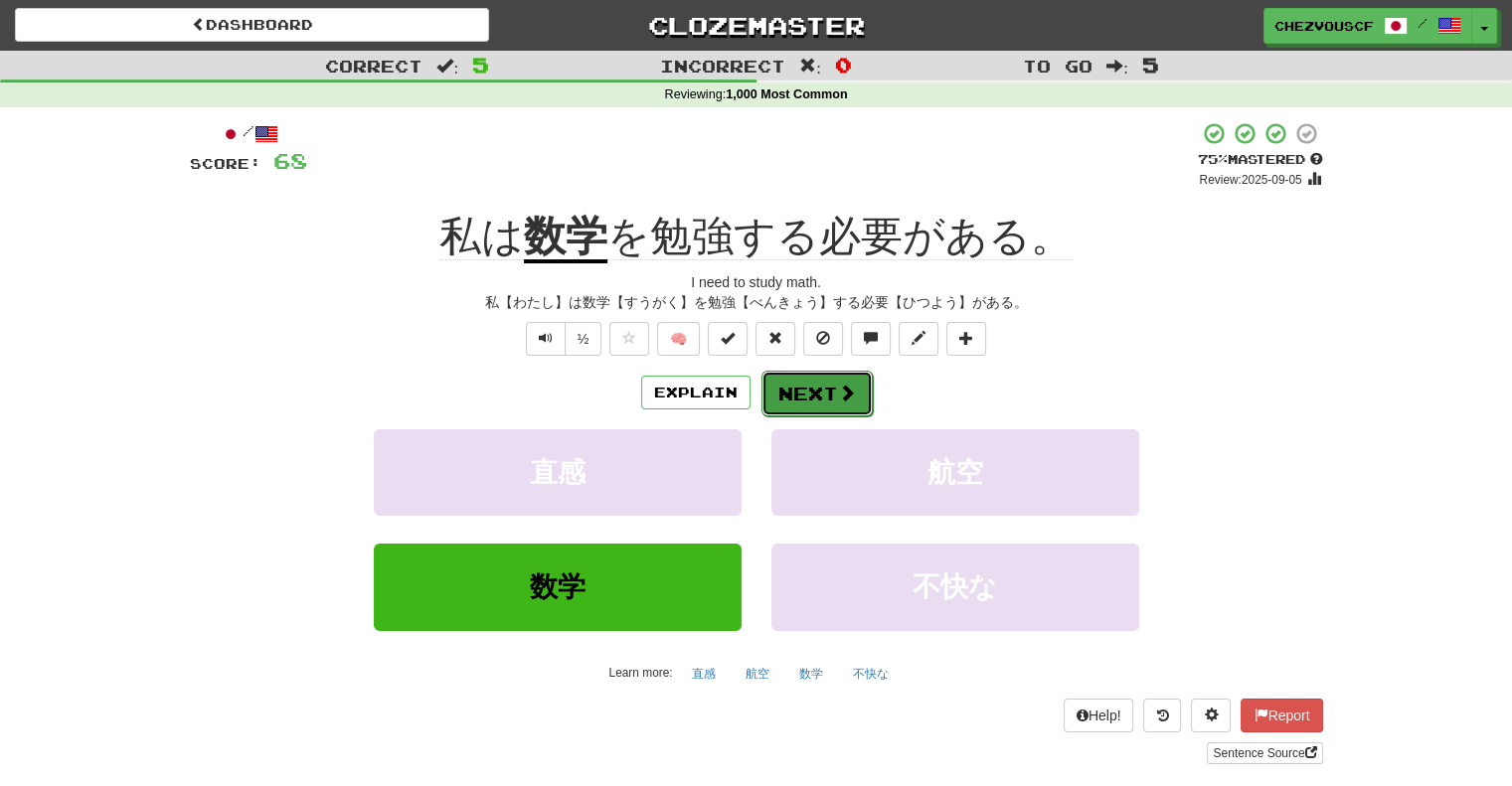click on "Next" at bounding box center [817, 393] 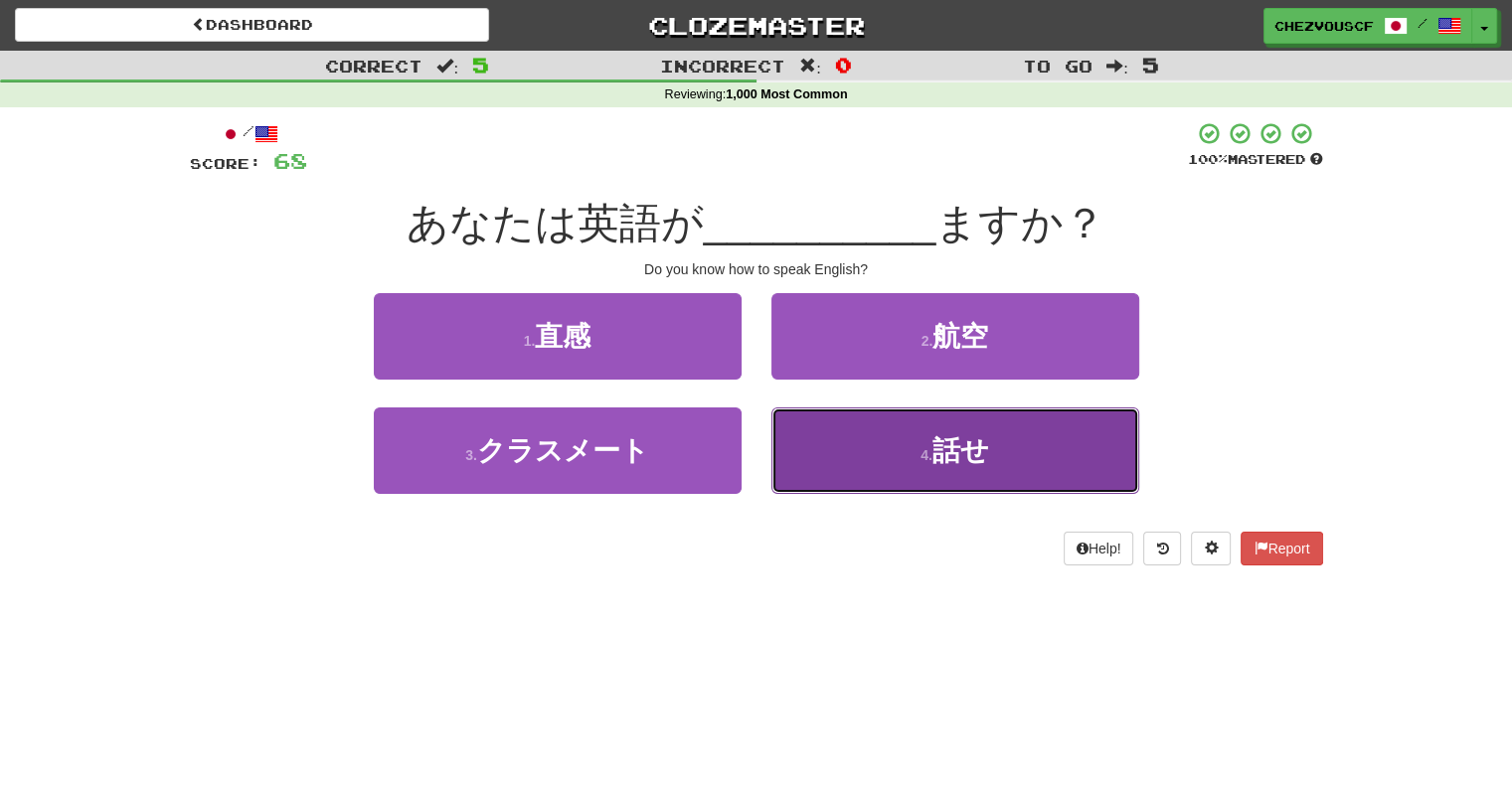 click on "4 .  話せ" at bounding box center (955, 450) 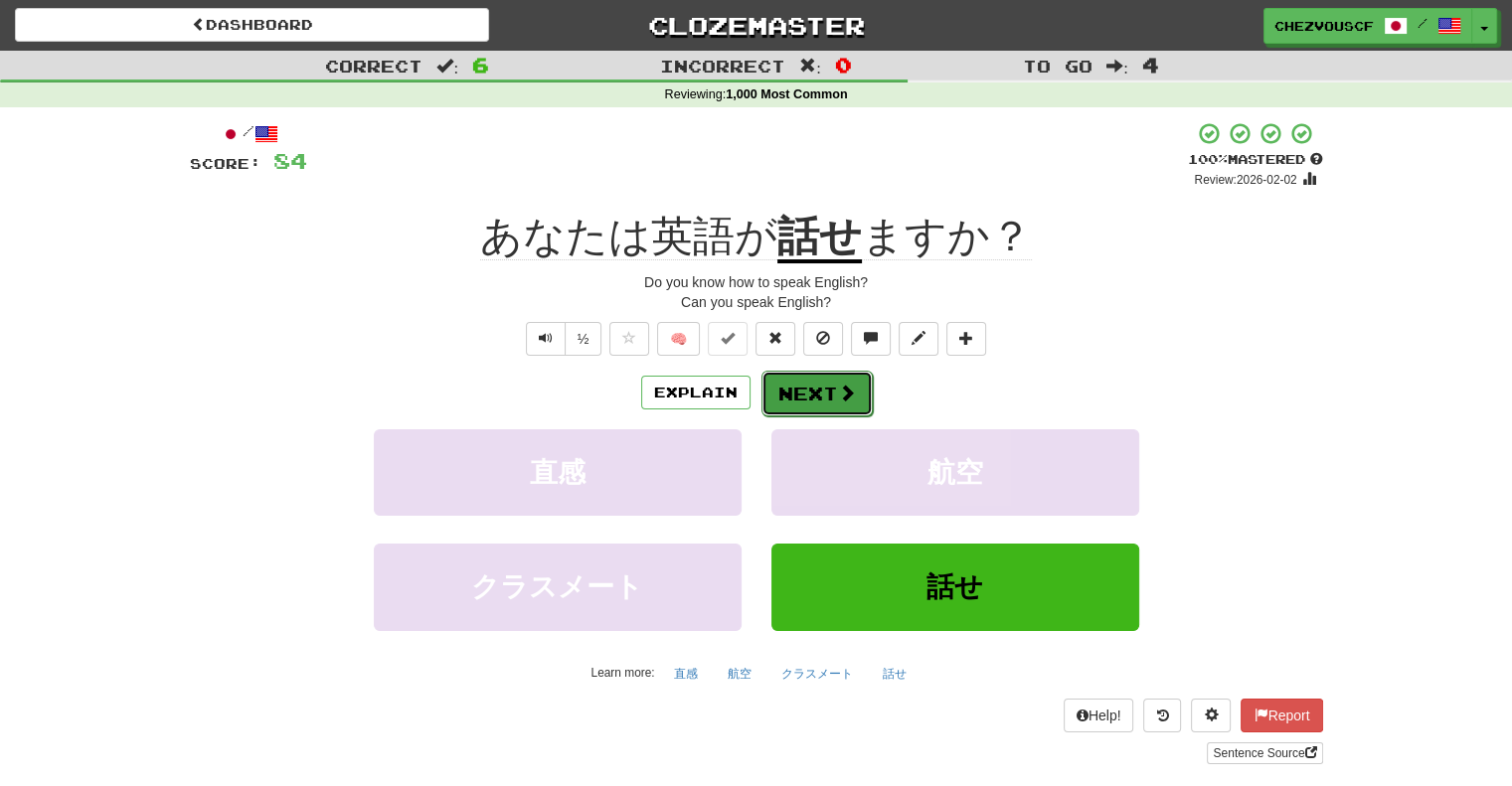 click at bounding box center (847, 393) 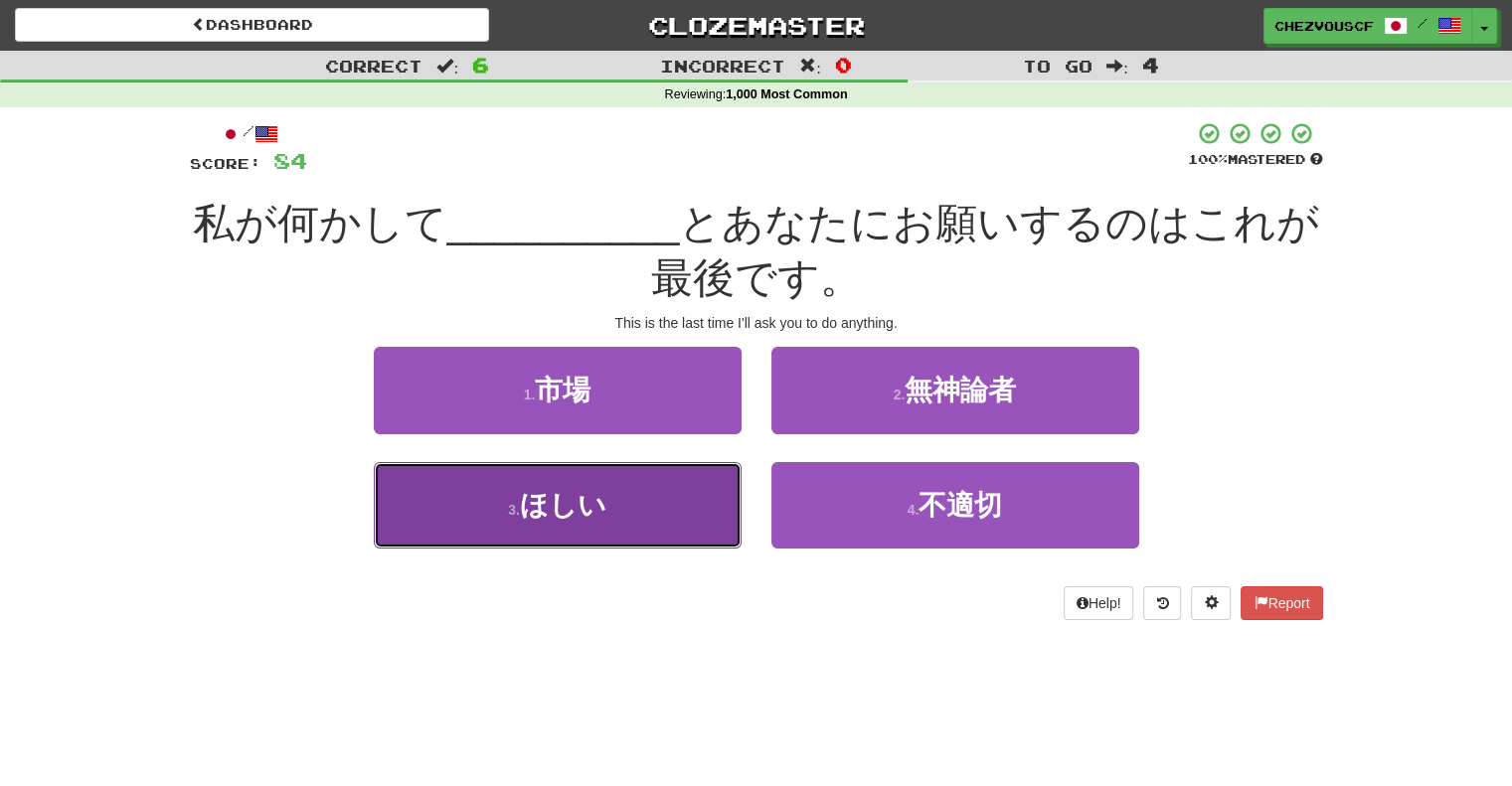 click on "3 .  ほしい" at bounding box center (558, 505) 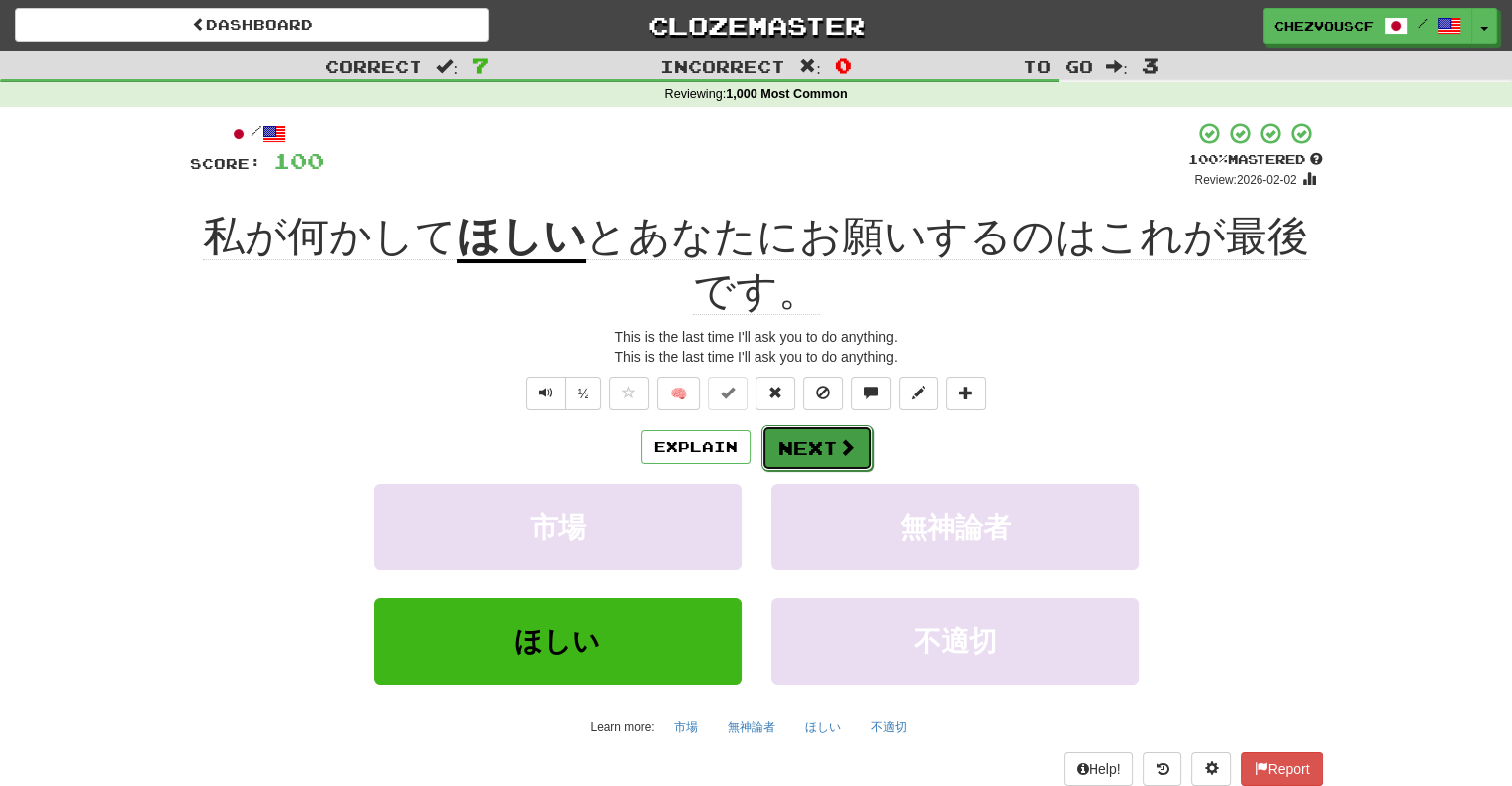 click on "Next" at bounding box center [817, 448] 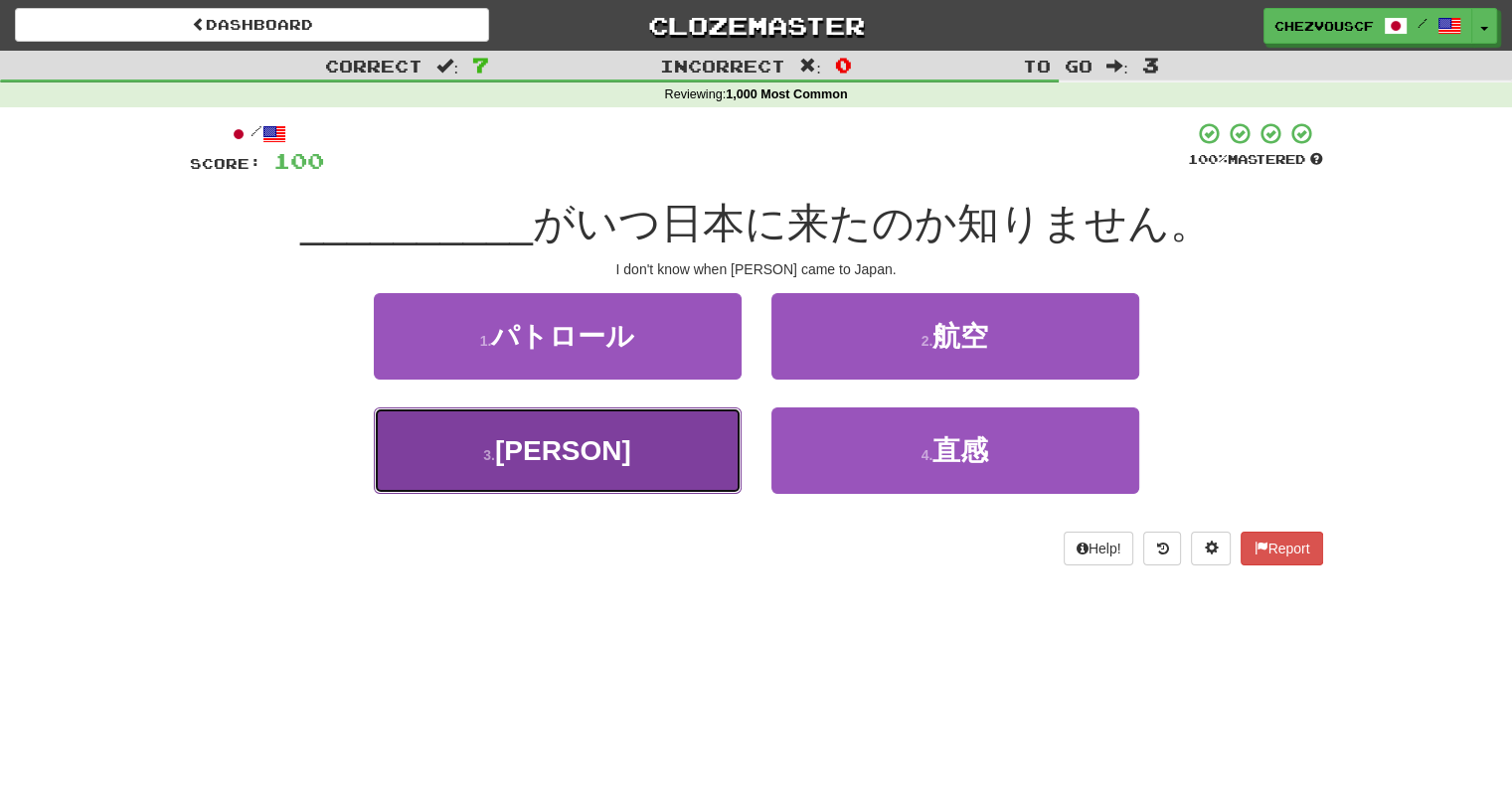 click on "3 .  ボブ" at bounding box center [558, 450] 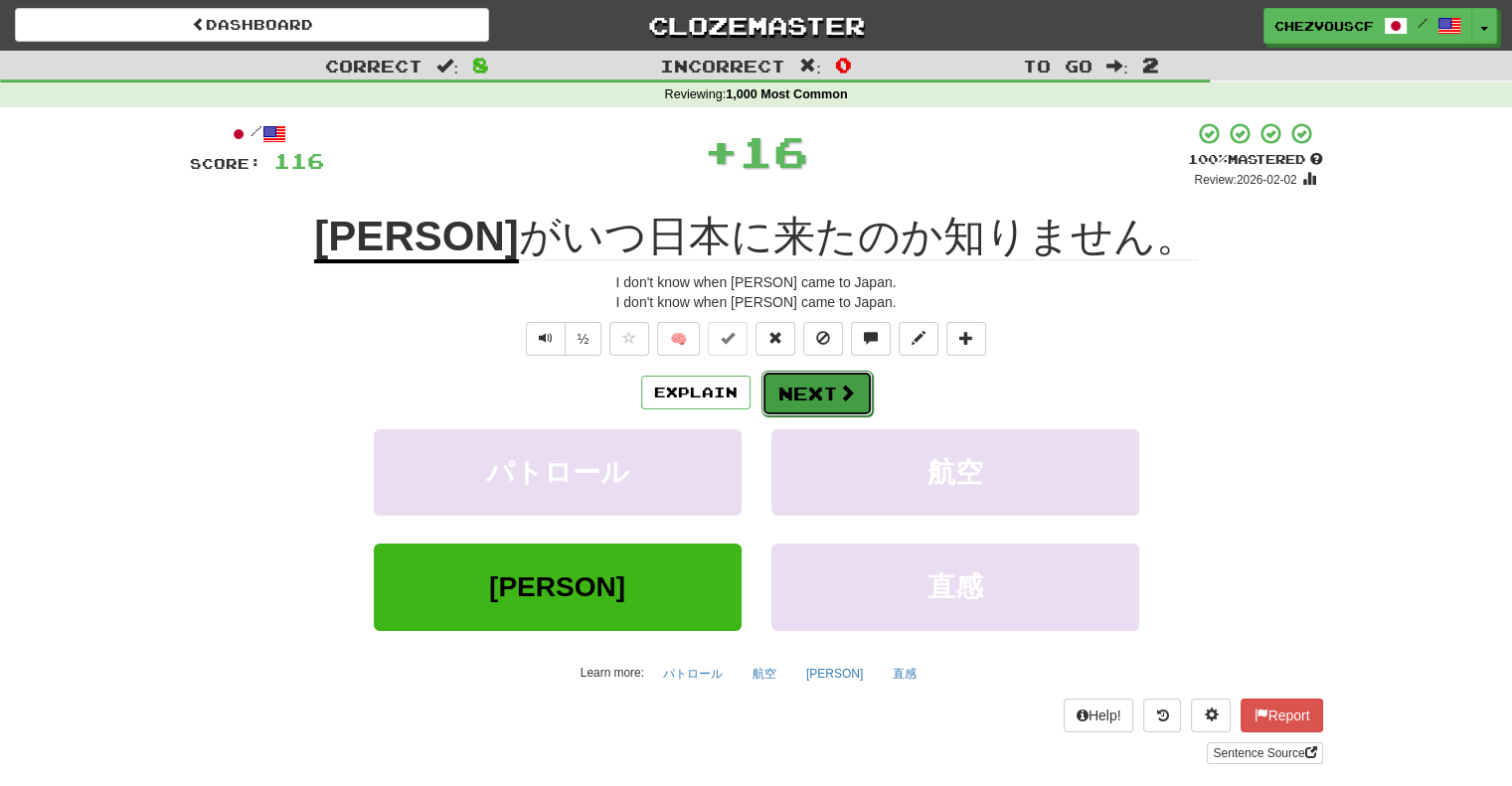 click on "Next" at bounding box center (817, 393) 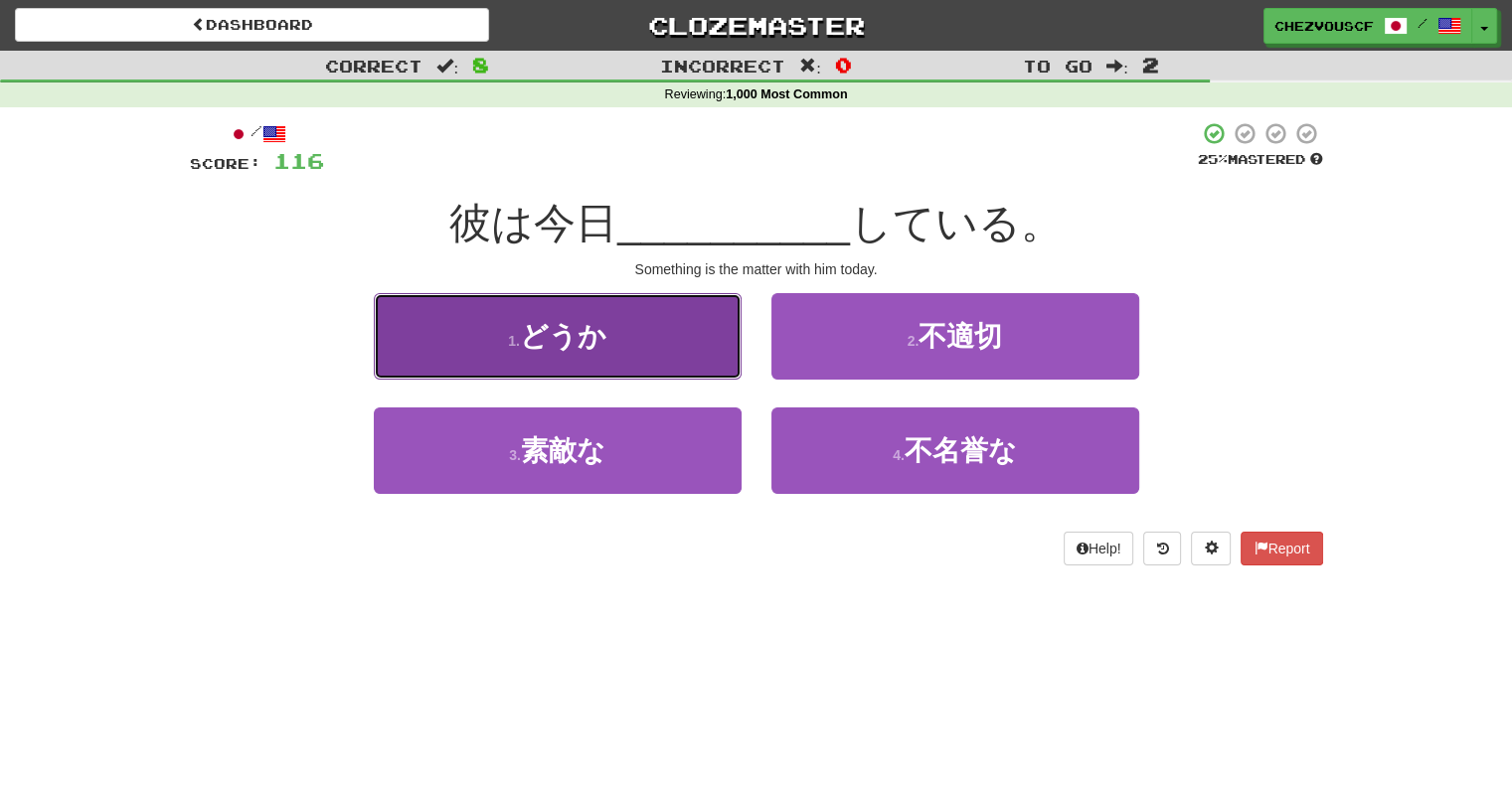 click on "1 .  どうか" at bounding box center (558, 336) 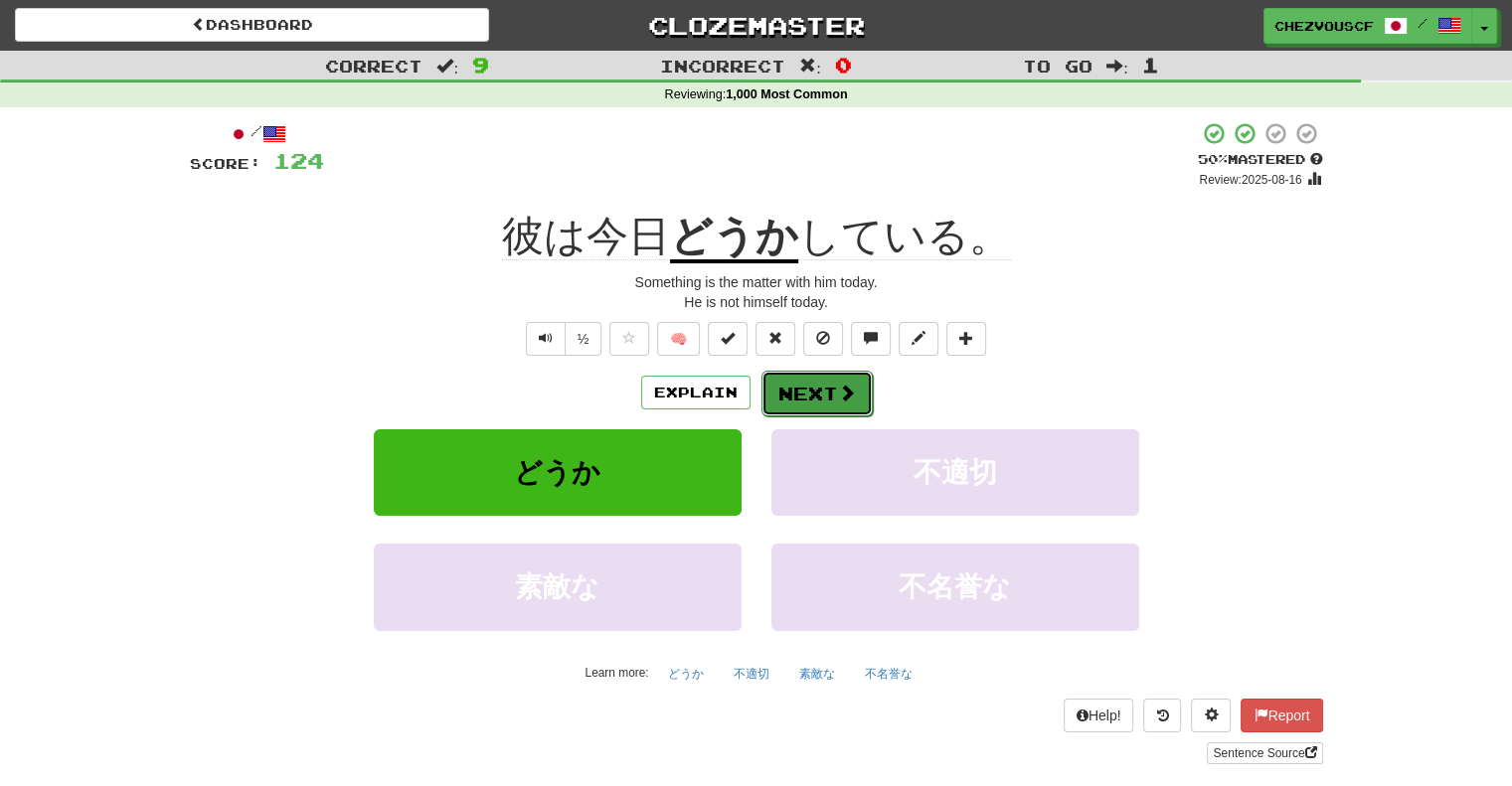 click at bounding box center (847, 393) 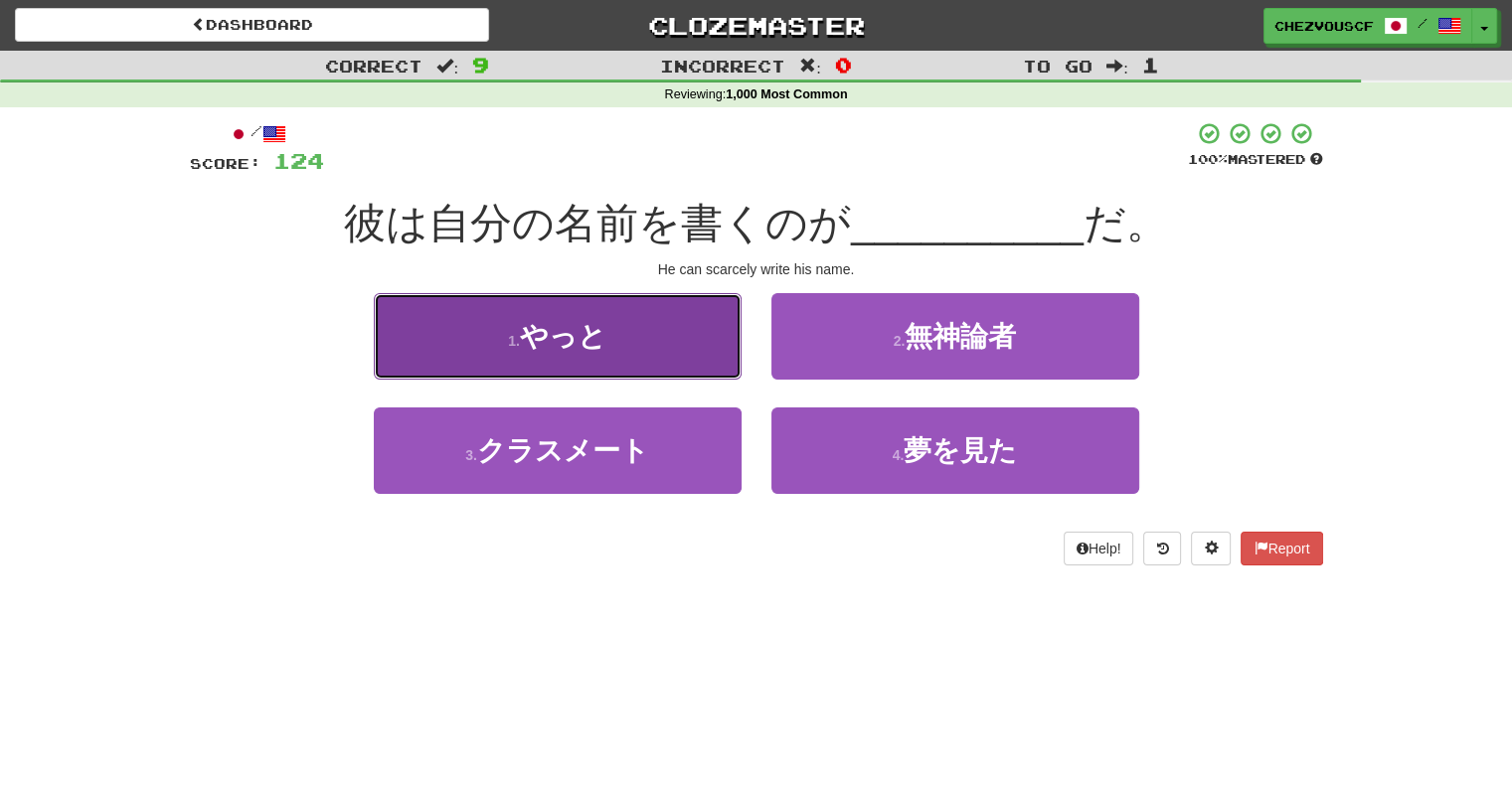 click on "1 .  やっと" at bounding box center [558, 336] 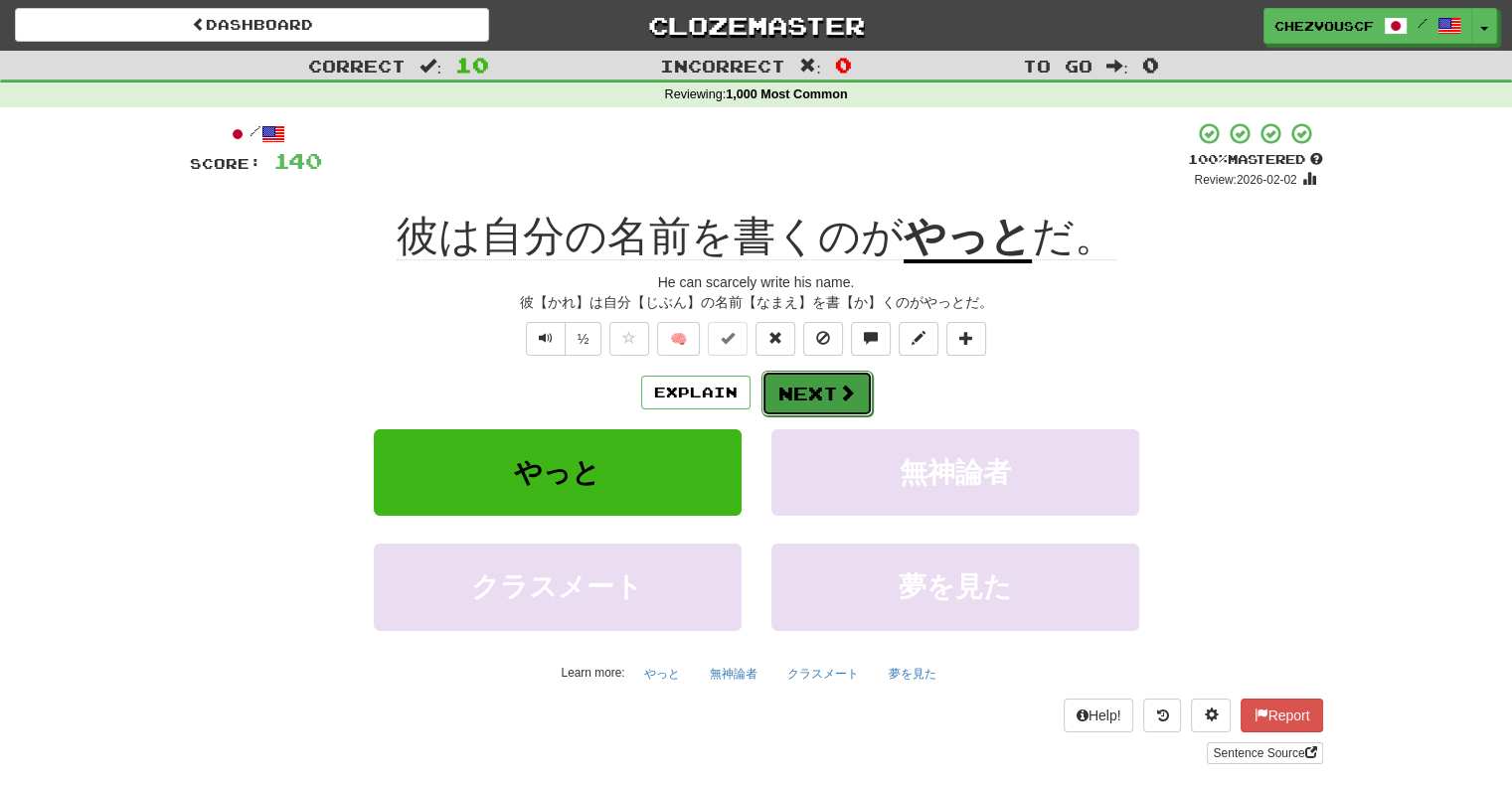 click at bounding box center [847, 393] 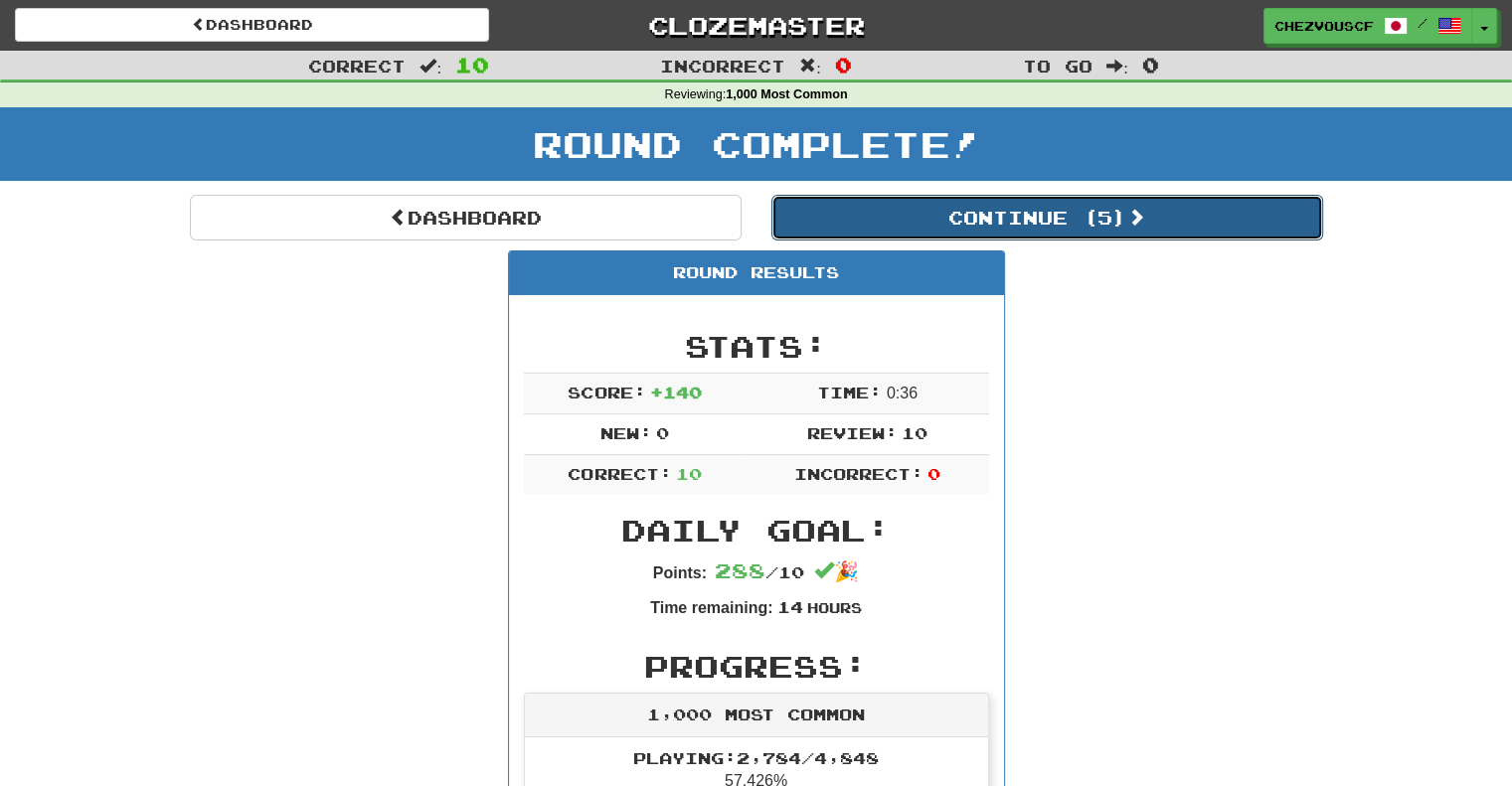 click on "Continue ( 5 )" at bounding box center (1047, 218) 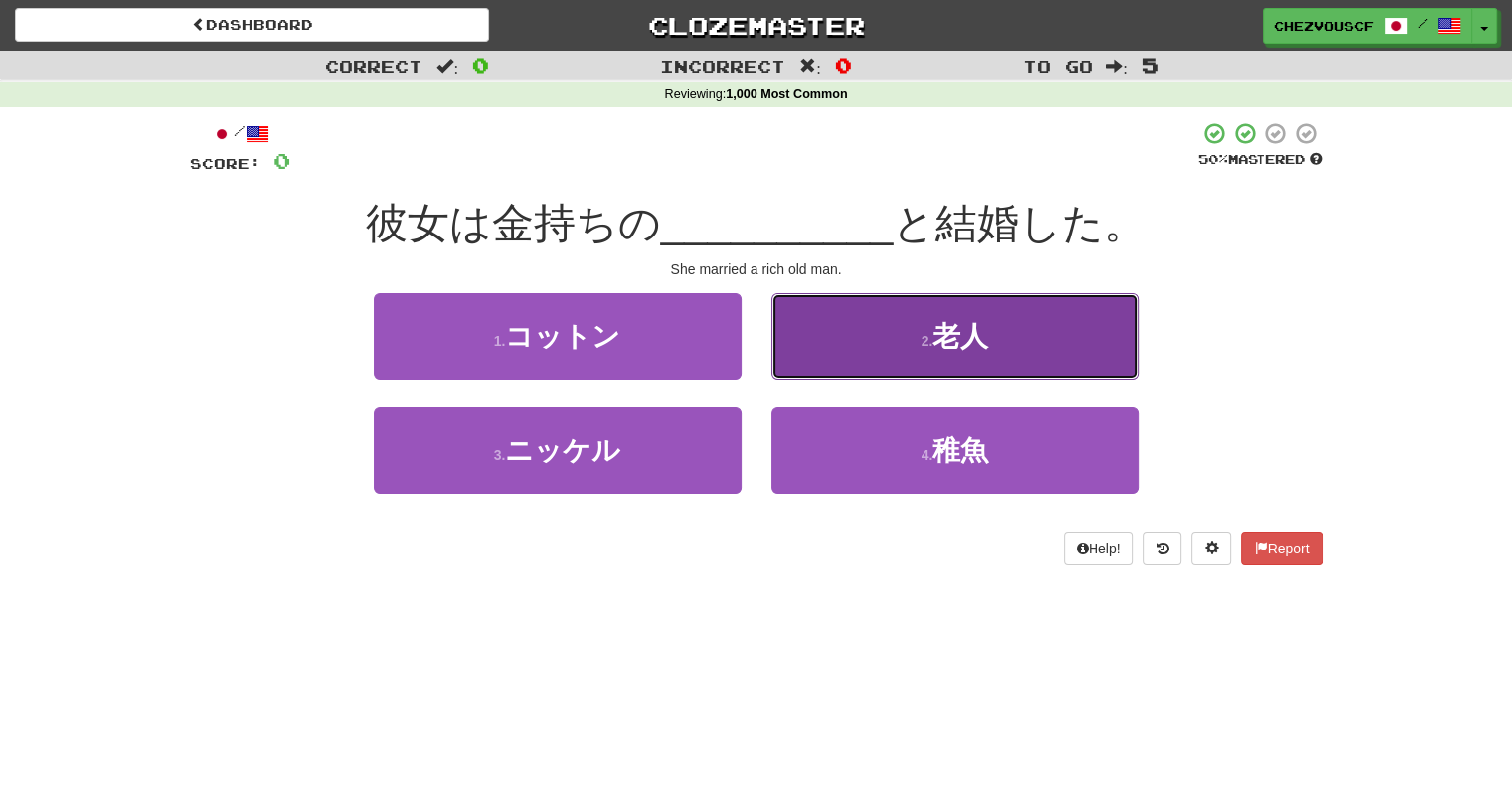click on "老人" at bounding box center [960, 336] 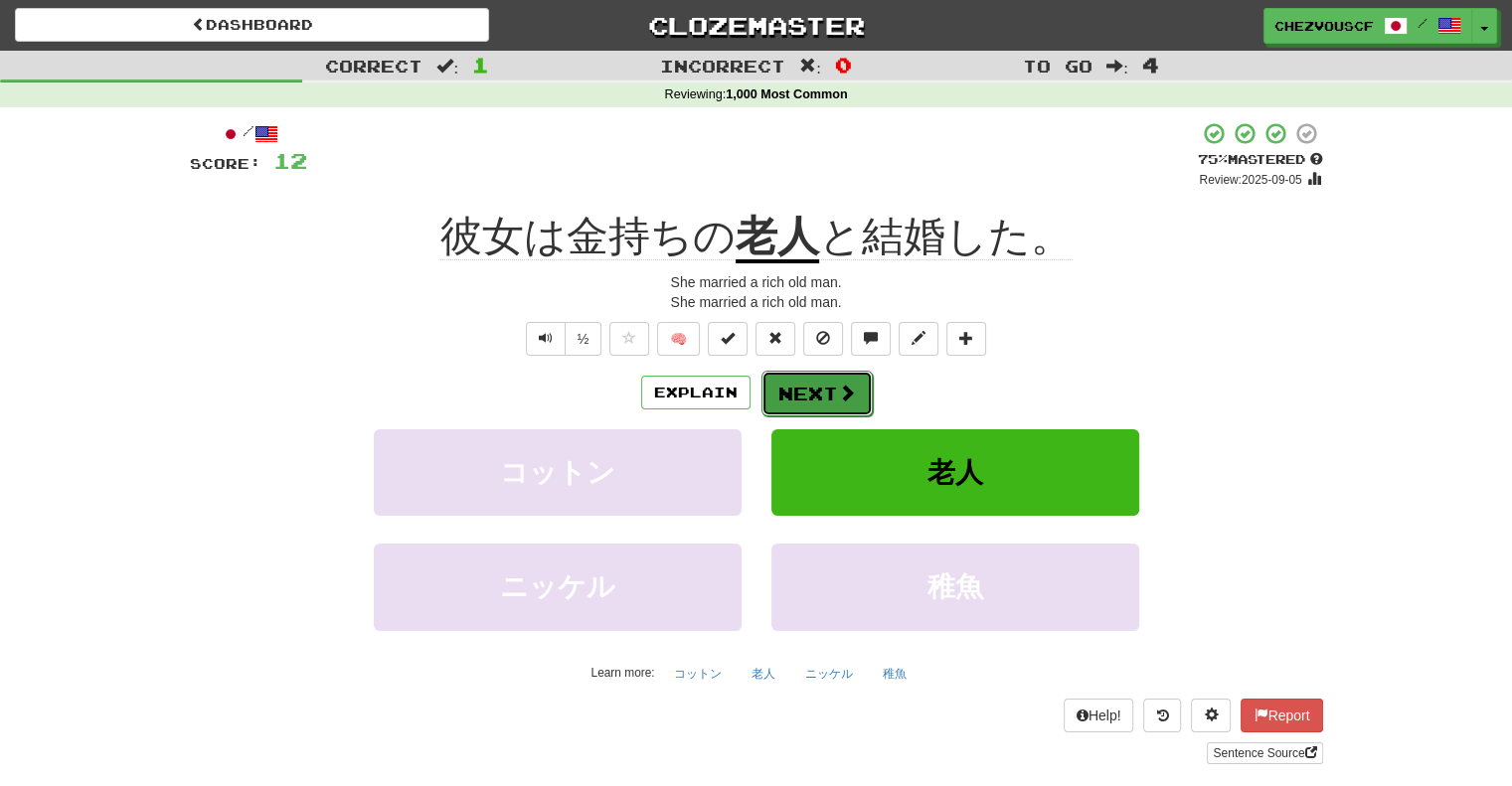 click on "Next" at bounding box center [817, 393] 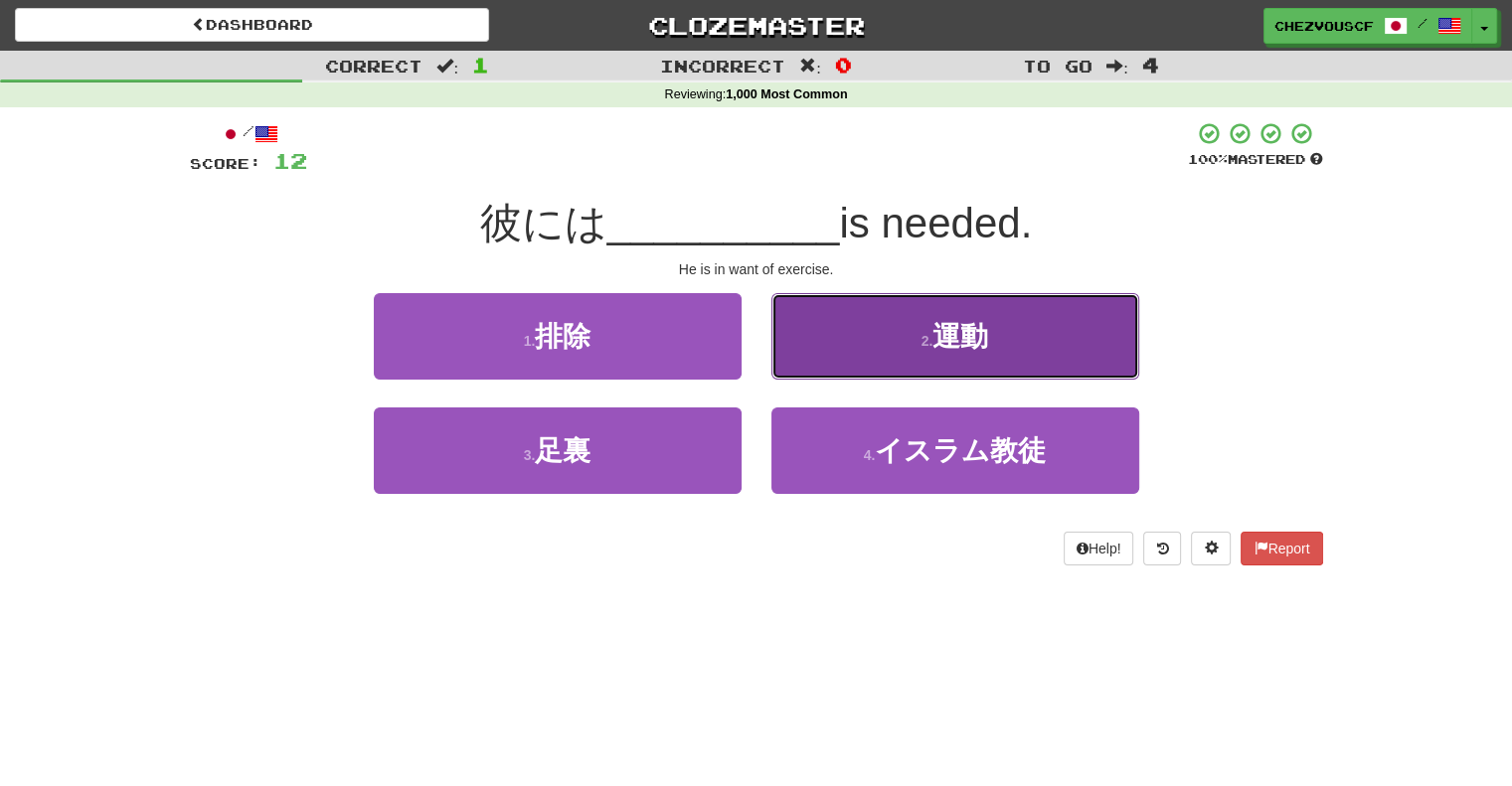 click on "2 .  運動" at bounding box center [955, 336] 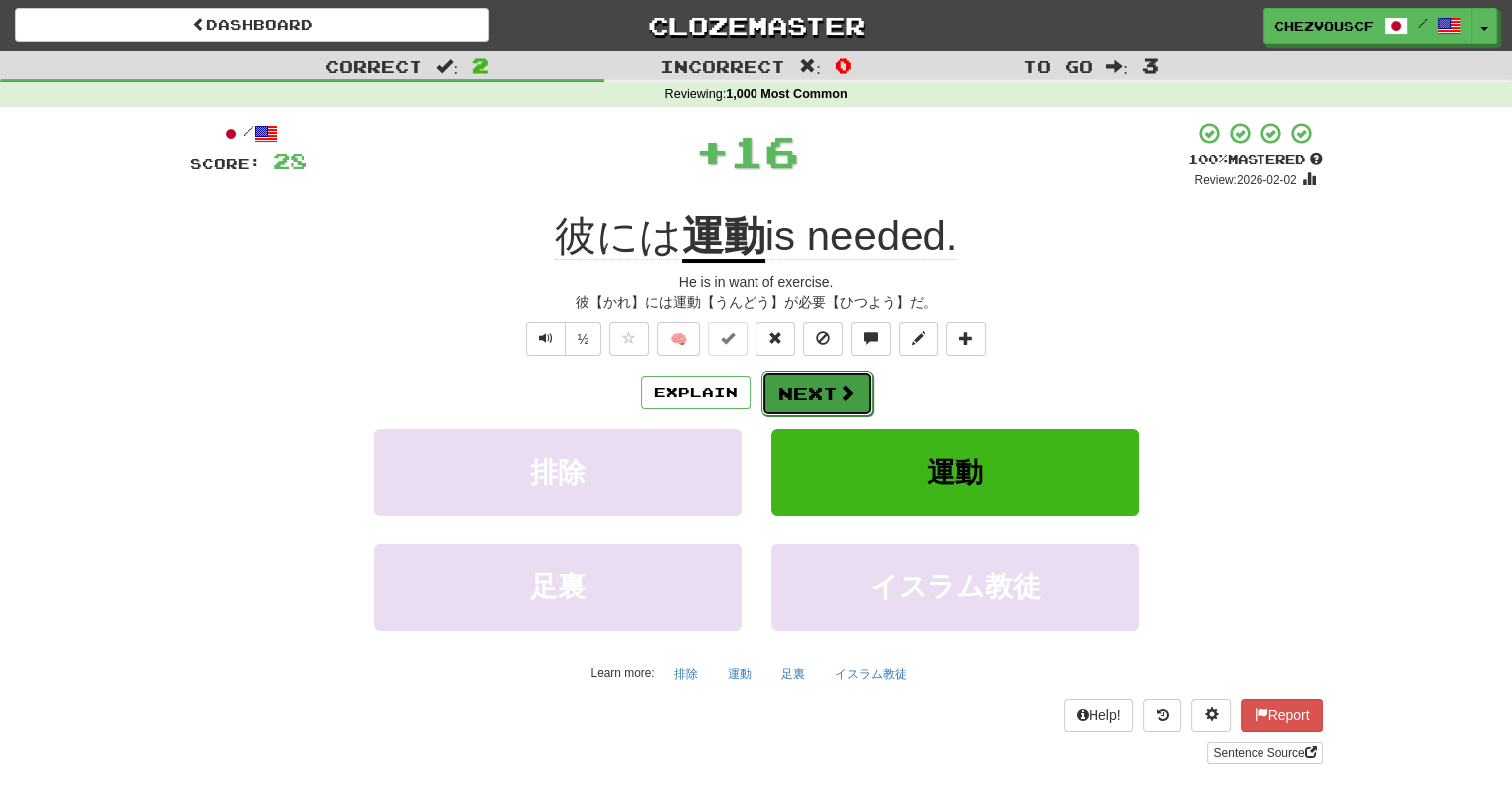 click on "Next" at bounding box center (817, 393) 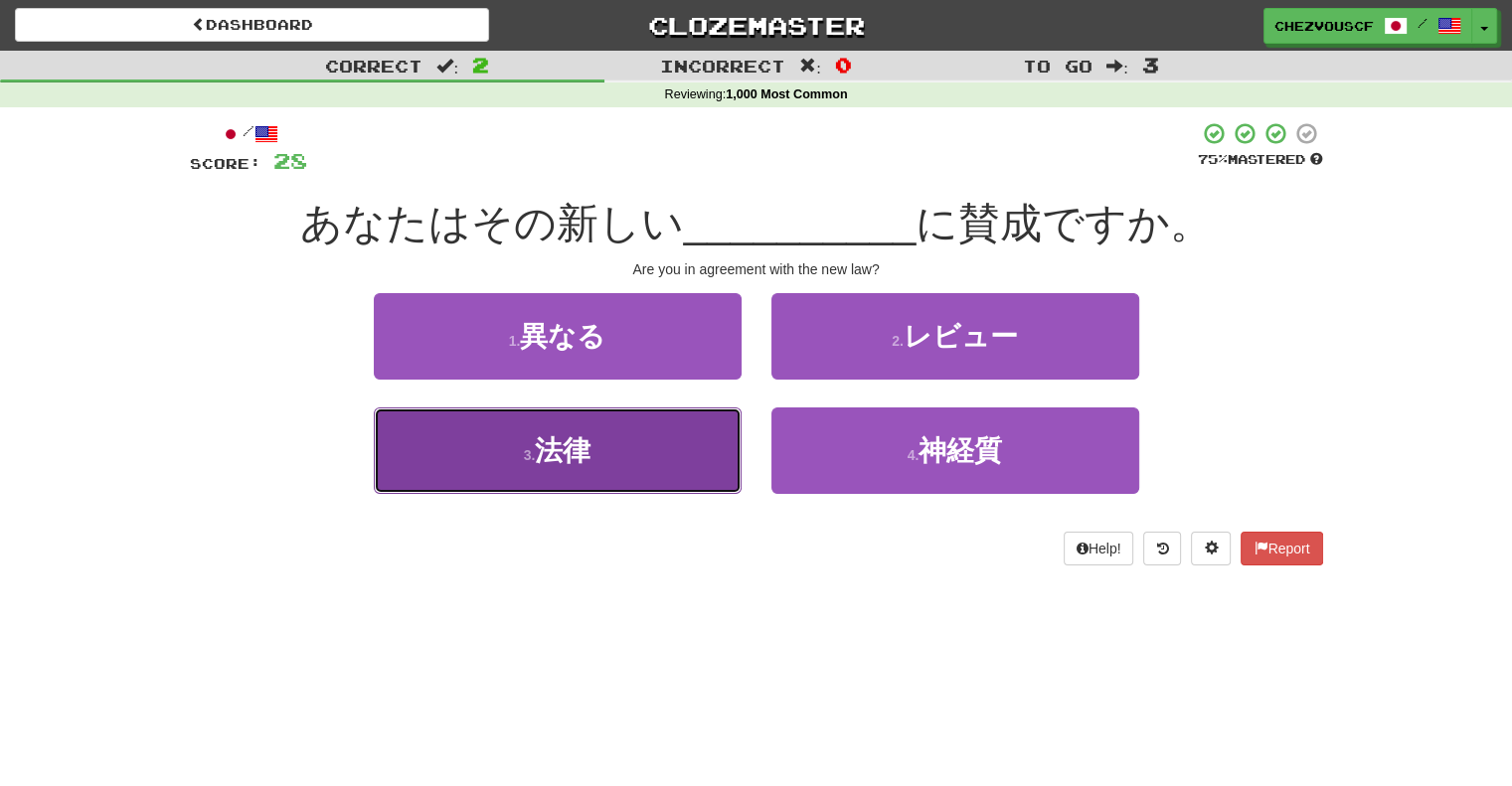 click on "3 .  法律" at bounding box center [558, 450] 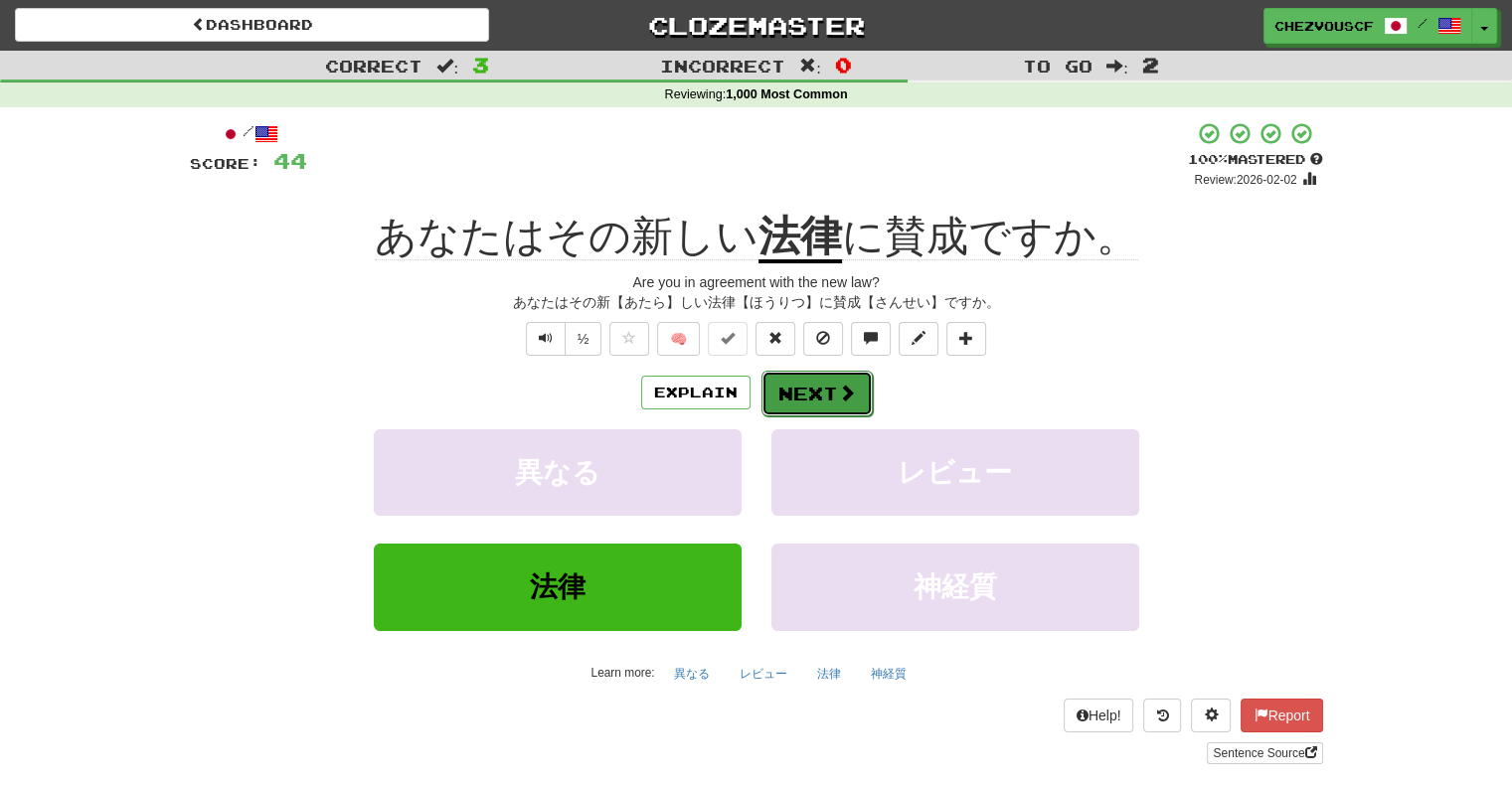 click at bounding box center (847, 393) 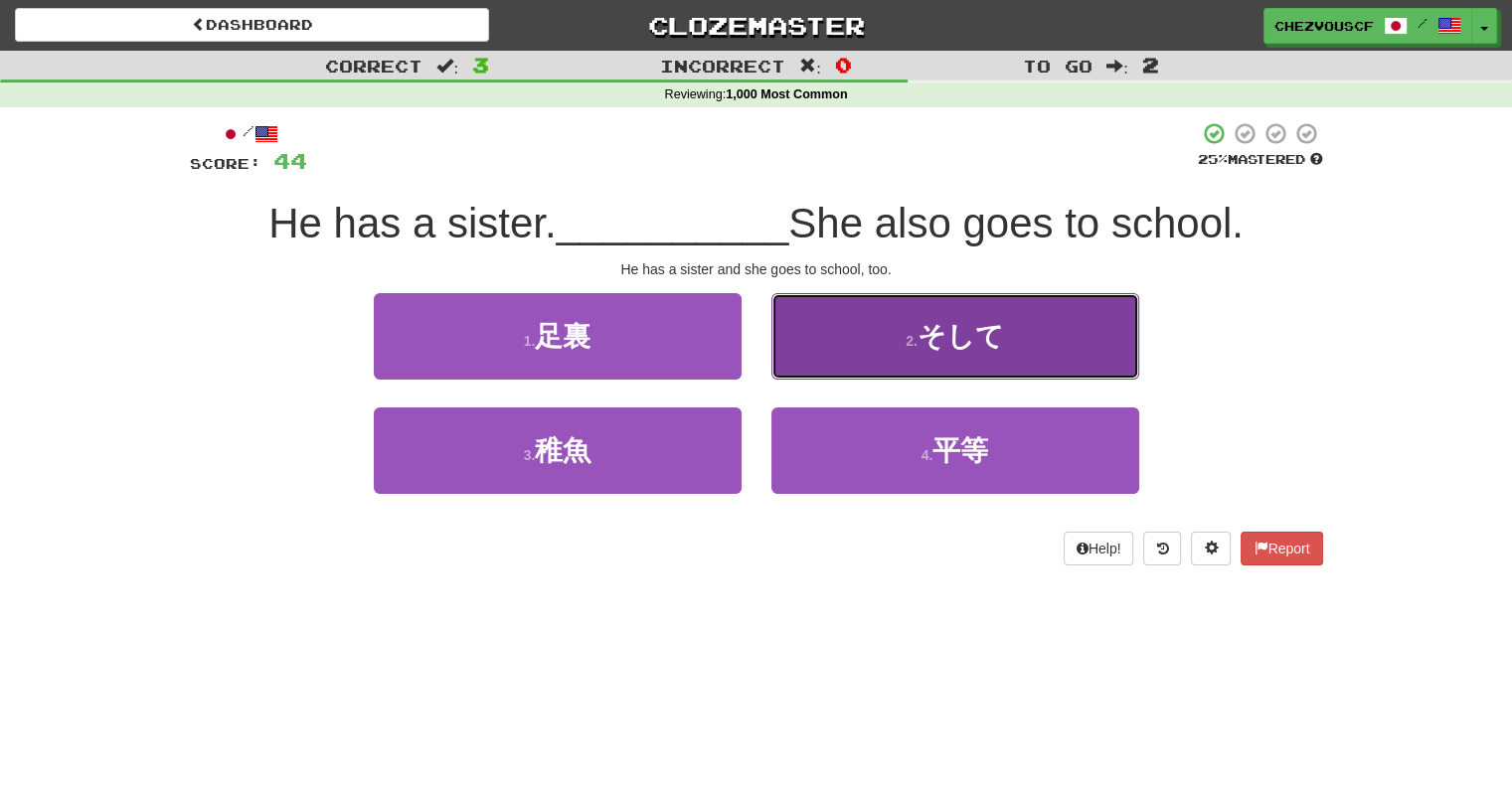 click on "2 .  そして" at bounding box center (955, 336) 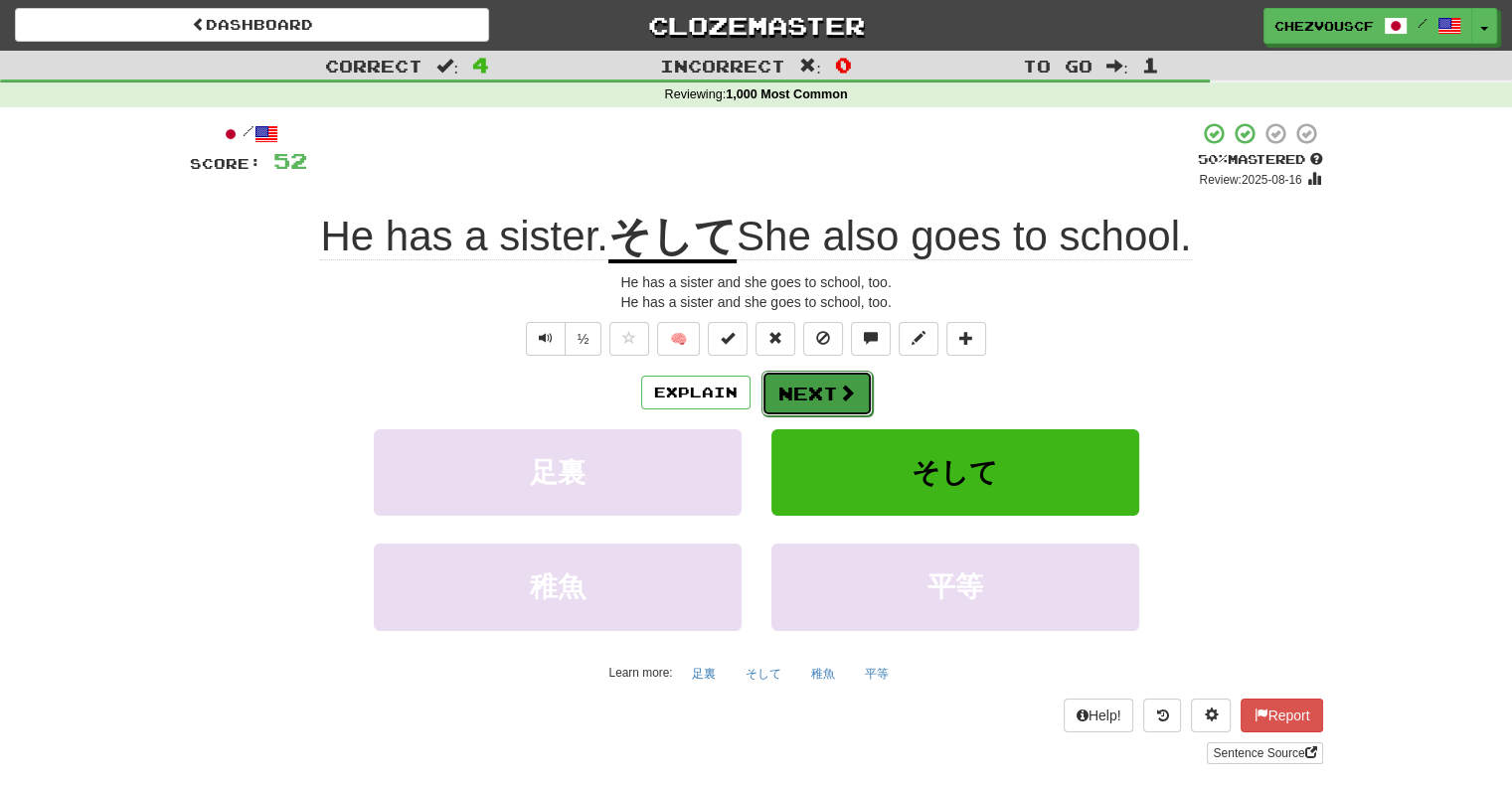 click at bounding box center [847, 393] 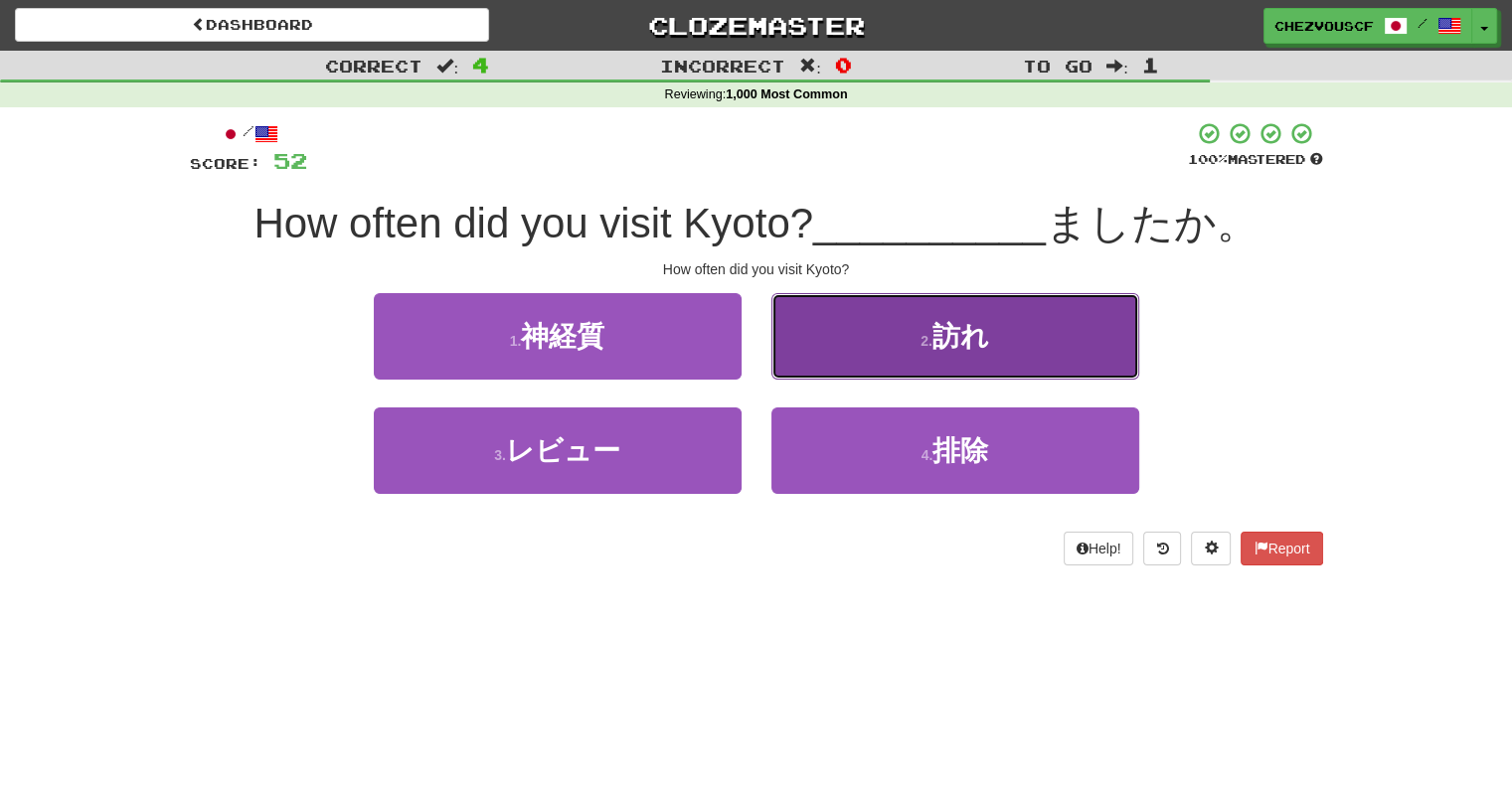 click on "2 .  訪れ" at bounding box center (955, 336) 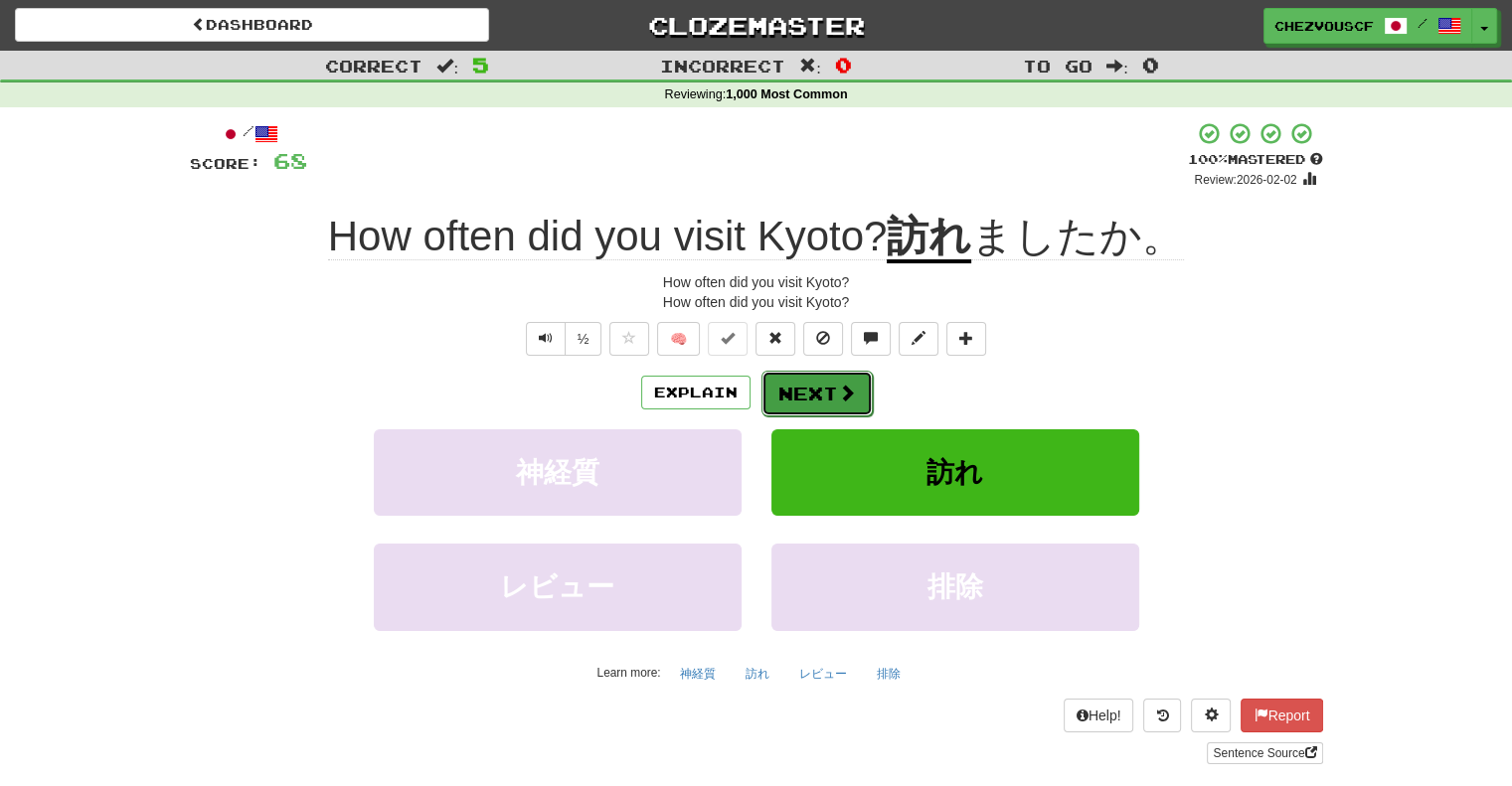 click at bounding box center (847, 393) 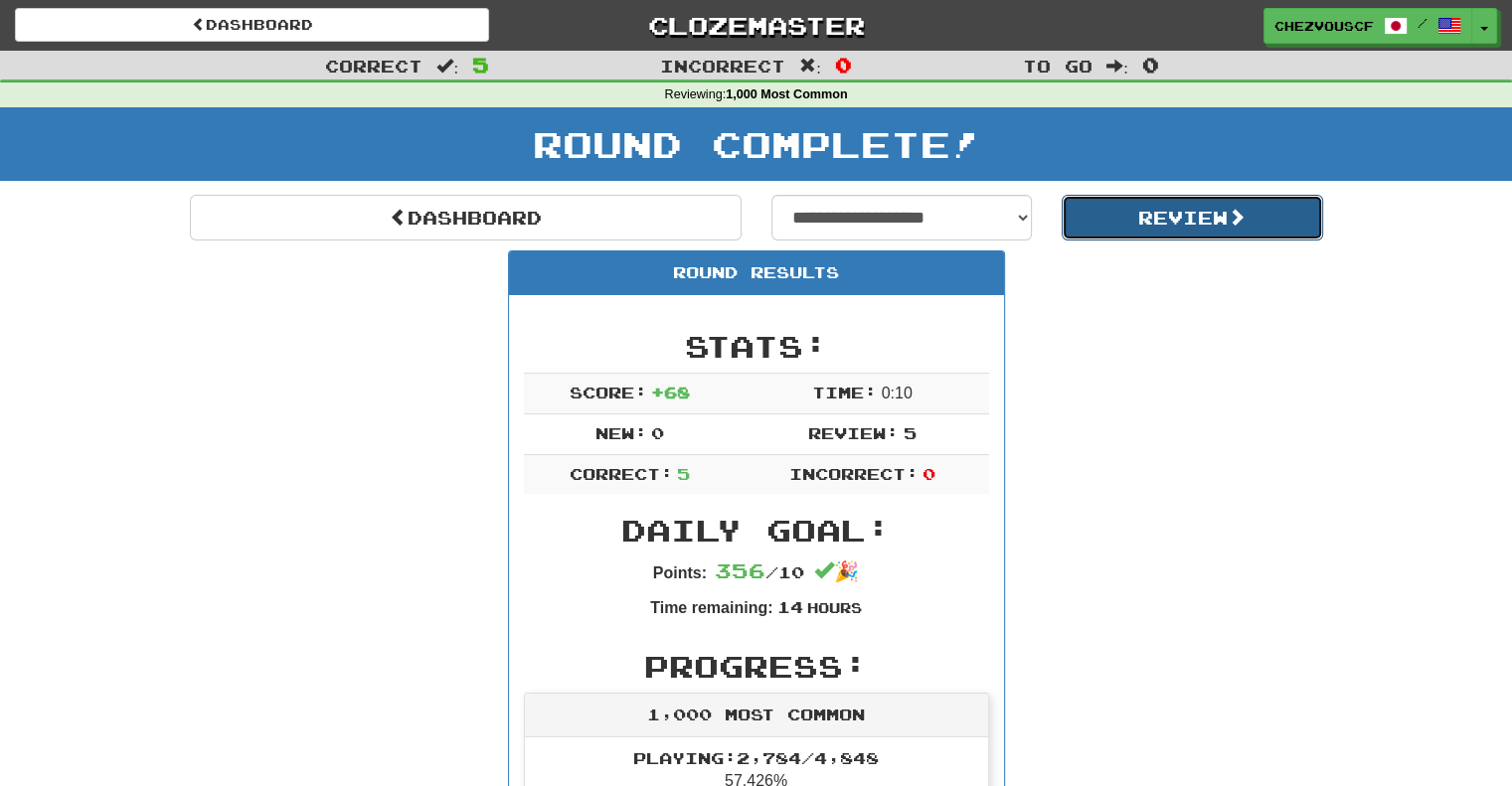 click on "Review" at bounding box center (1192, 218) 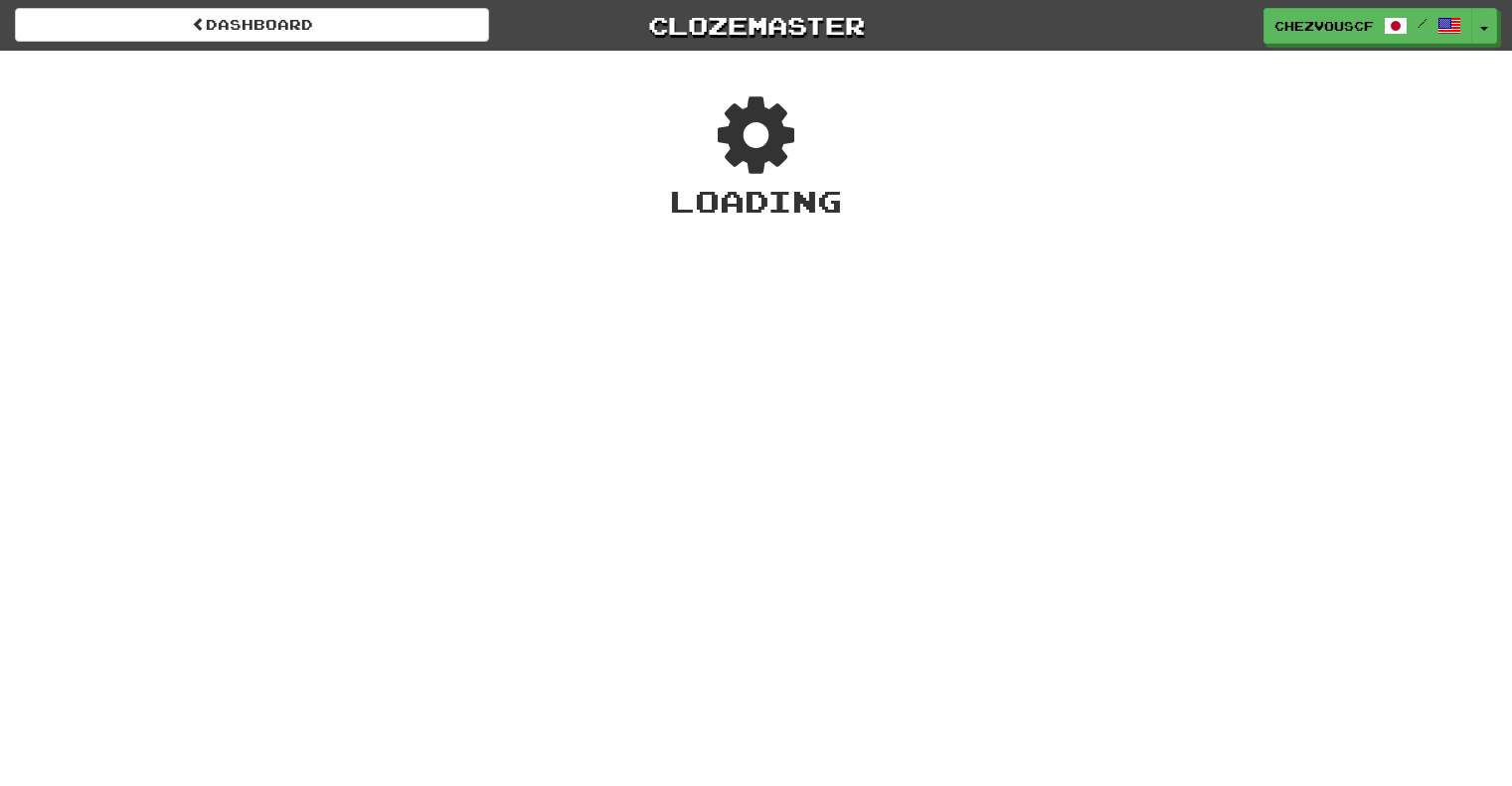 scroll, scrollTop: 0, scrollLeft: 0, axis: both 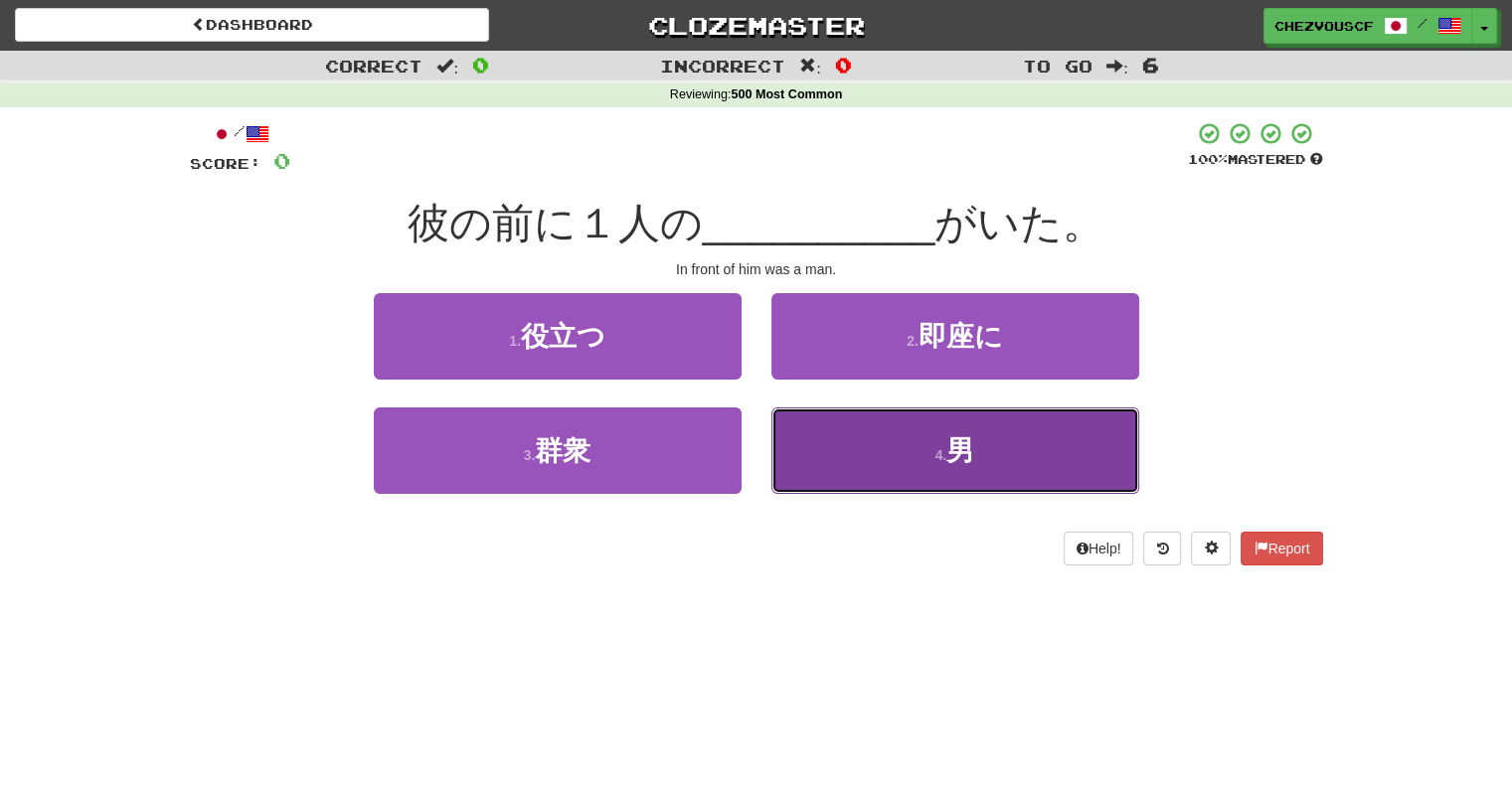 click on "4 .  男" at bounding box center [955, 450] 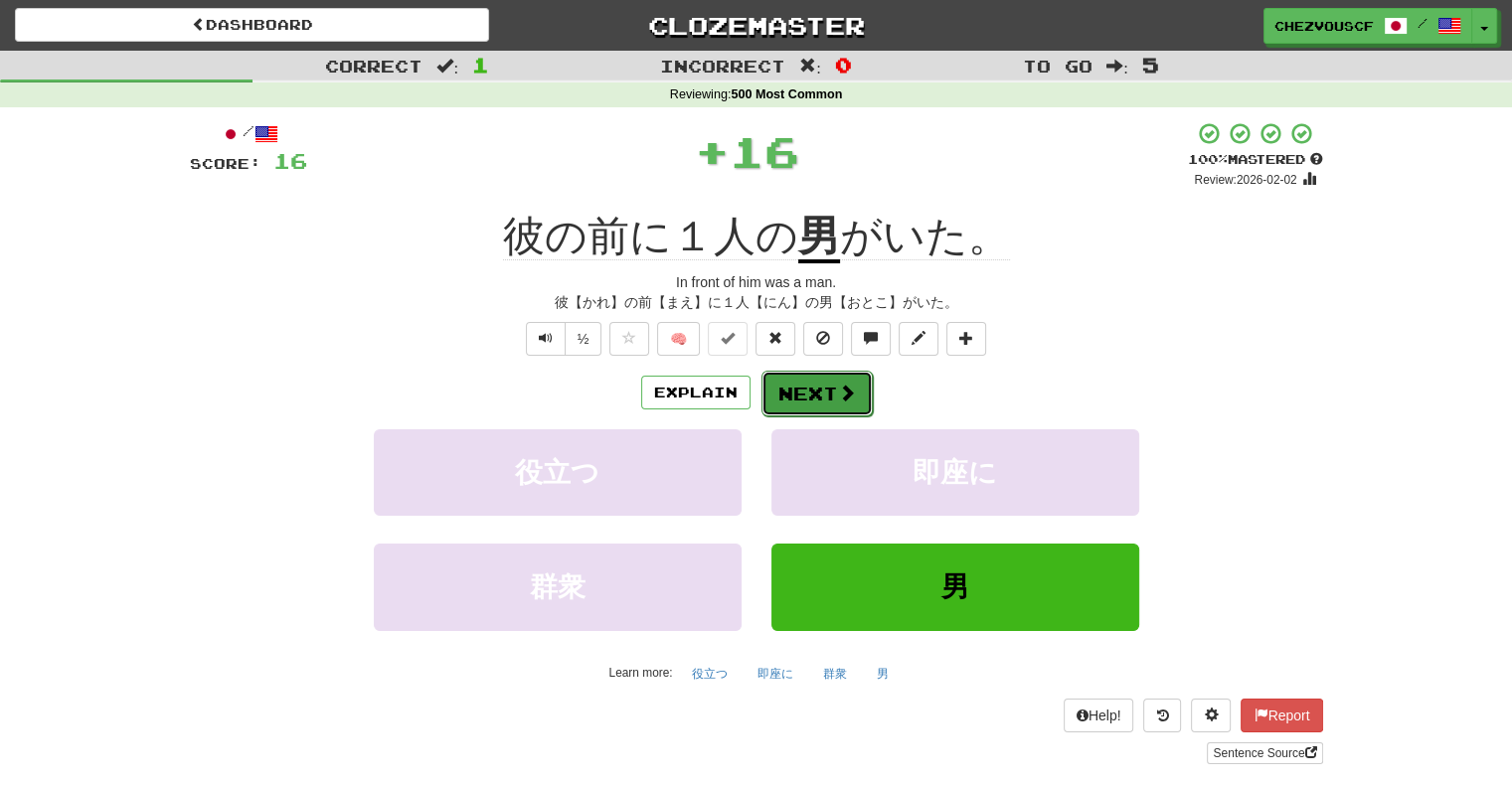 click on "Next" at bounding box center (817, 393) 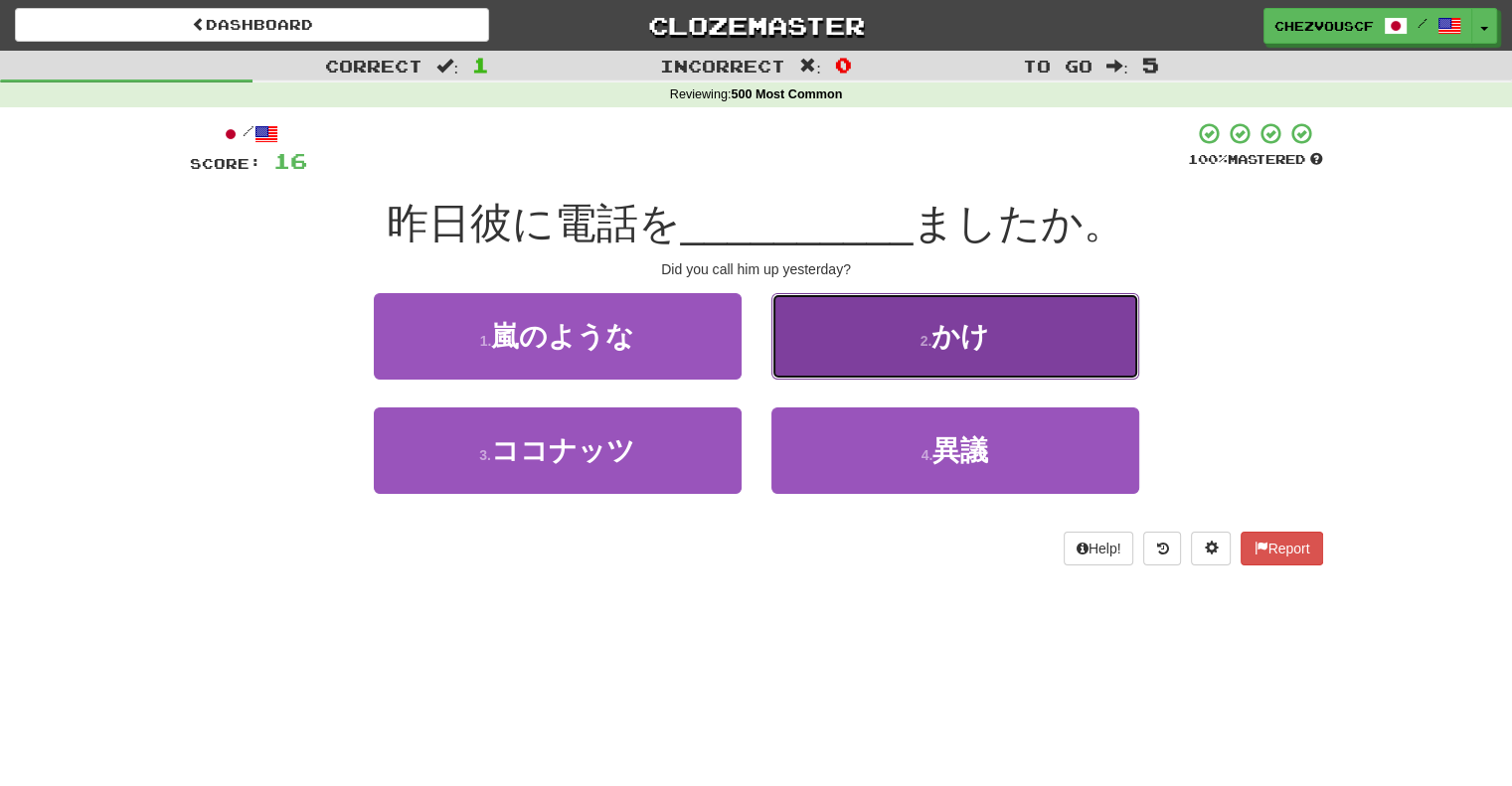 click on "2 .  かけ" at bounding box center [955, 336] 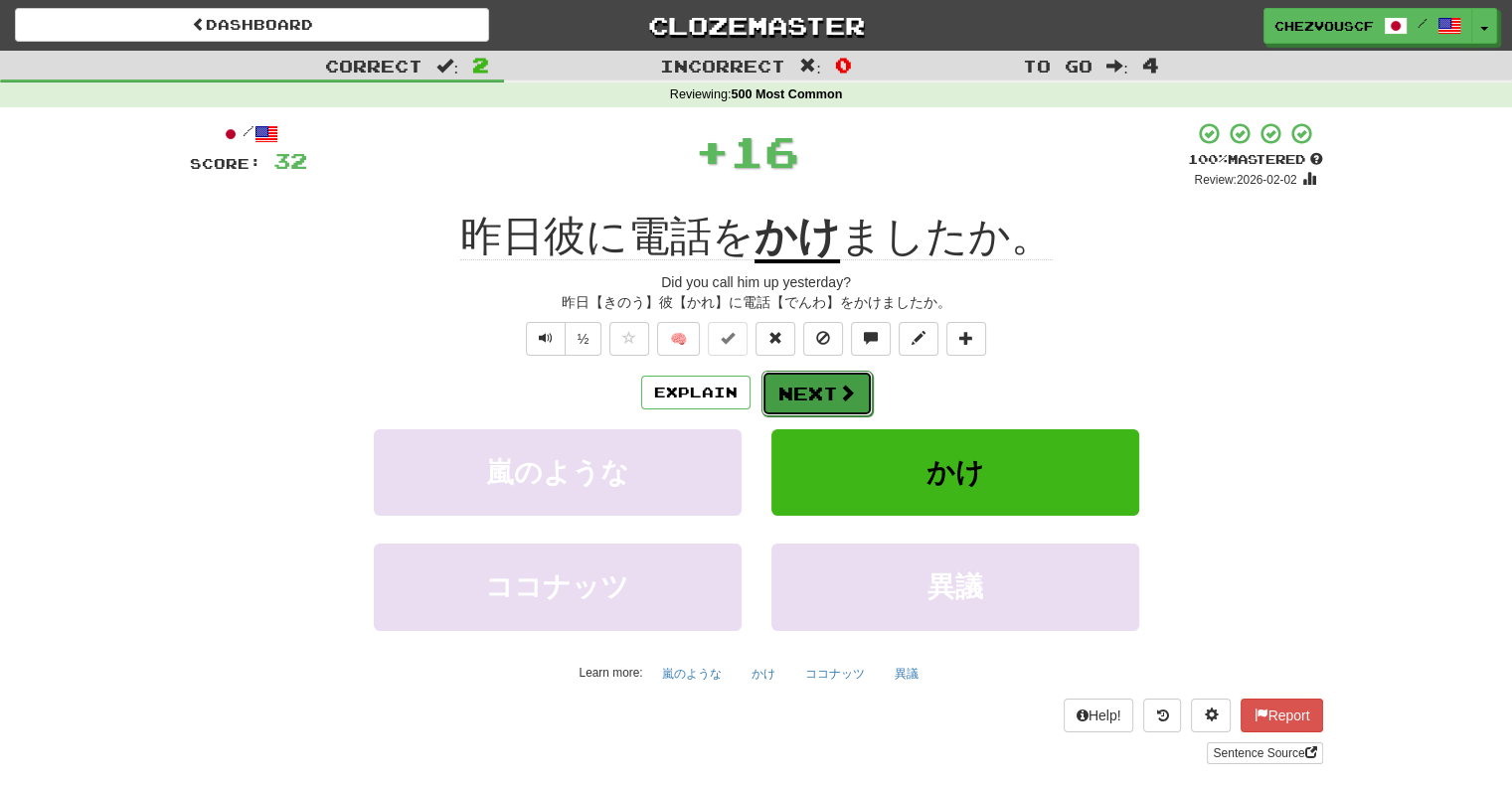 click on "Next" at bounding box center [817, 393] 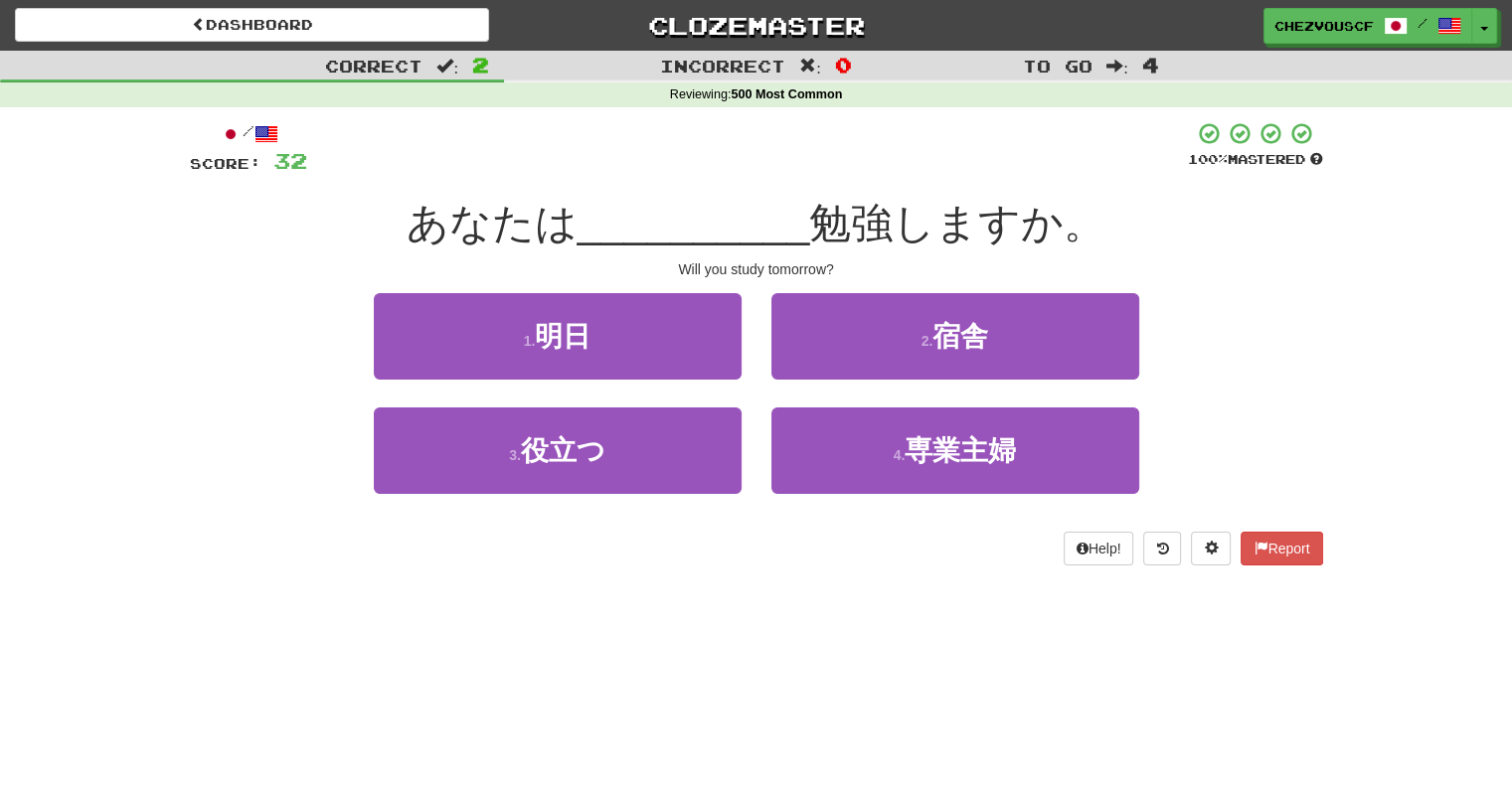 click on "/  Score:   32 100 %  Mastered あなたは __________ 勉強しますか。 Will you study tomorrow? 1 .  明日 2 .  宿舎 3 .  役立つ 4 .  専業主婦  Help!  Report" at bounding box center [756, 343] 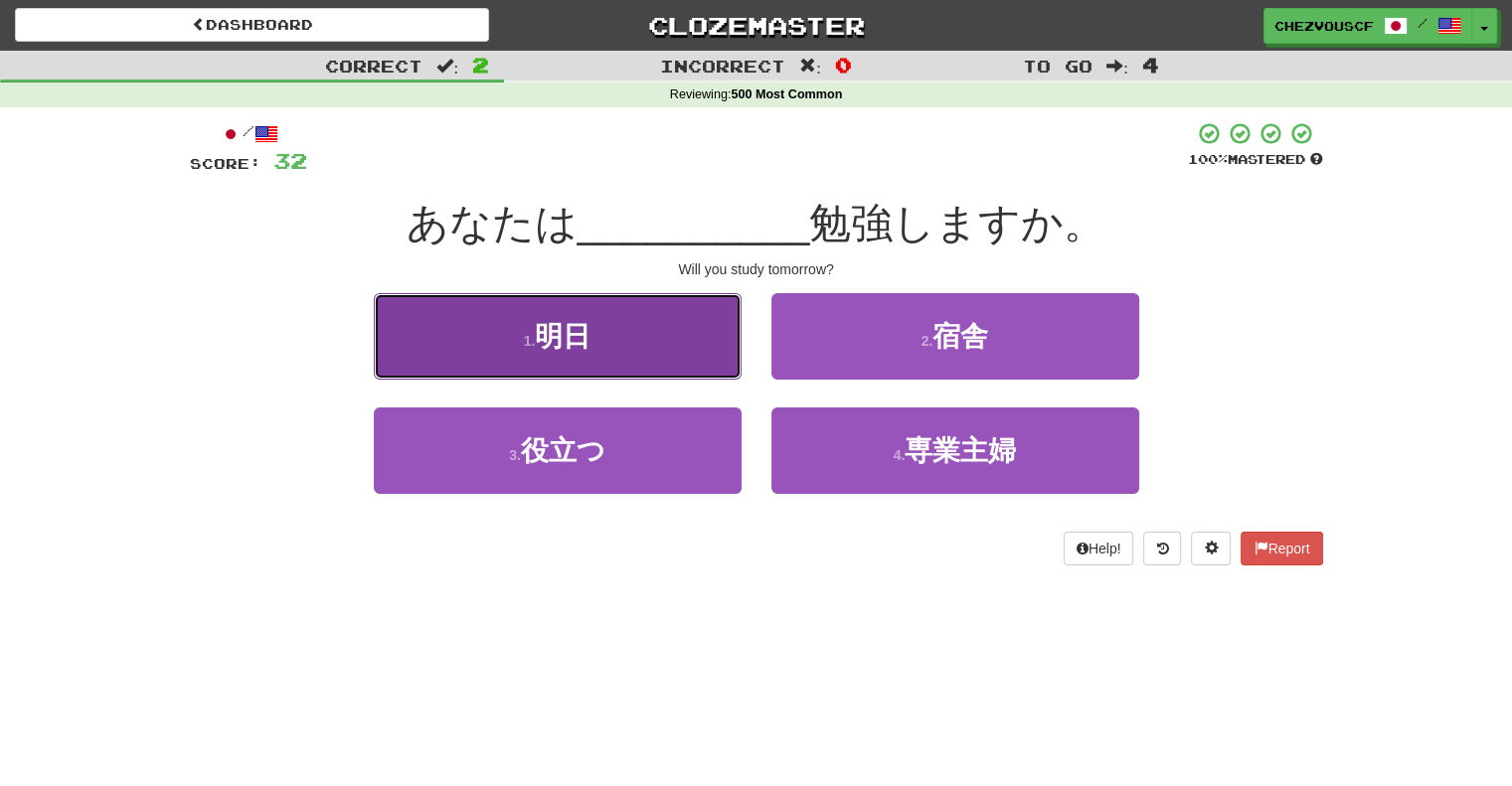 click on "1 .  明日" at bounding box center [558, 336] 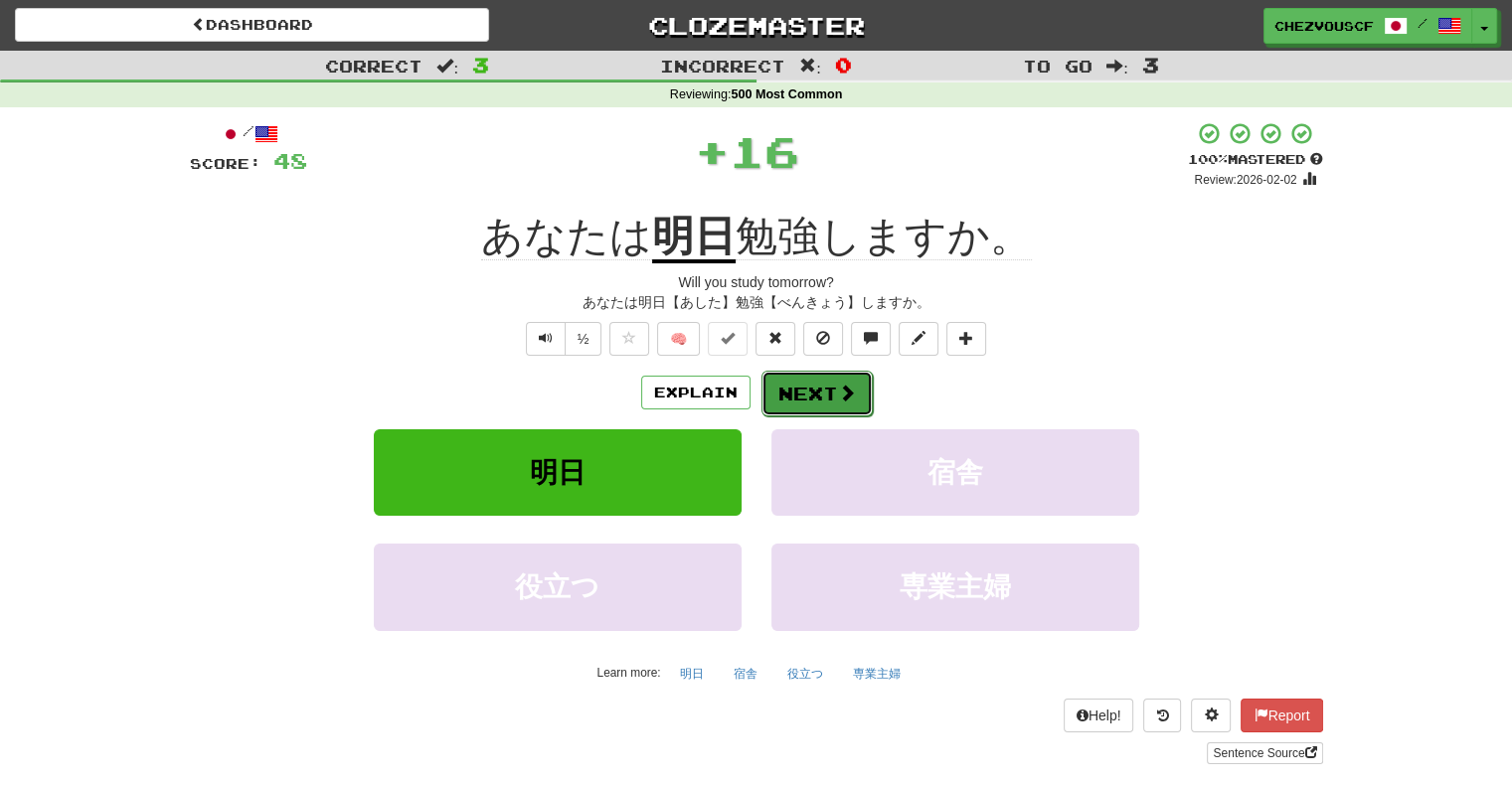 click at bounding box center (847, 393) 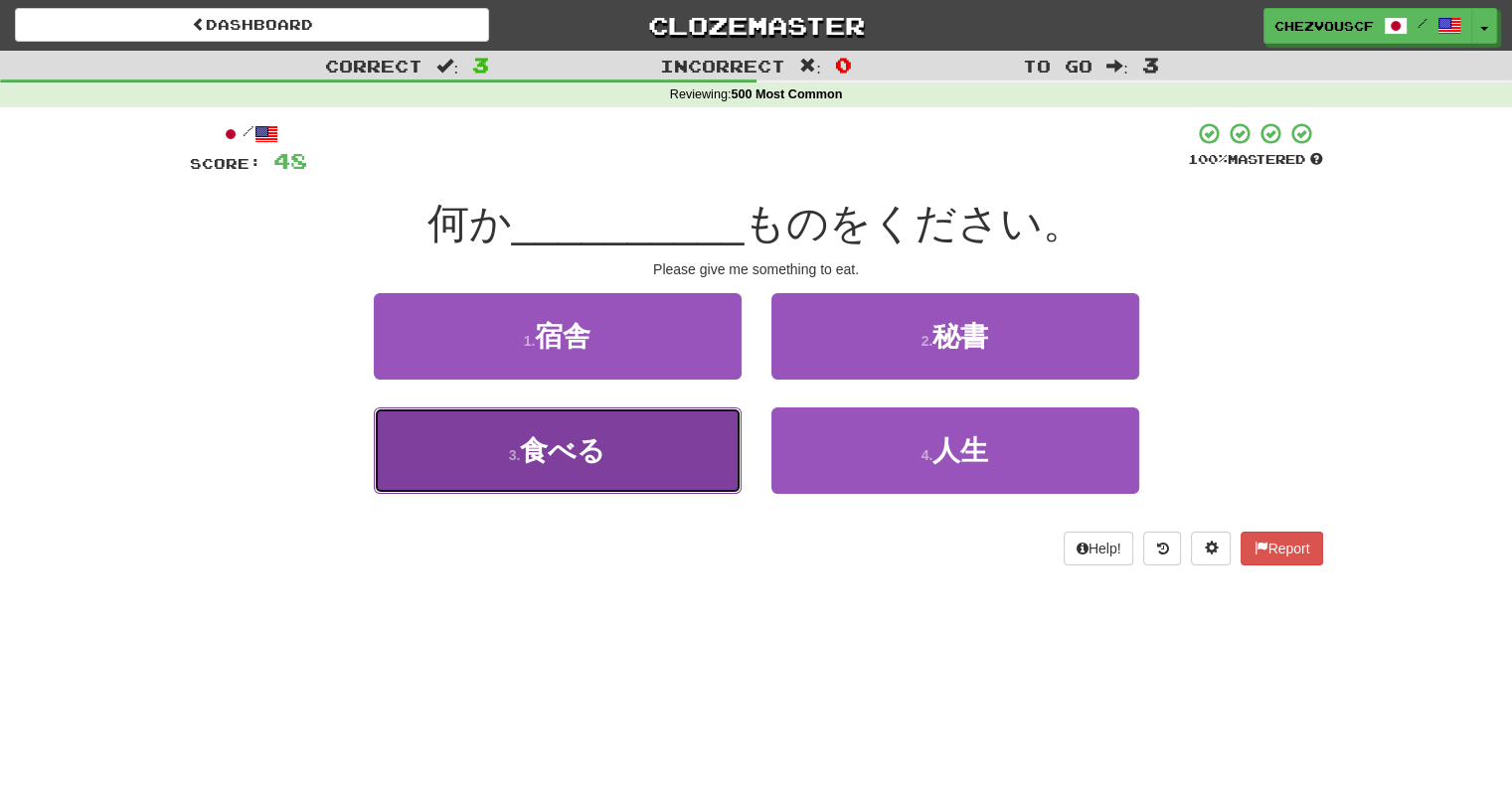 click on "3 .  食べる" at bounding box center (558, 450) 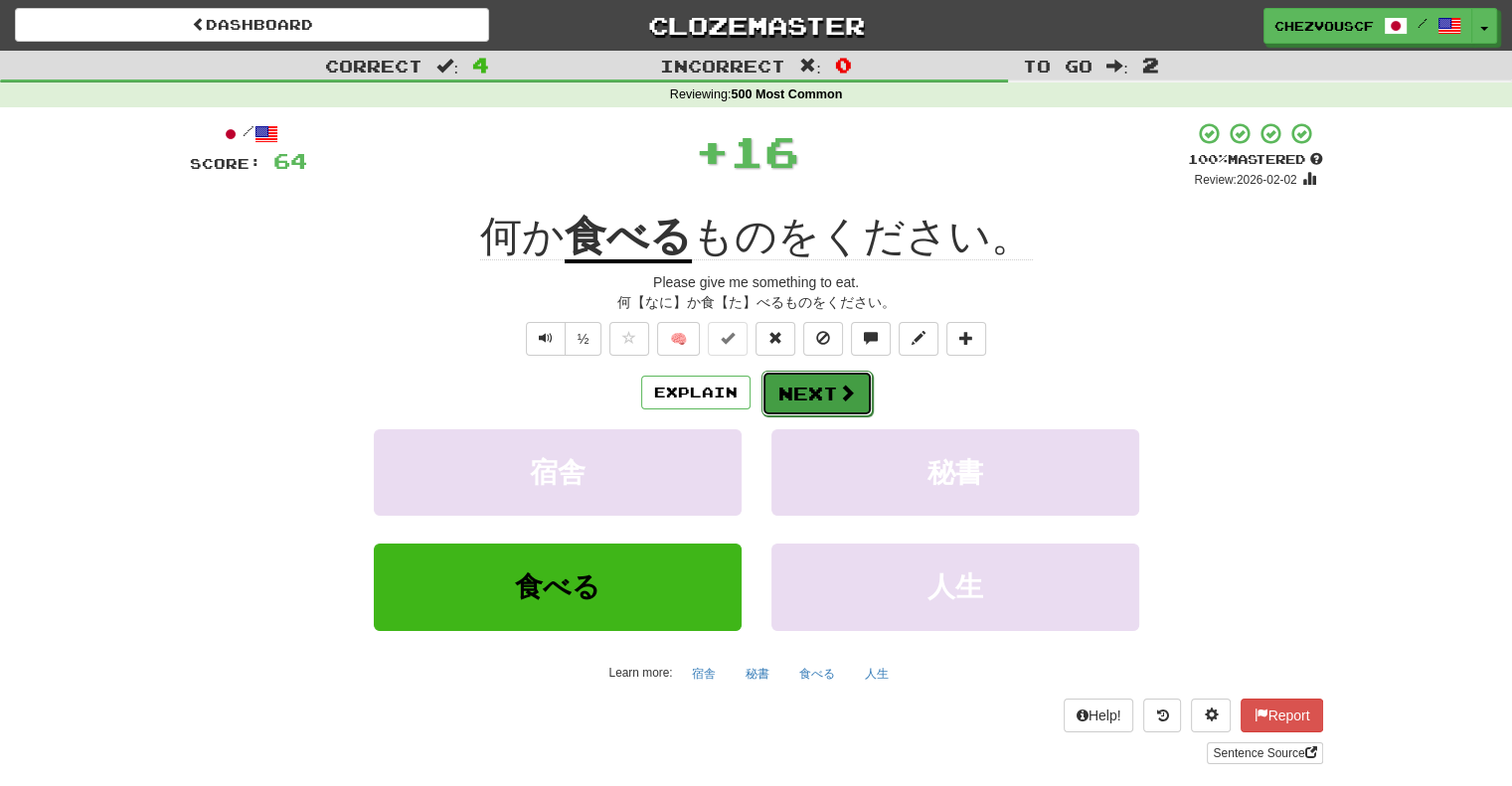 click on "Next" at bounding box center [817, 393] 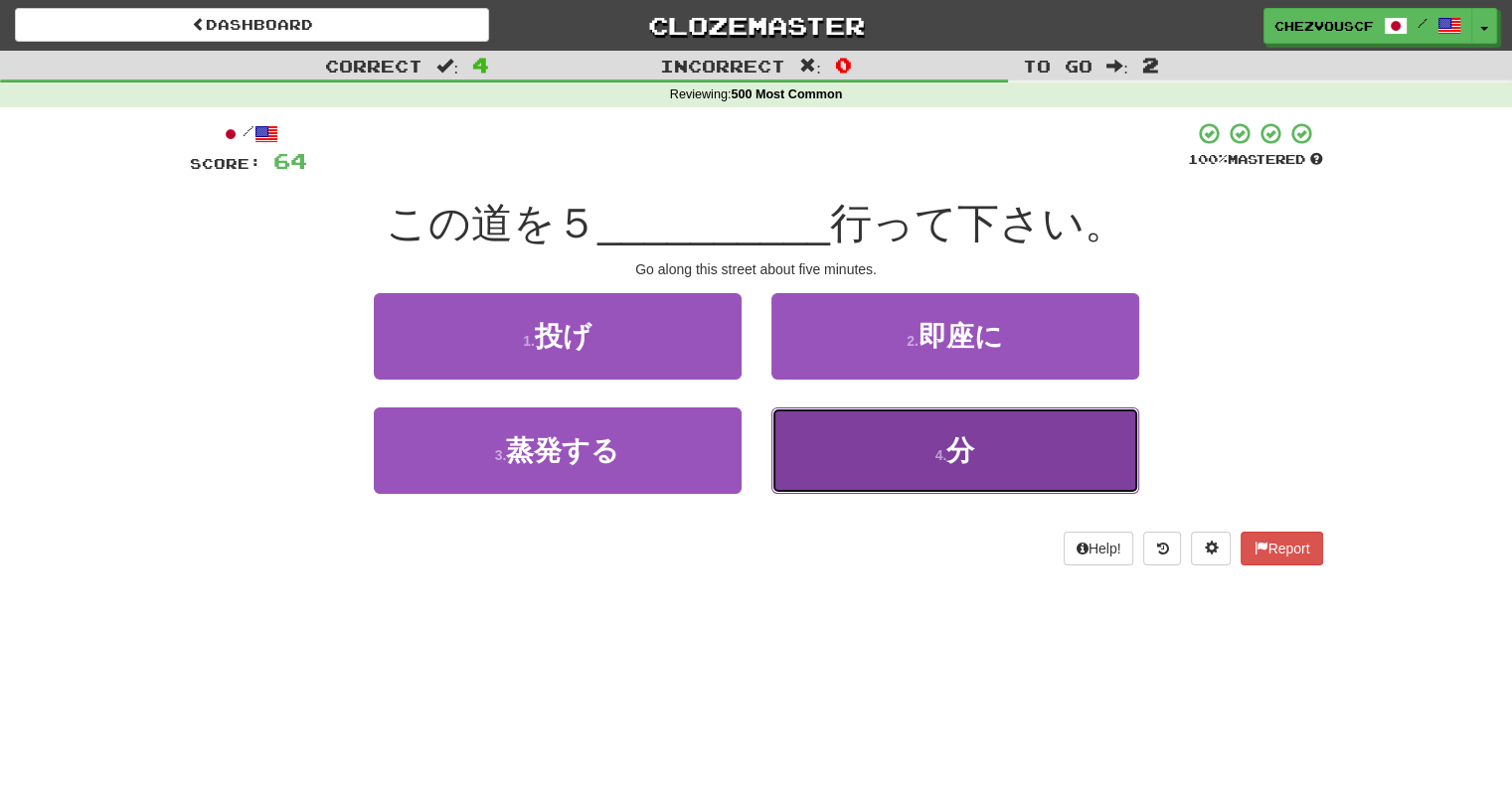 click on "4 .  分" at bounding box center (955, 450) 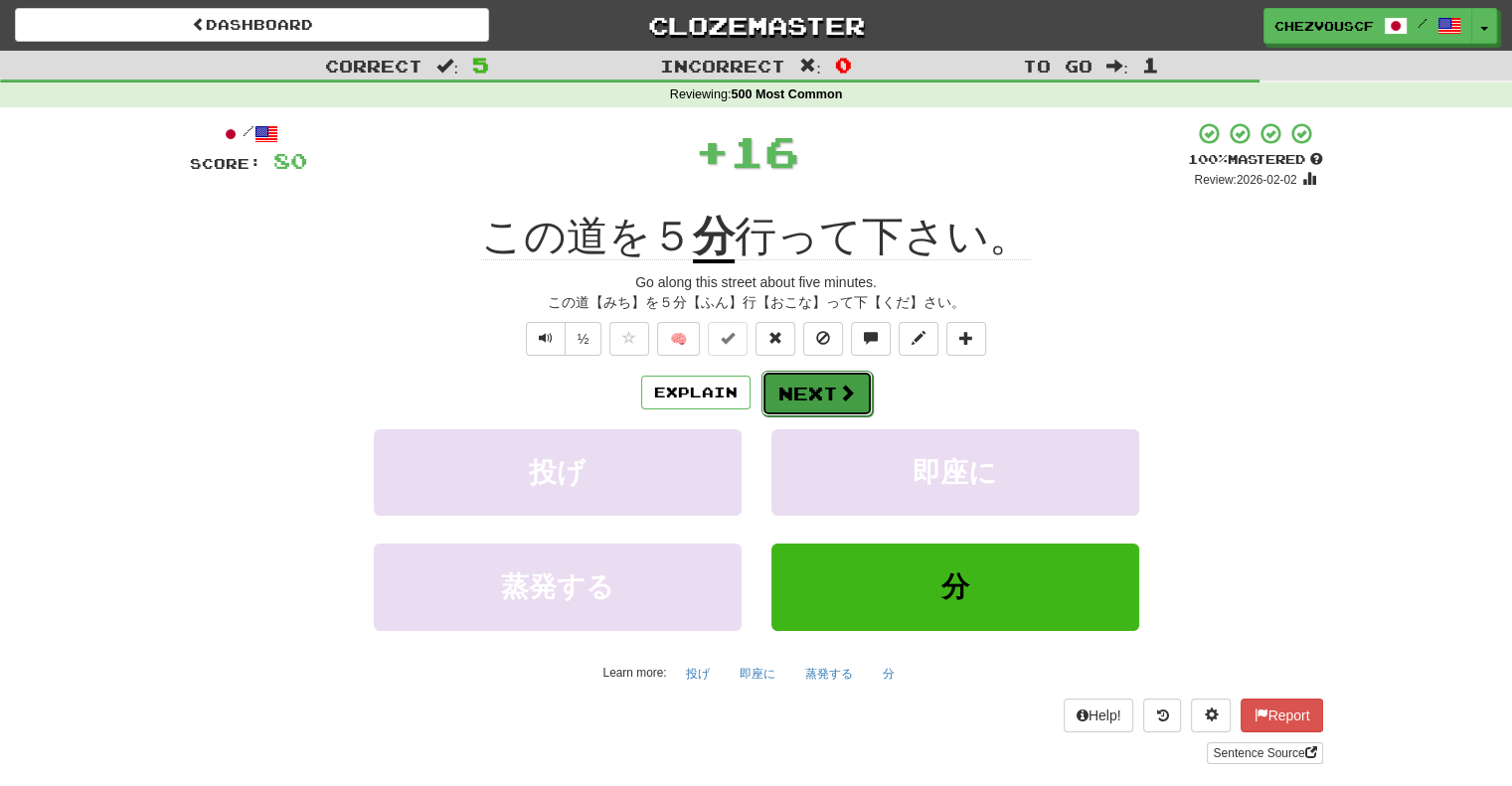 click on "Next" at bounding box center [817, 393] 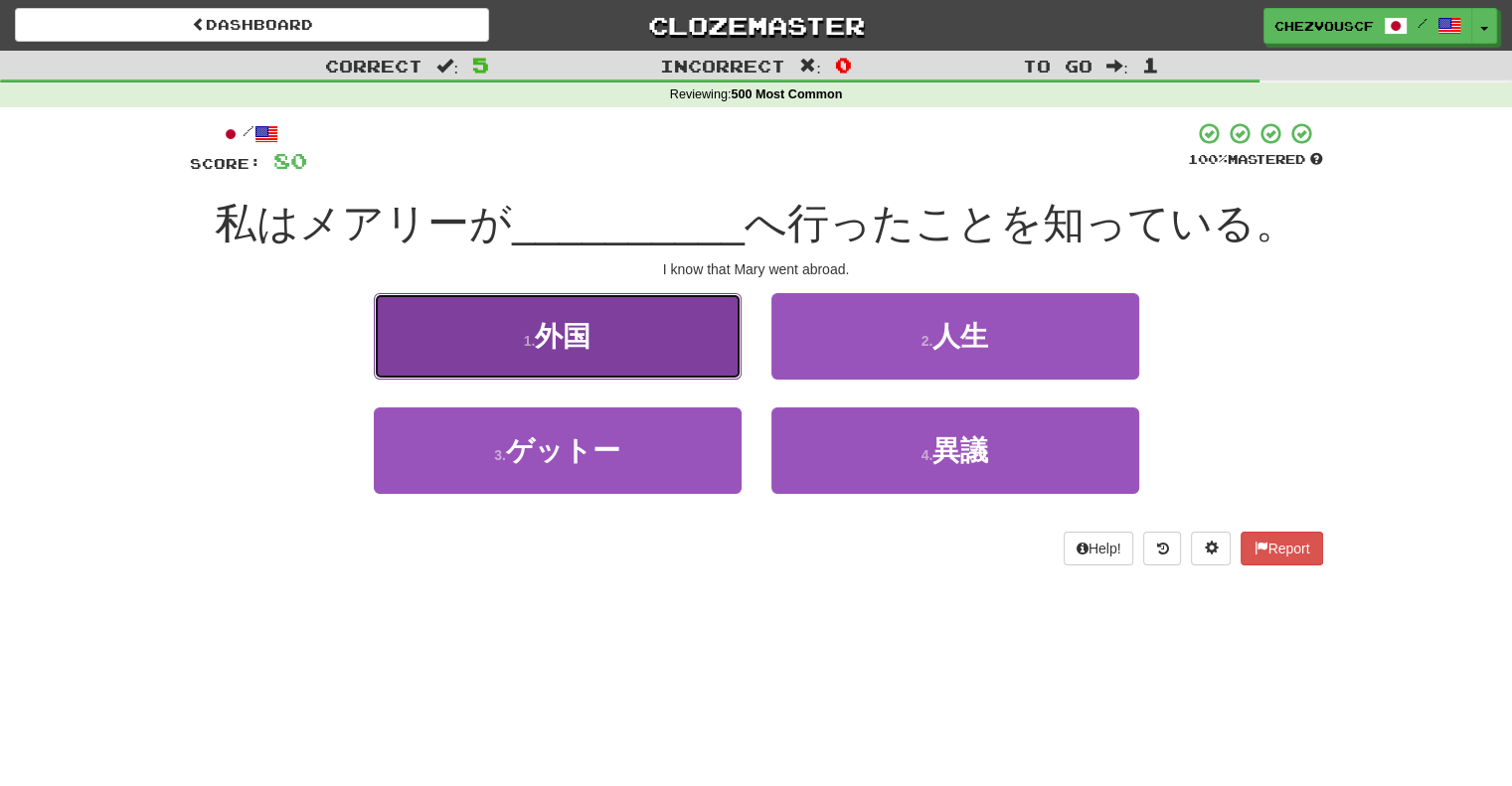 click on "1 .  外国" at bounding box center (558, 336) 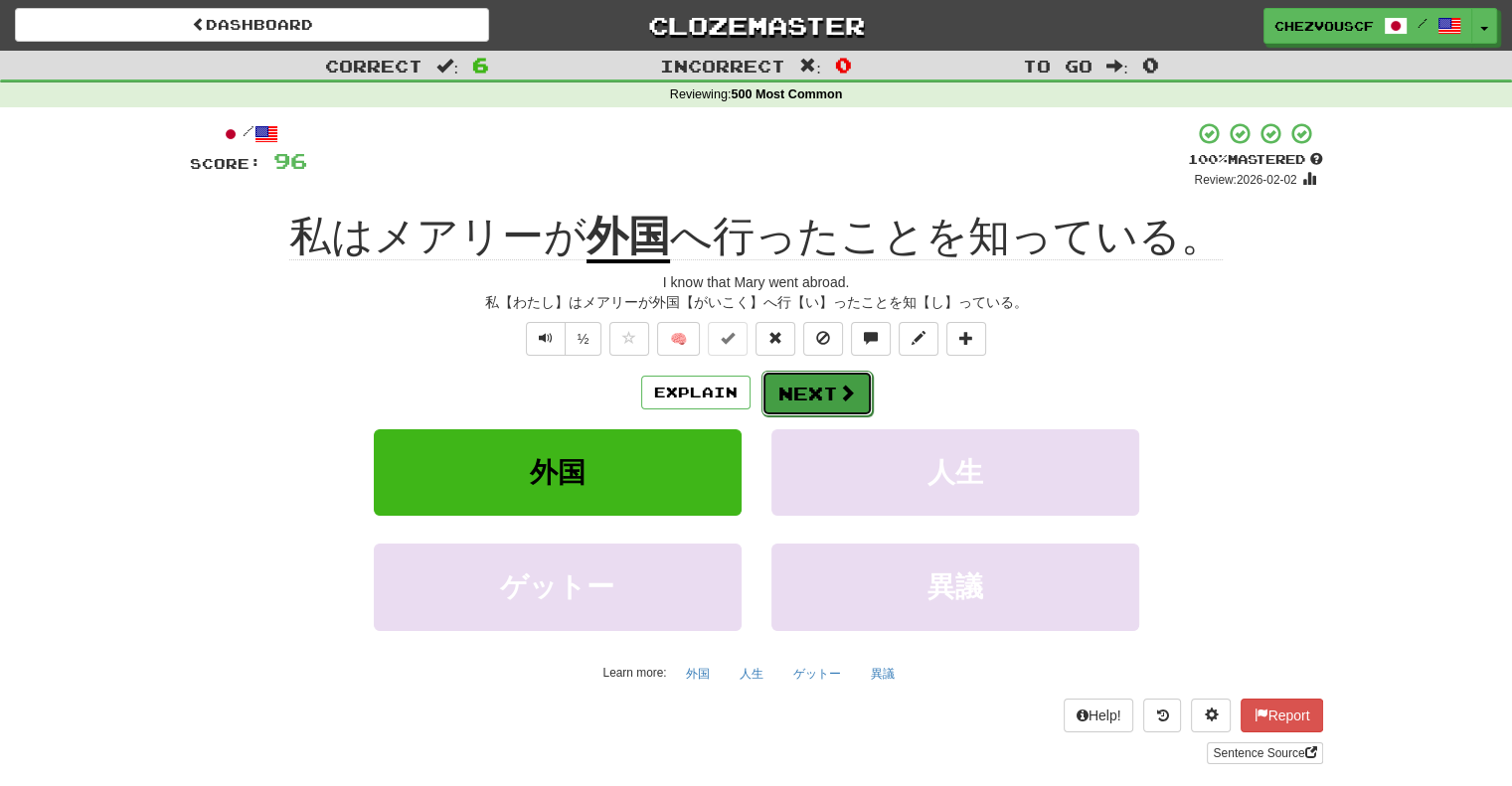 click at bounding box center [847, 393] 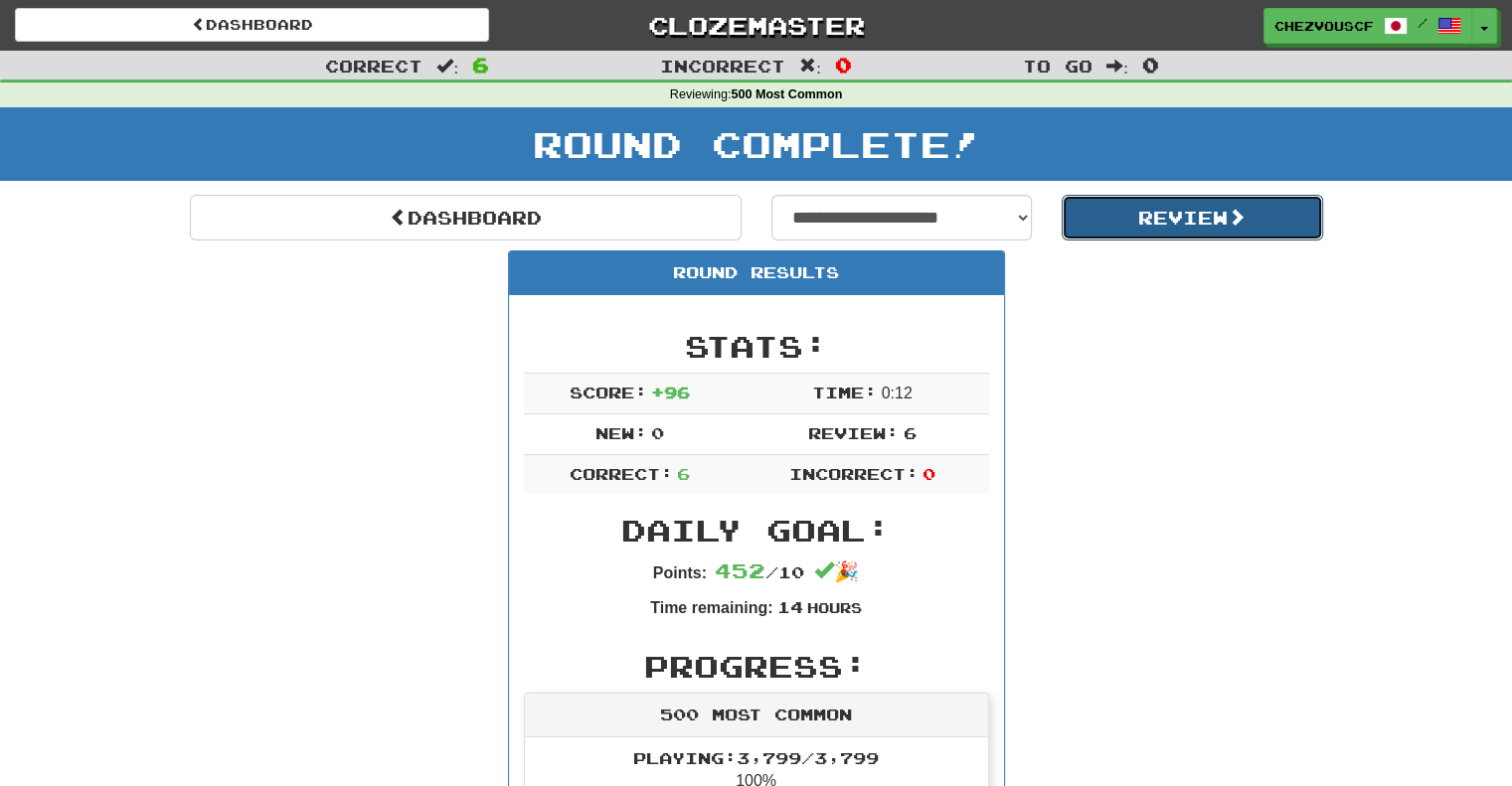 click on "Review" at bounding box center (1192, 218) 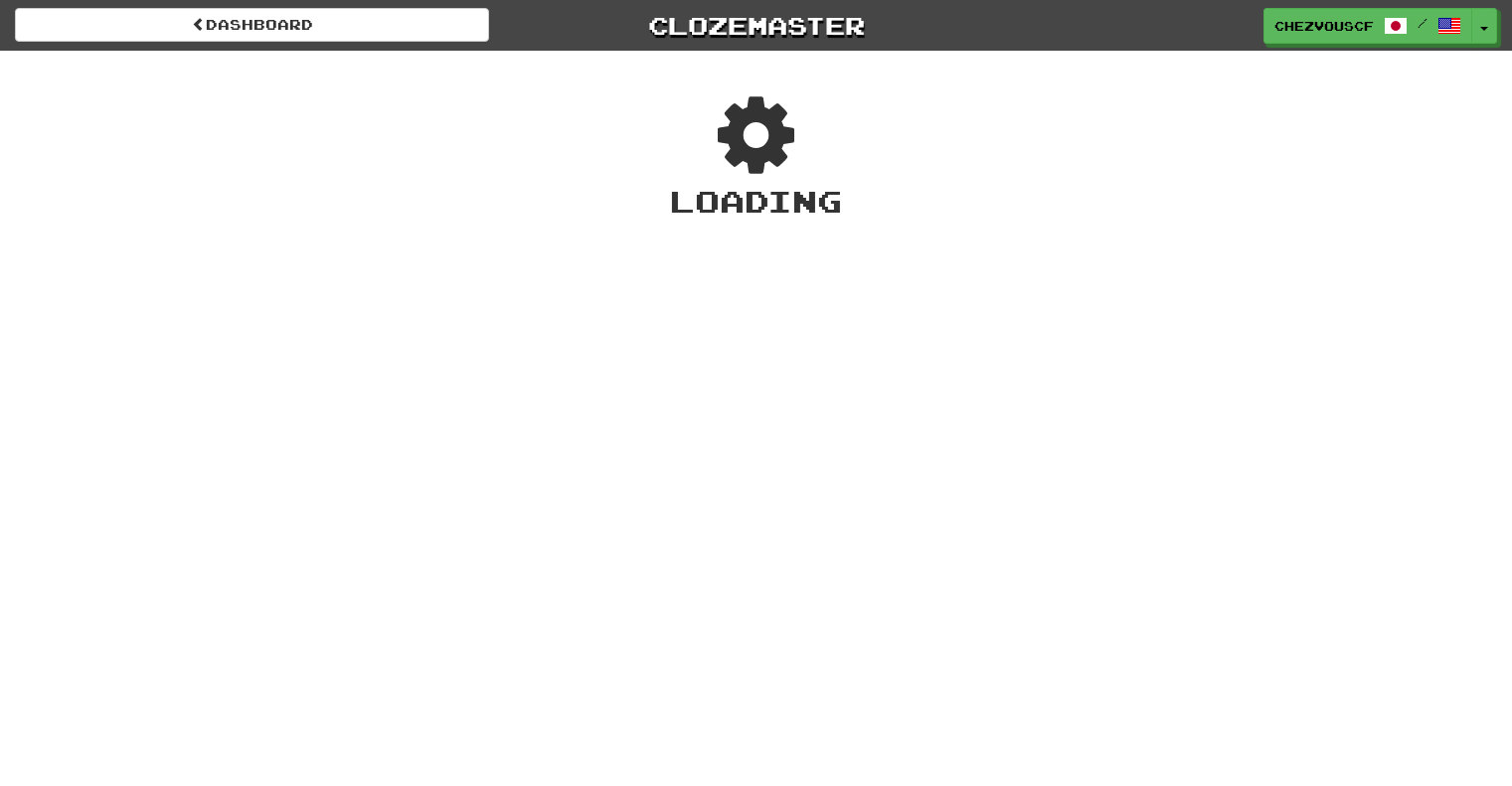 scroll, scrollTop: 0, scrollLeft: 0, axis: both 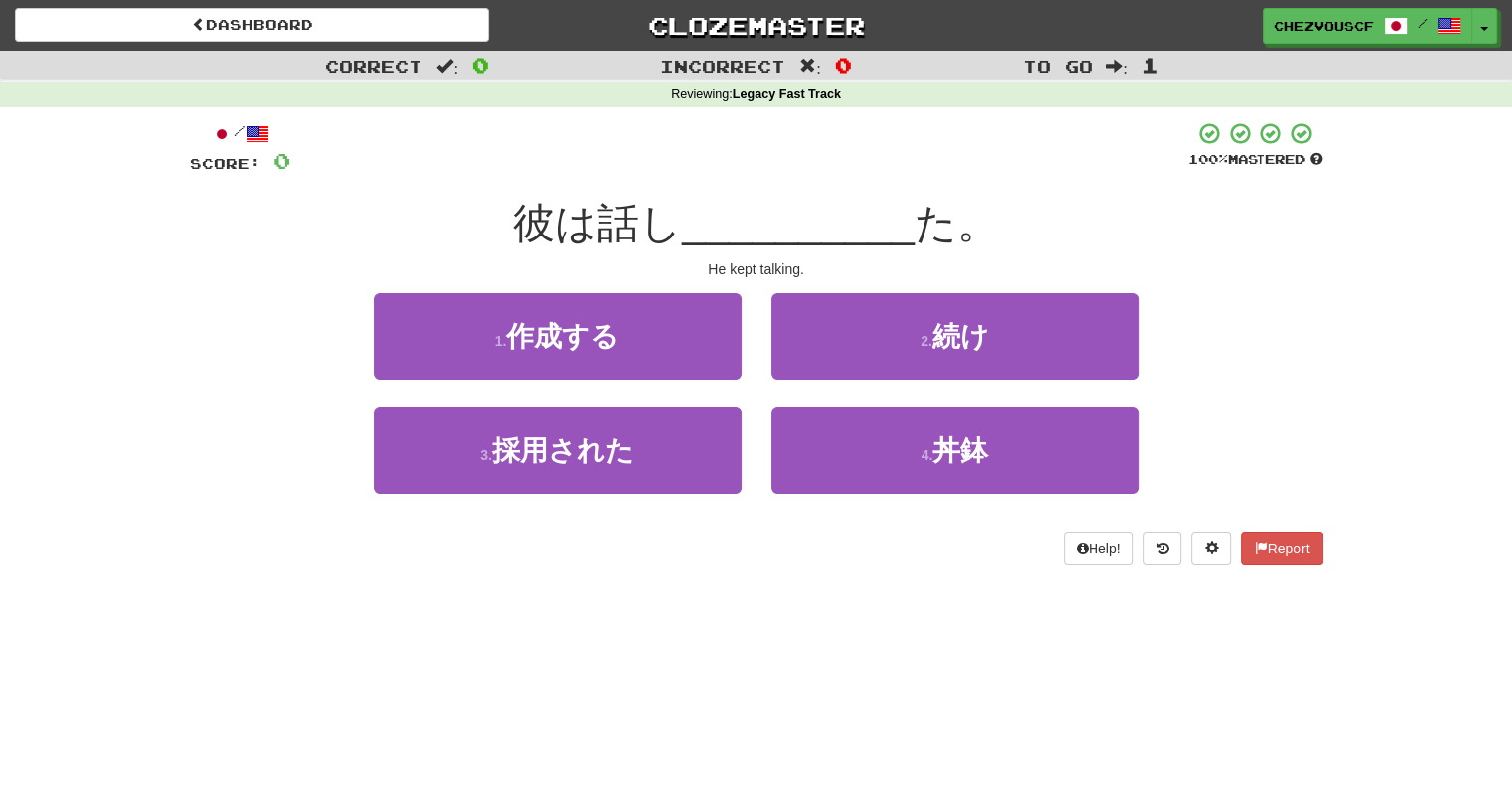 click on "彼は話し __________ た。" at bounding box center [756, 224] 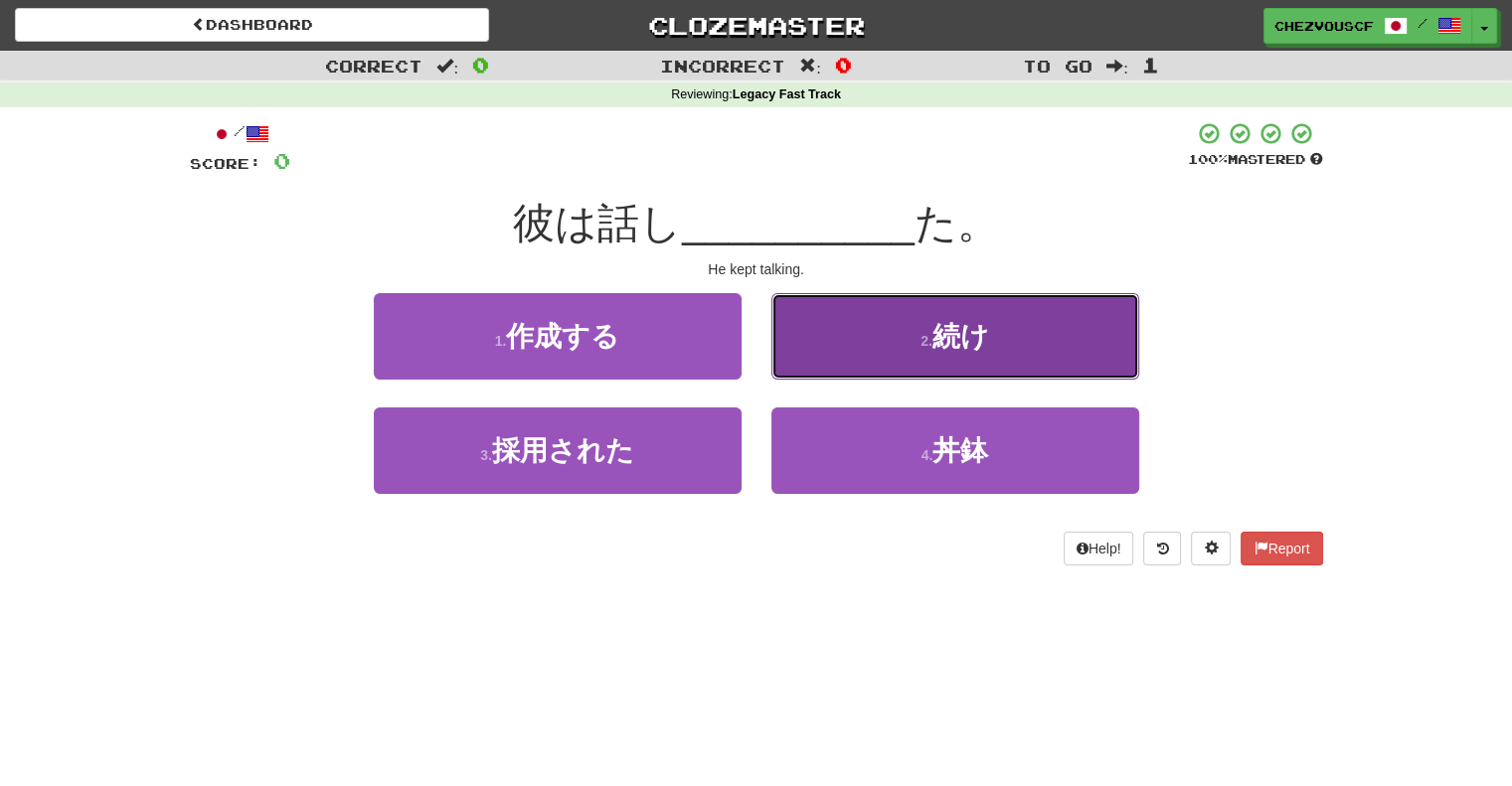 click on "2 .  続け" at bounding box center (955, 336) 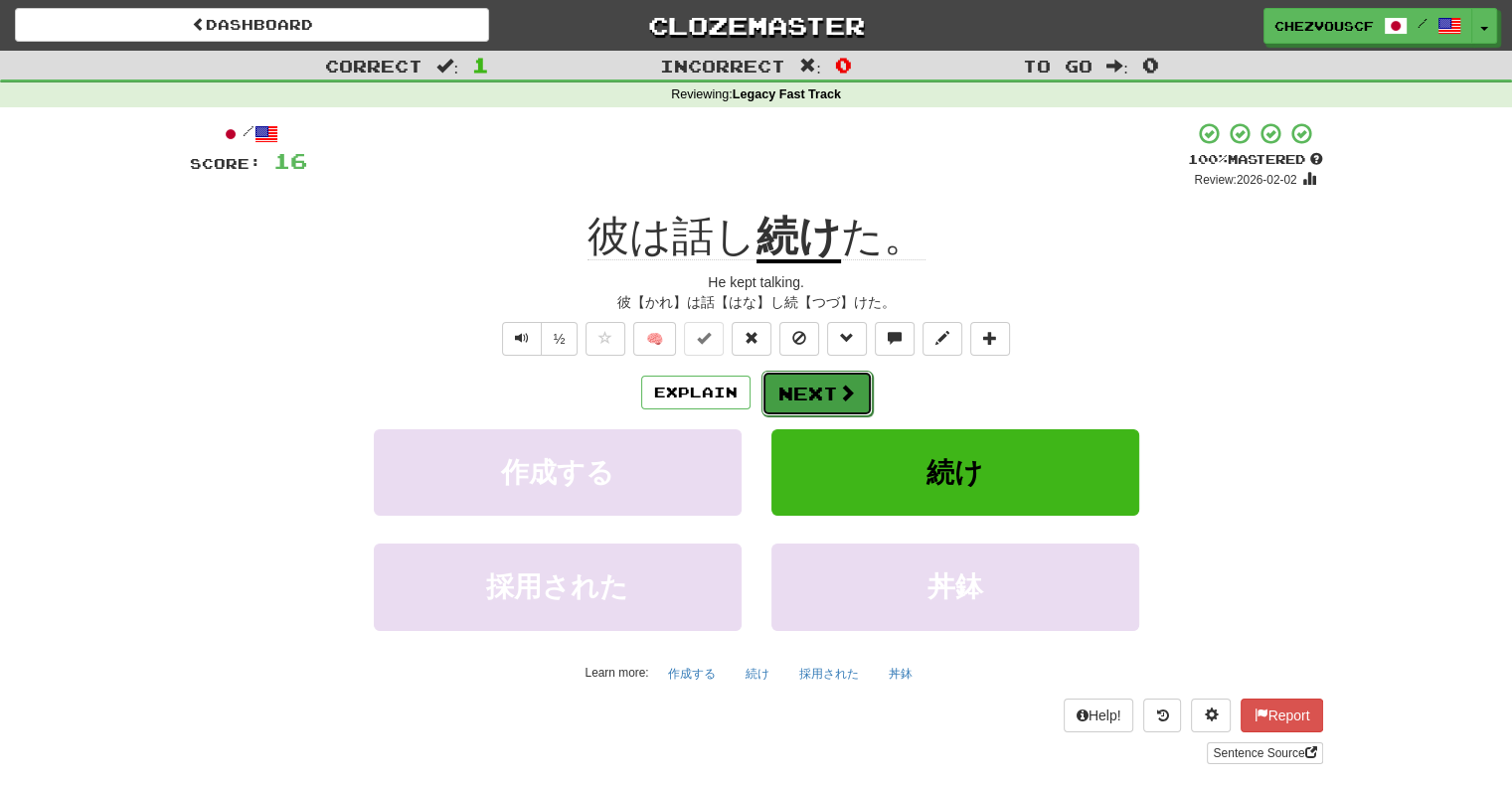 click at bounding box center [847, 393] 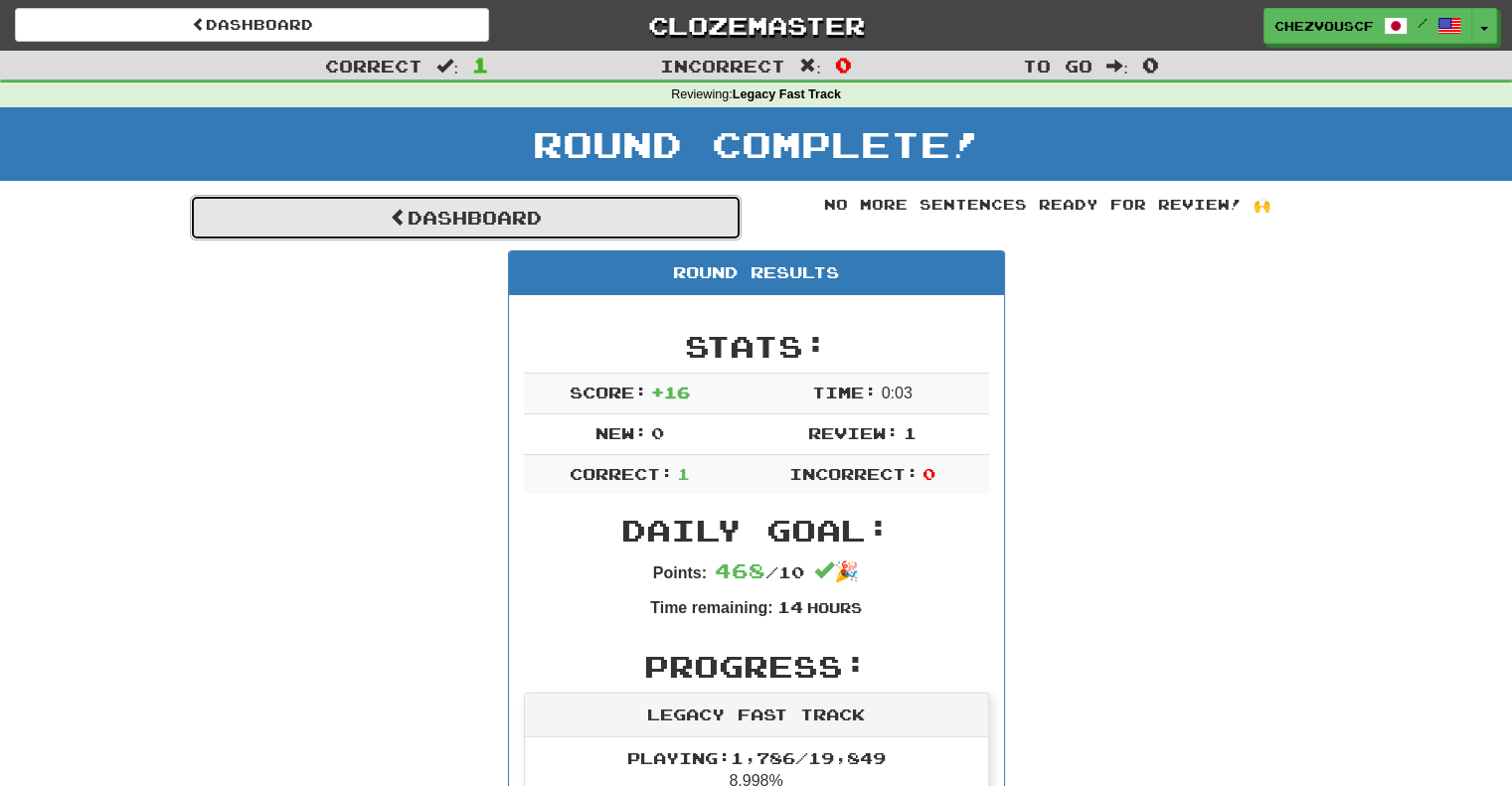 click on "Dashboard" at bounding box center (465, 218) 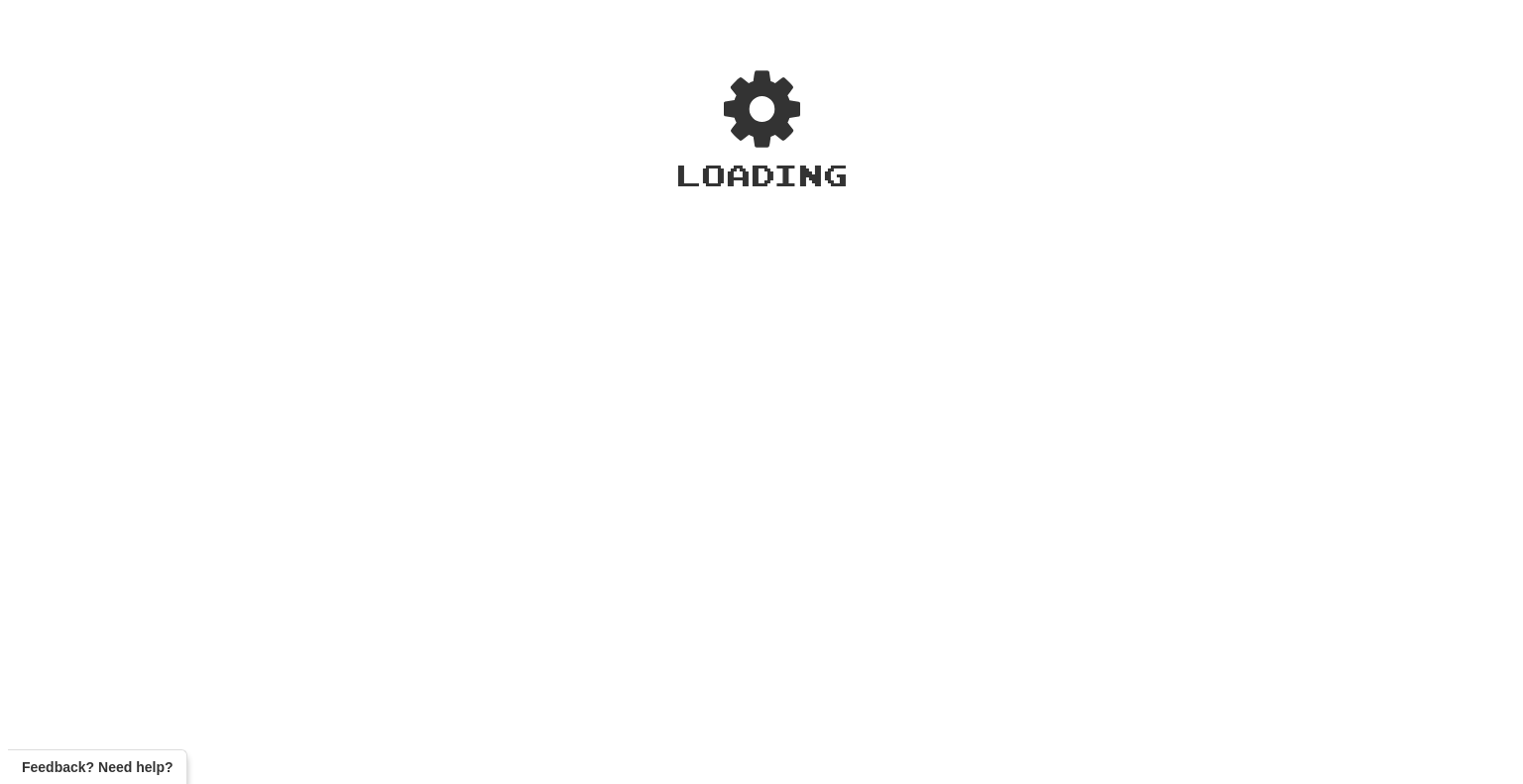 scroll, scrollTop: 0, scrollLeft: 0, axis: both 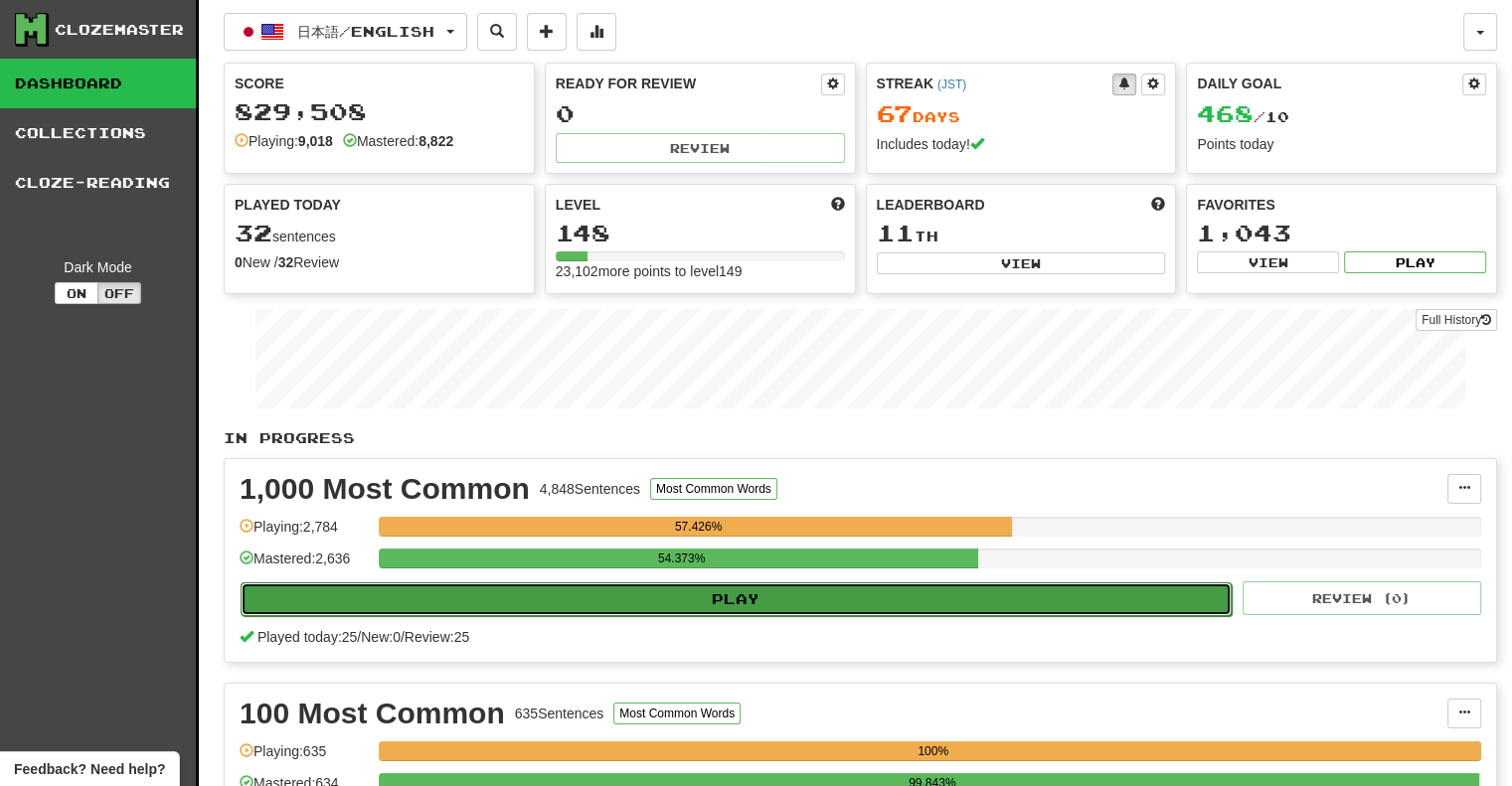 click on "Play" at bounding box center (736, 599) 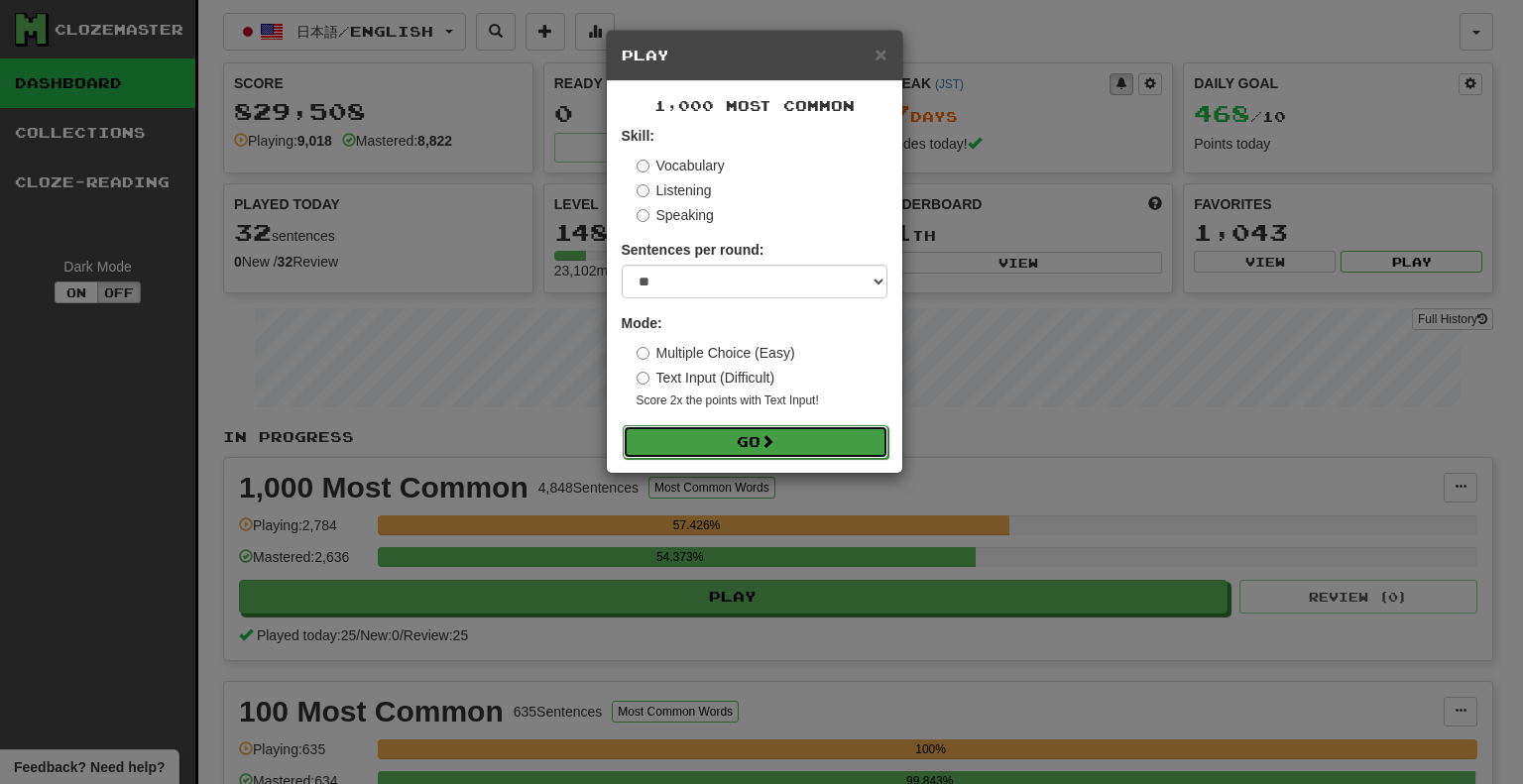 click on "Go" at bounding box center [756, 442] 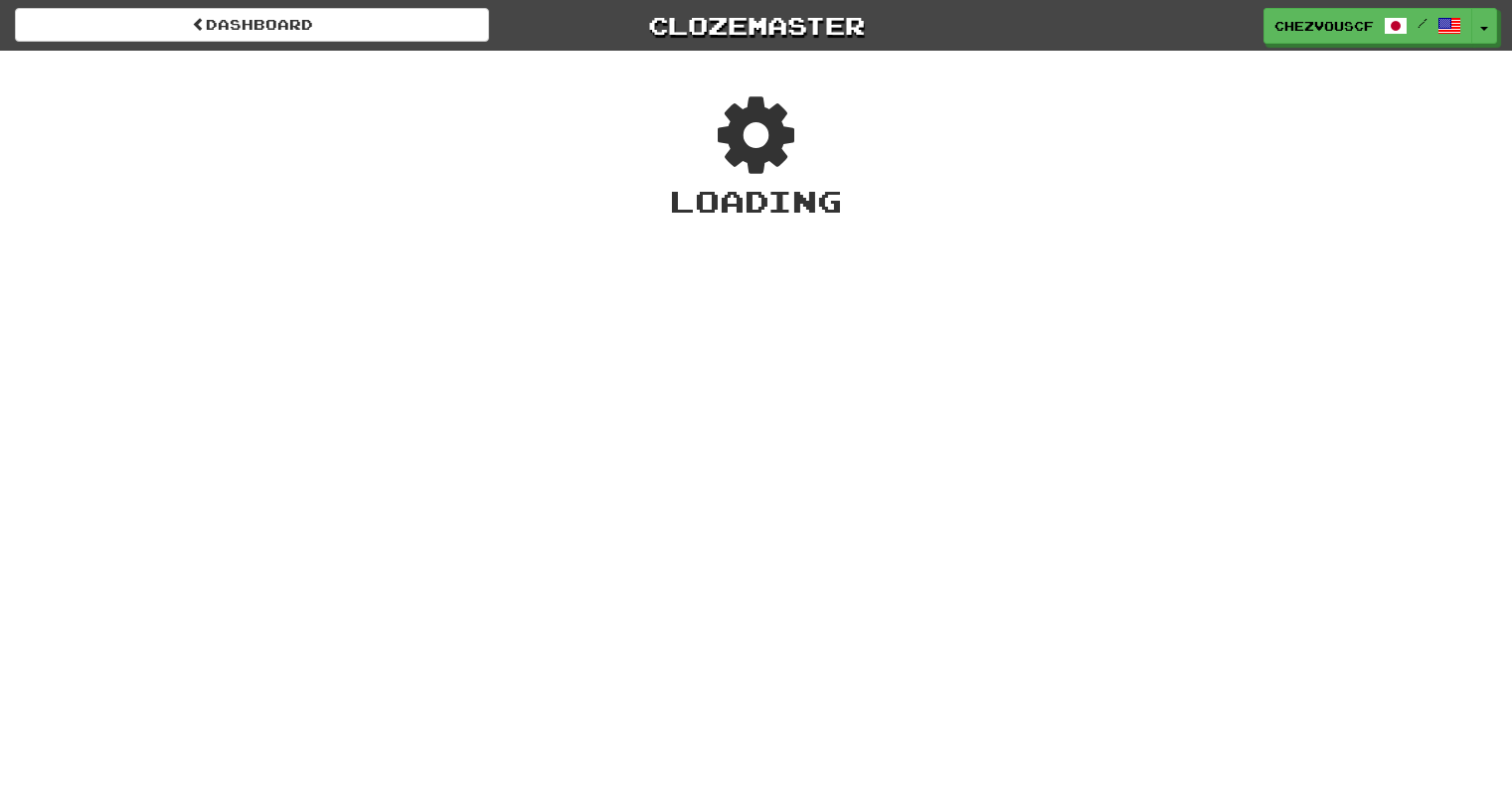 scroll, scrollTop: 0, scrollLeft: 0, axis: both 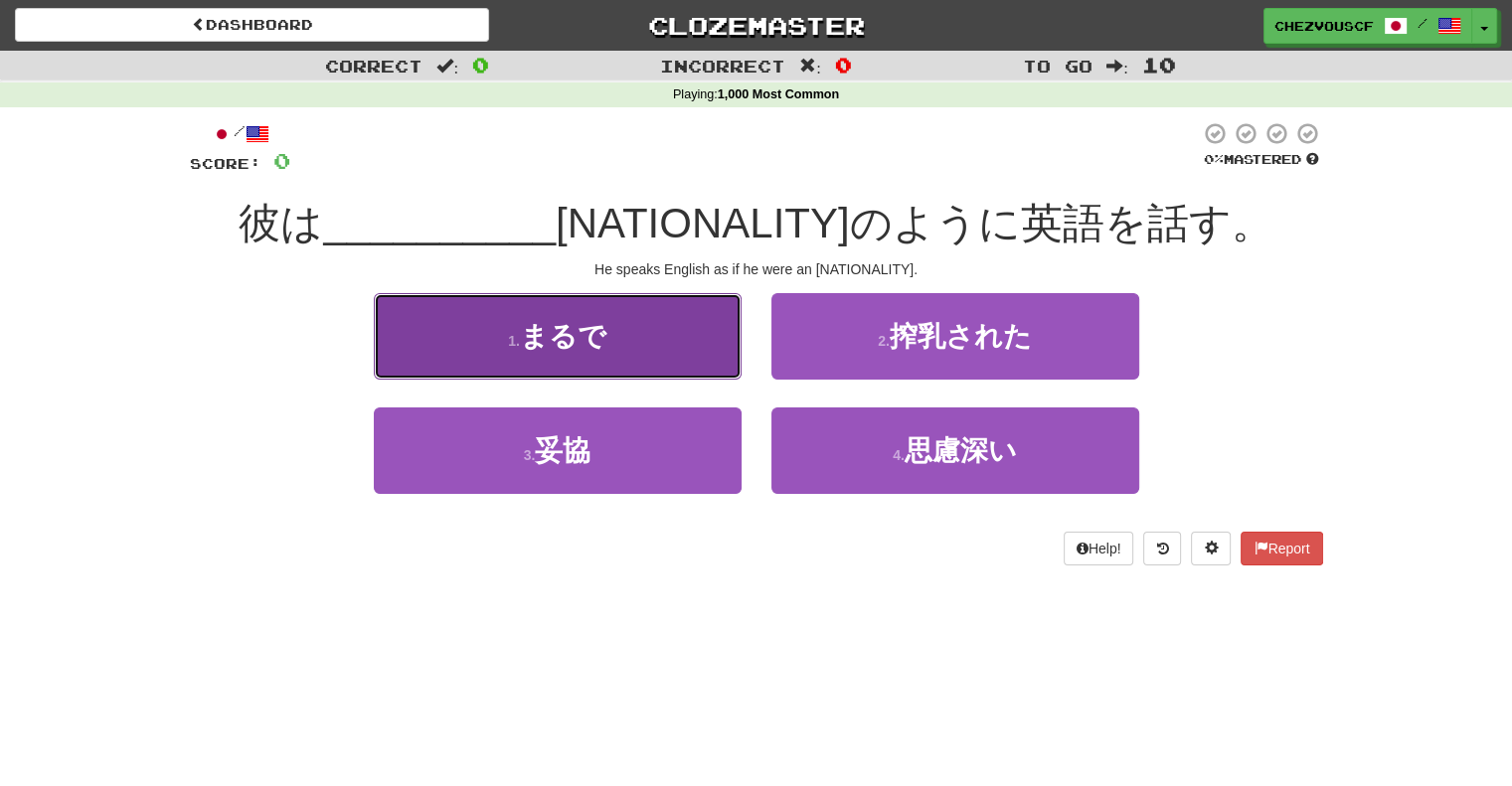 click on "1 .  まるで" at bounding box center [558, 336] 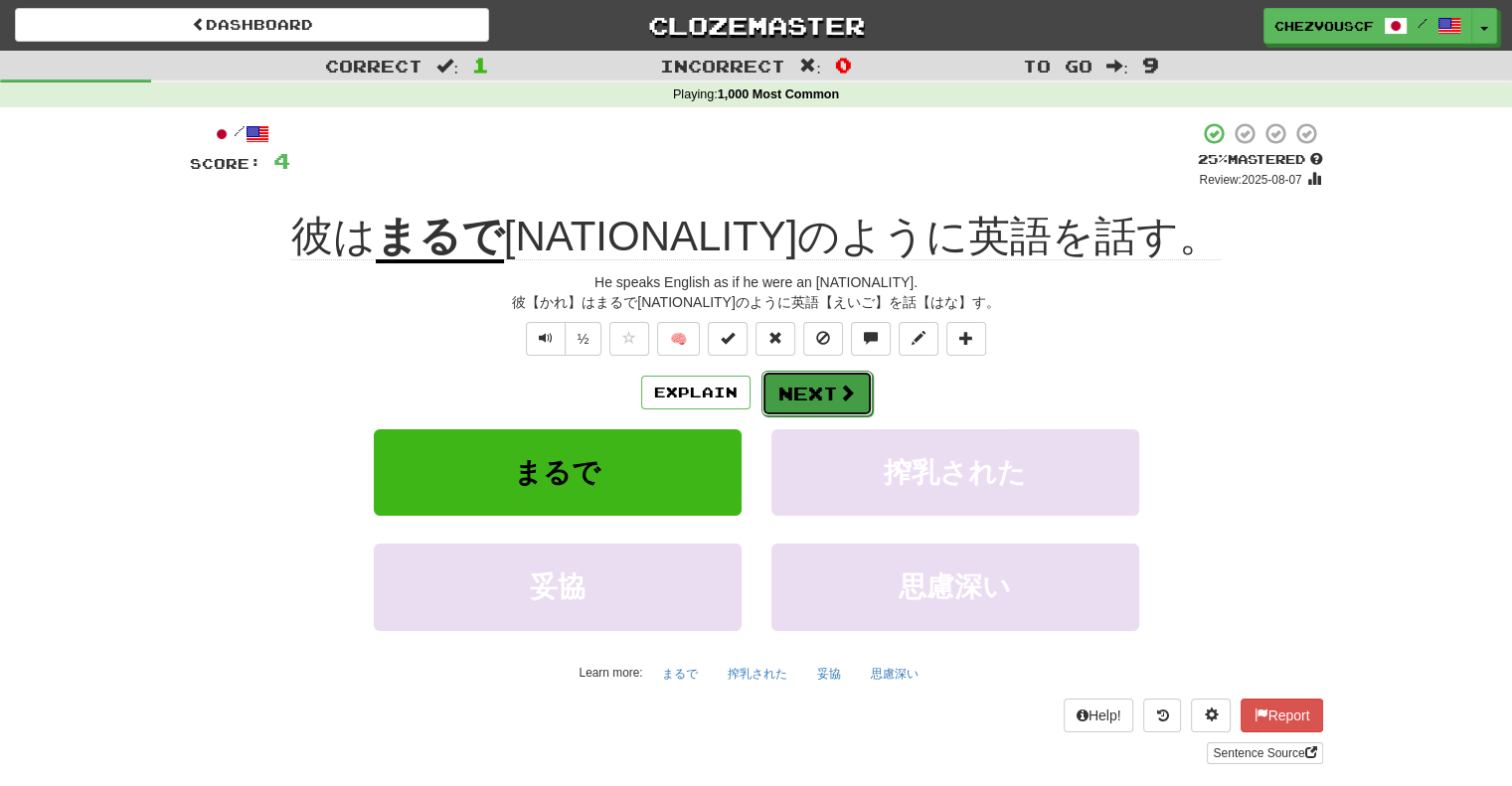 click on "Next" at bounding box center [817, 393] 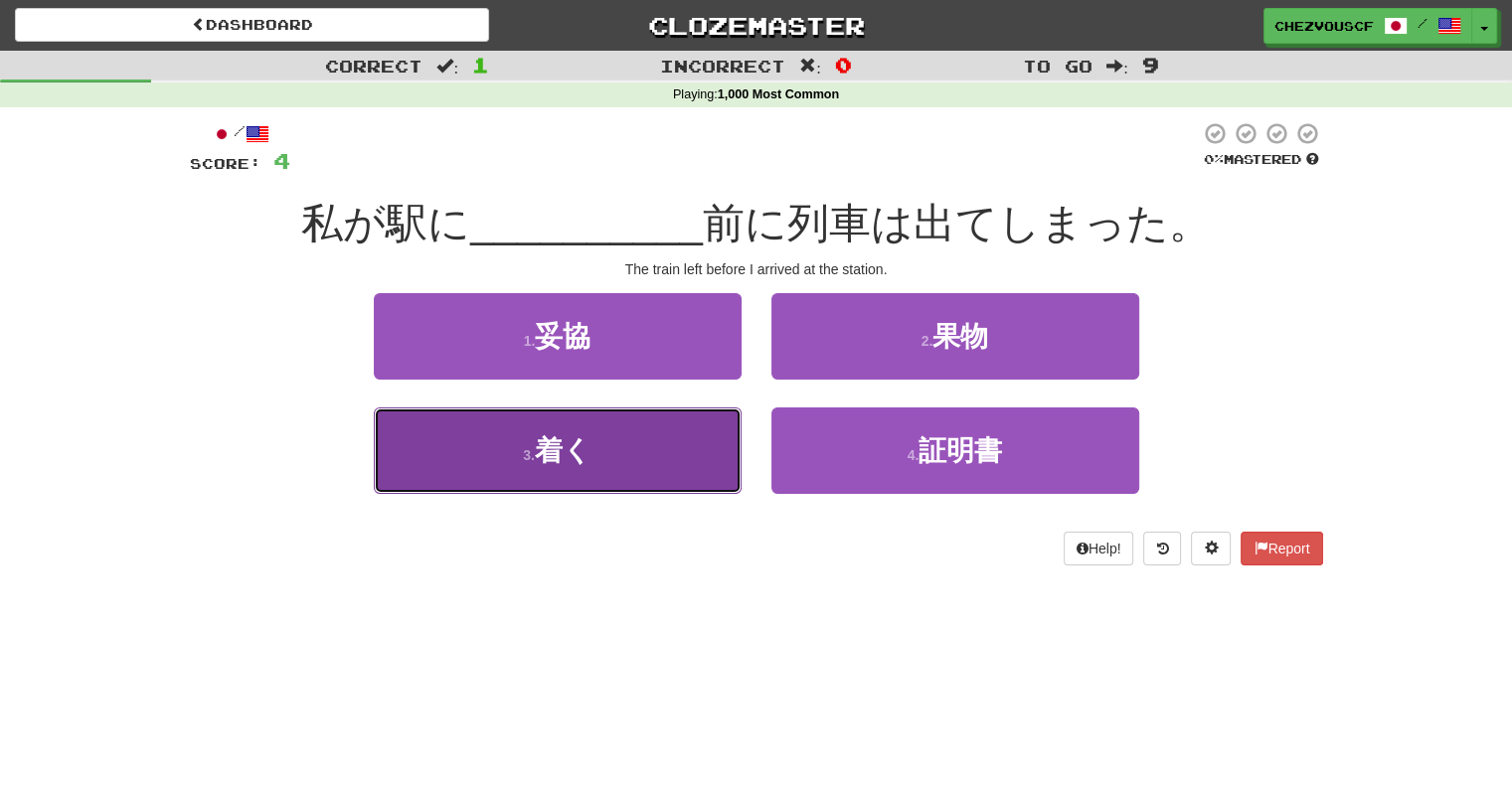 click on "3 .  着く" at bounding box center (558, 450) 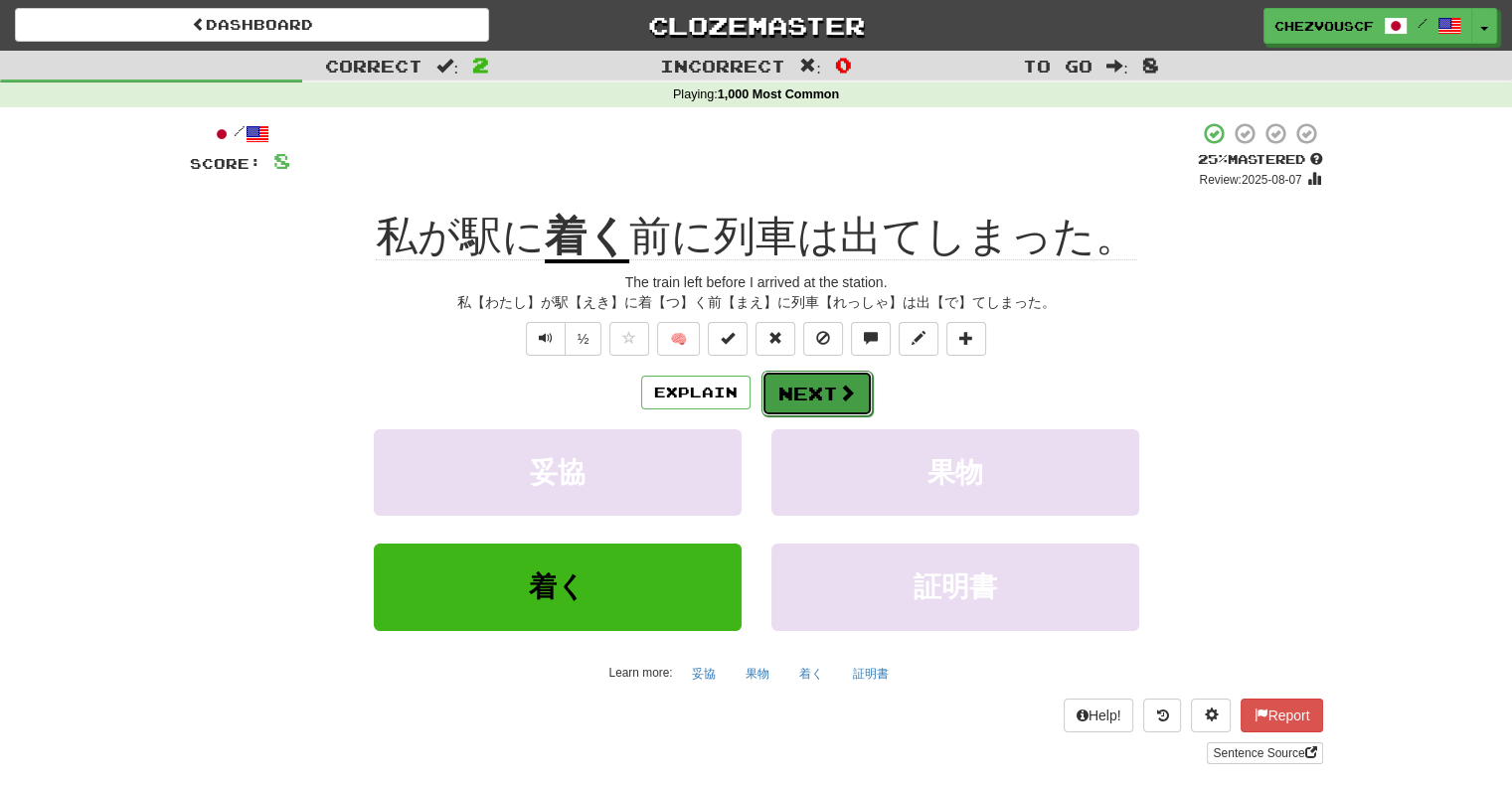 click on "Next" at bounding box center (817, 393) 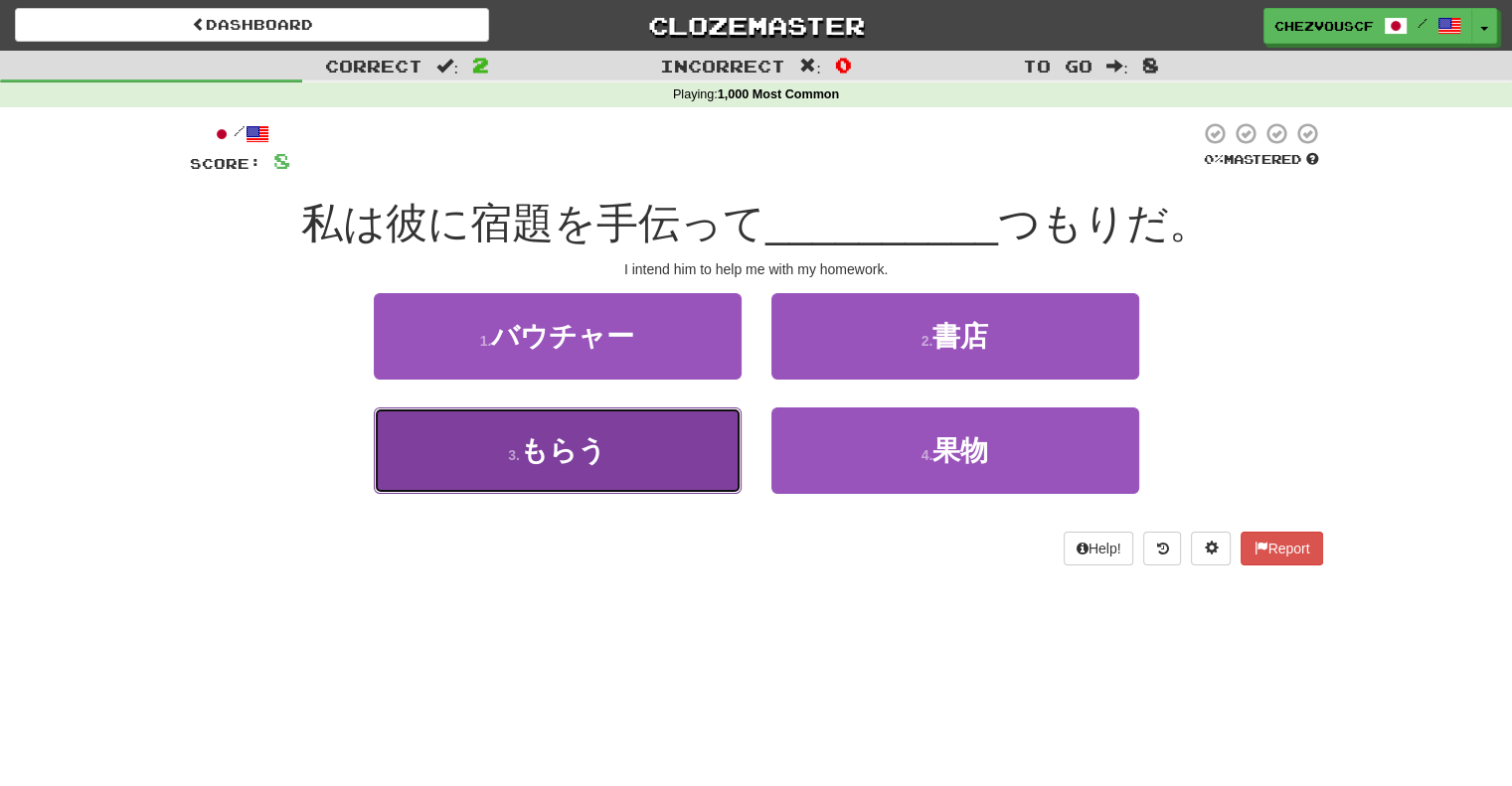 click on "3 .  もらう" at bounding box center [558, 450] 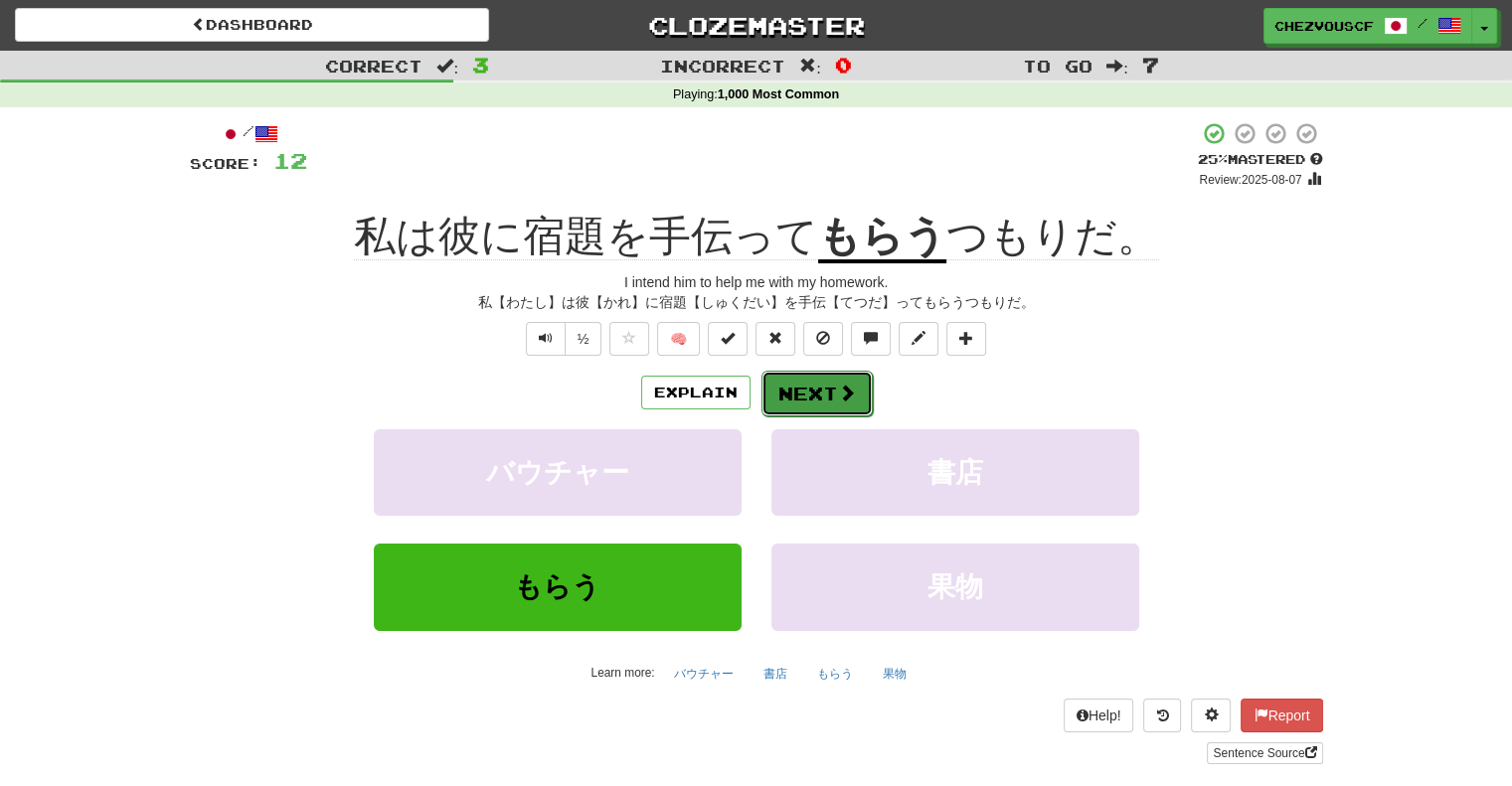 click at bounding box center (847, 393) 